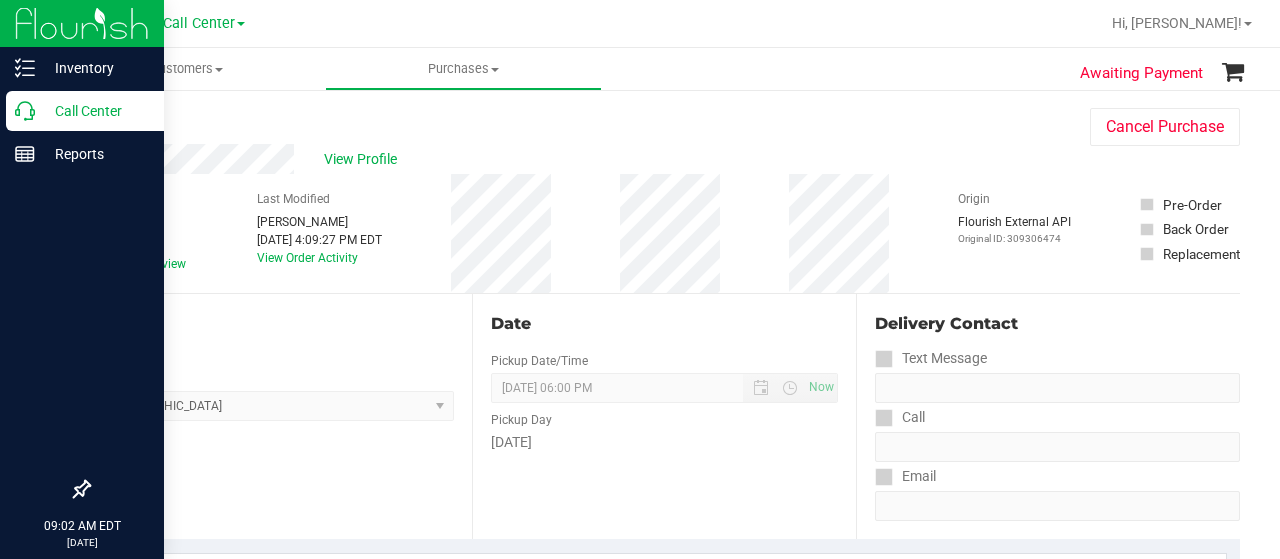 scroll, scrollTop: 0, scrollLeft: 0, axis: both 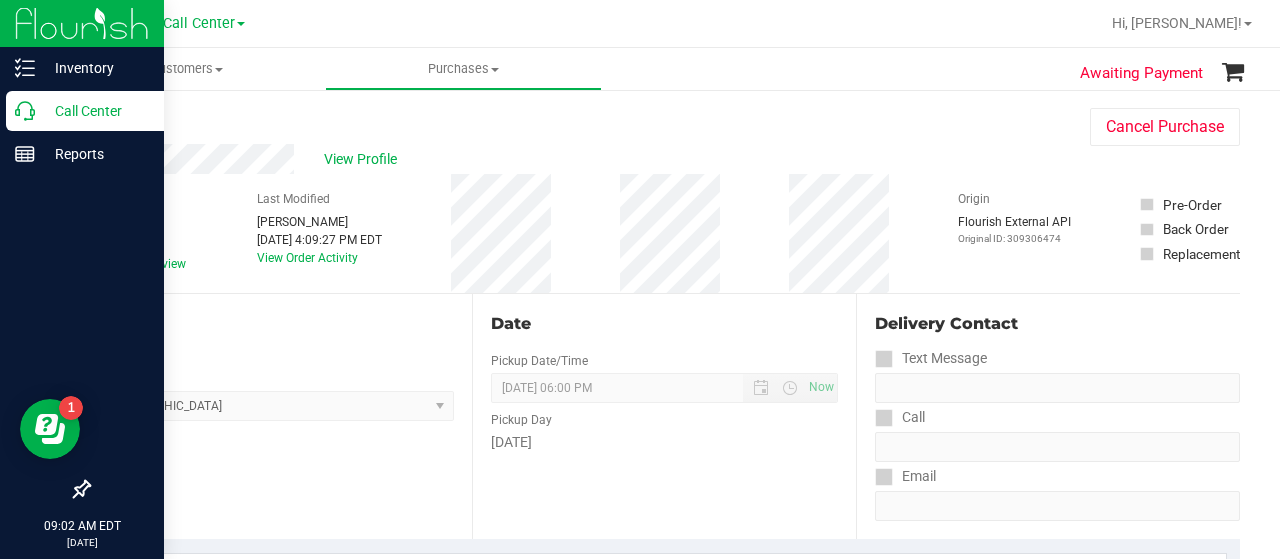 click on "Call Center" at bounding box center [95, 111] 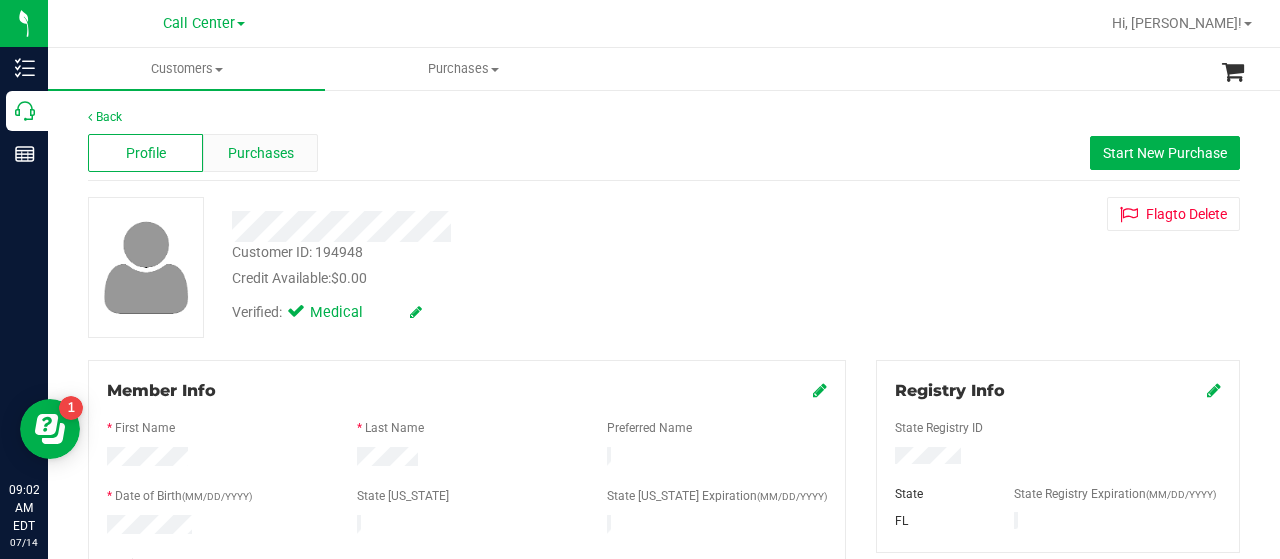 click on "Purchases" at bounding box center (261, 153) 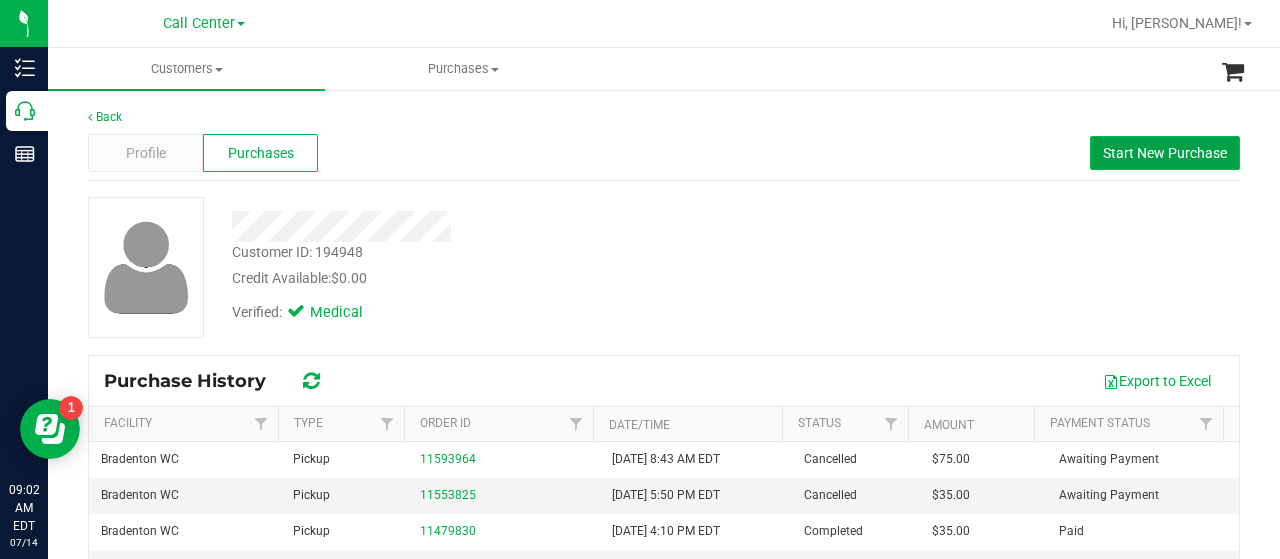 click on "Start New Purchase" at bounding box center (1165, 153) 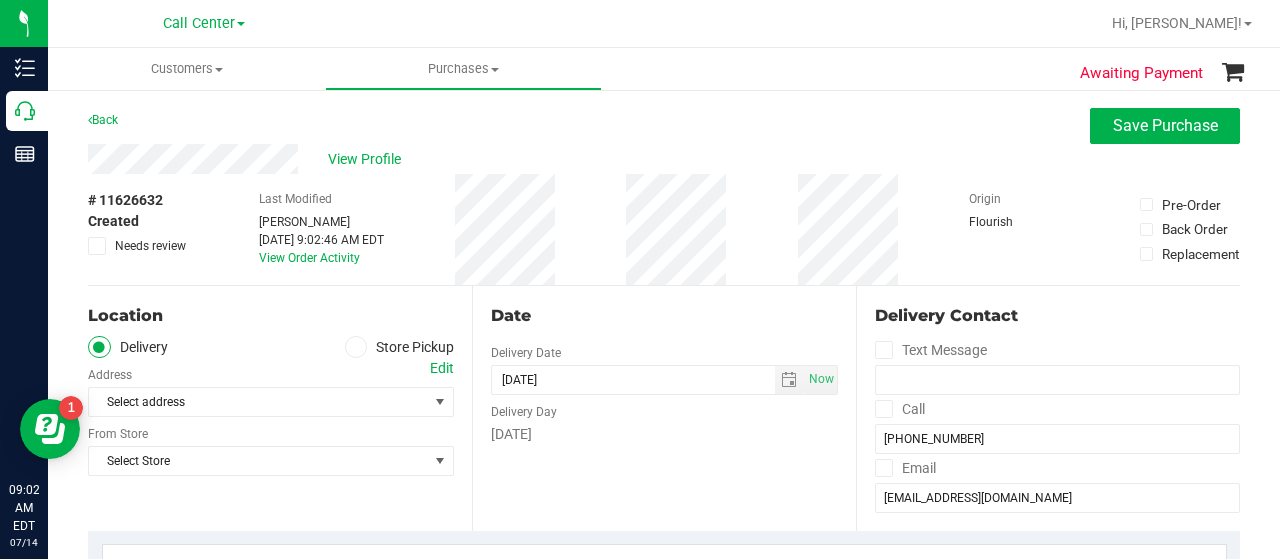 click at bounding box center [356, 347] 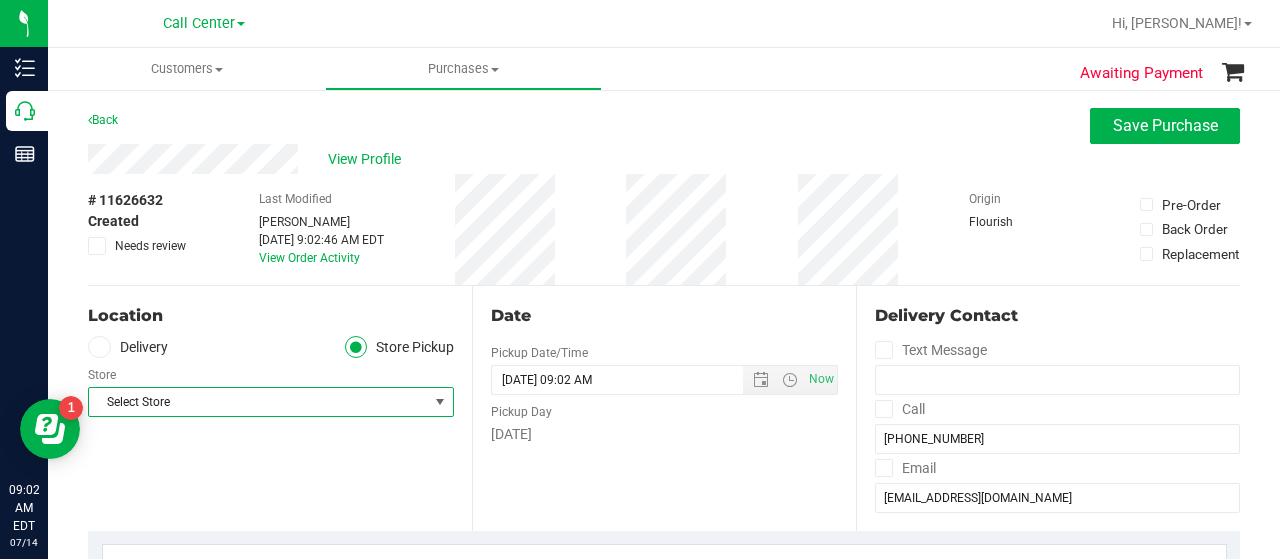 click on "Select Store" at bounding box center [258, 402] 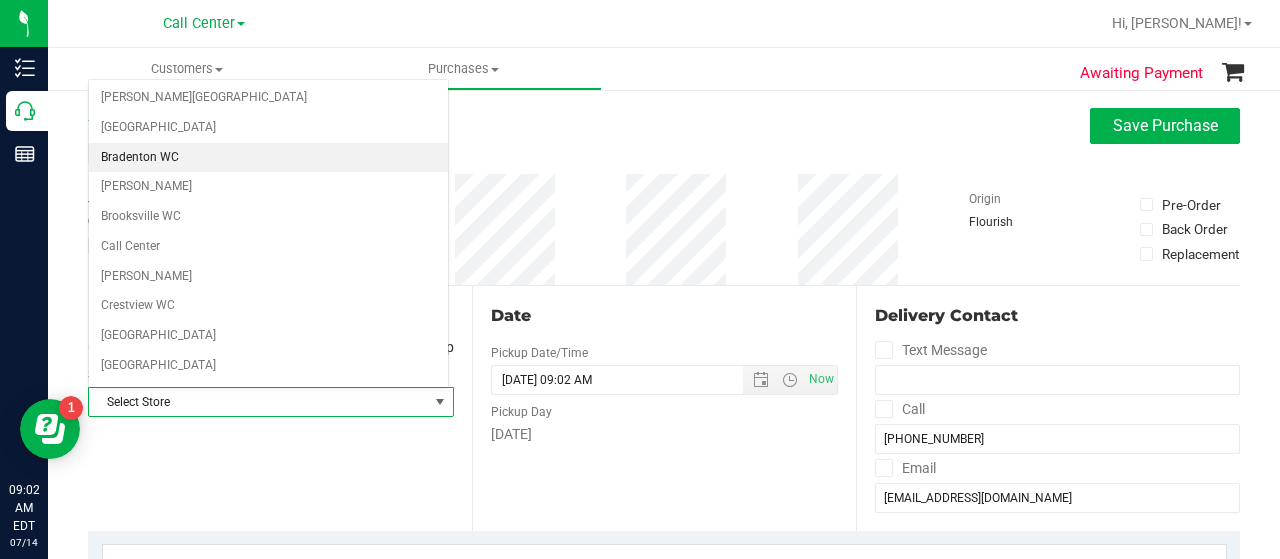 click on "Bradenton WC" at bounding box center (268, 158) 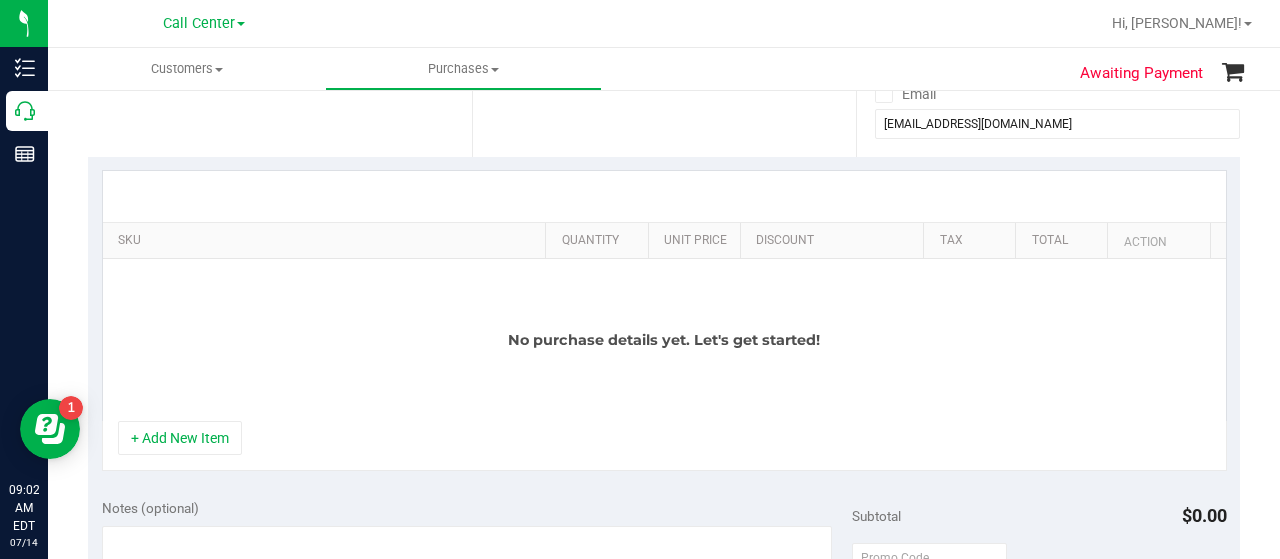 scroll, scrollTop: 377, scrollLeft: 0, axis: vertical 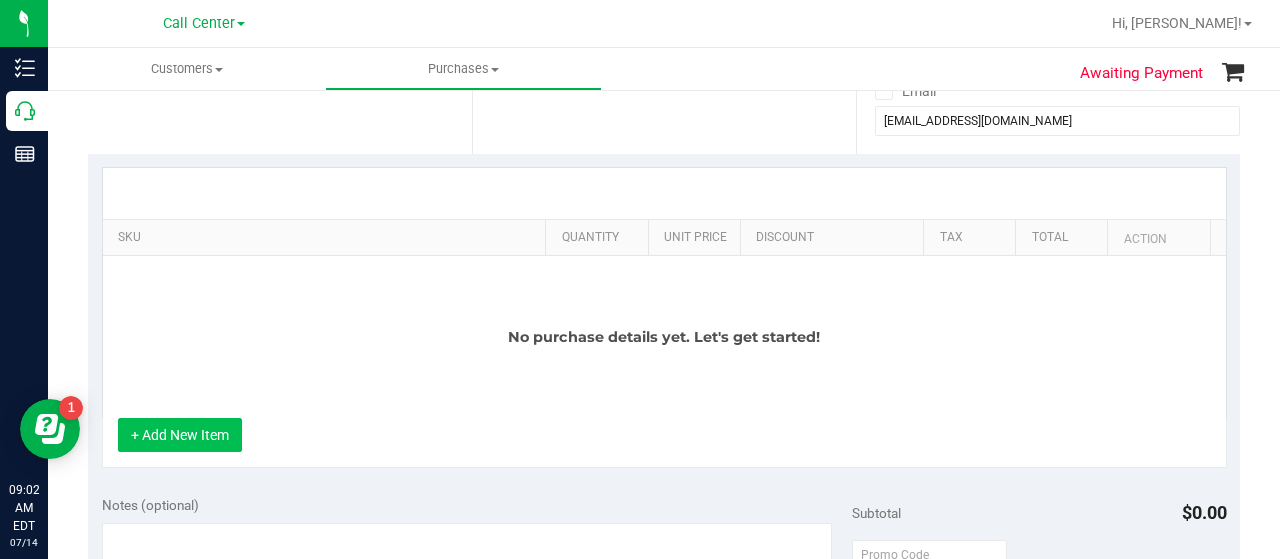 click on "+ Add New Item" at bounding box center [180, 435] 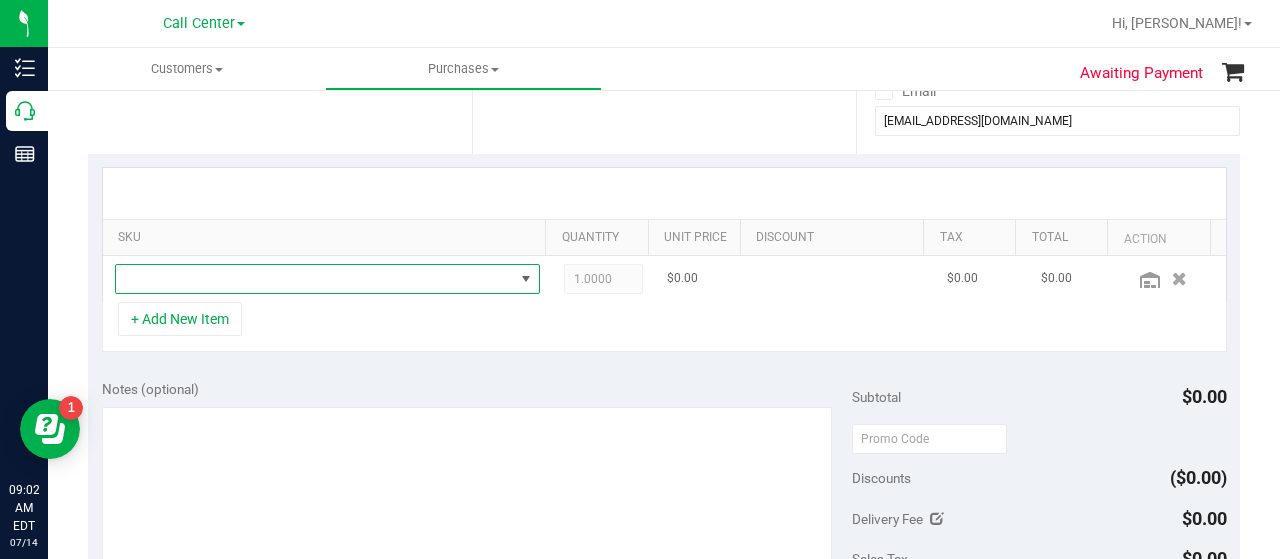click at bounding box center [315, 279] 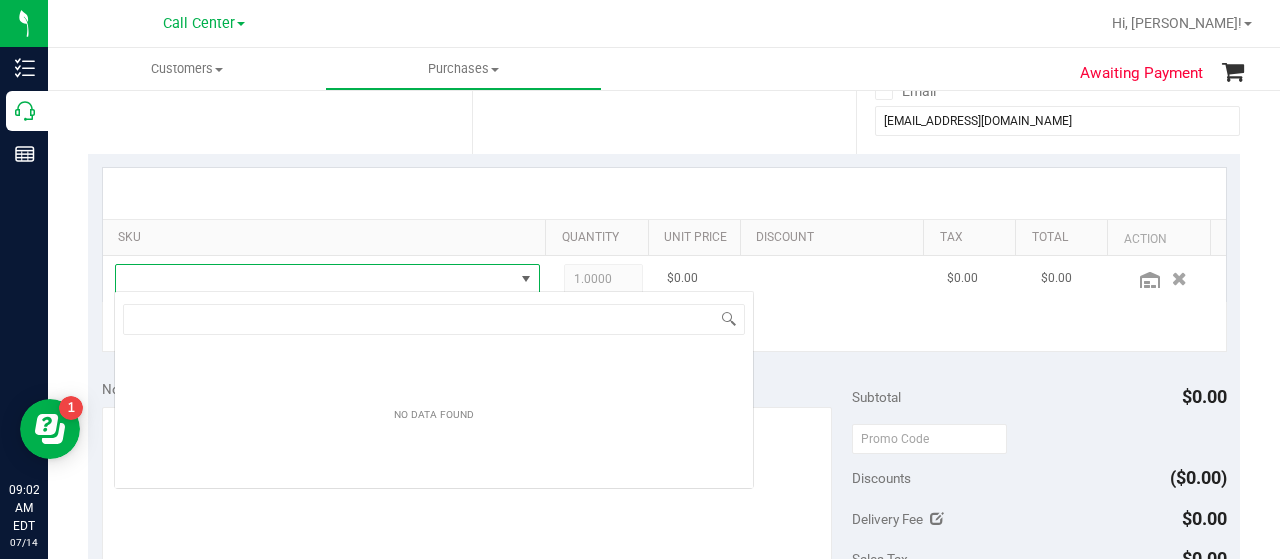 scroll, scrollTop: 99970, scrollLeft: 99586, axis: both 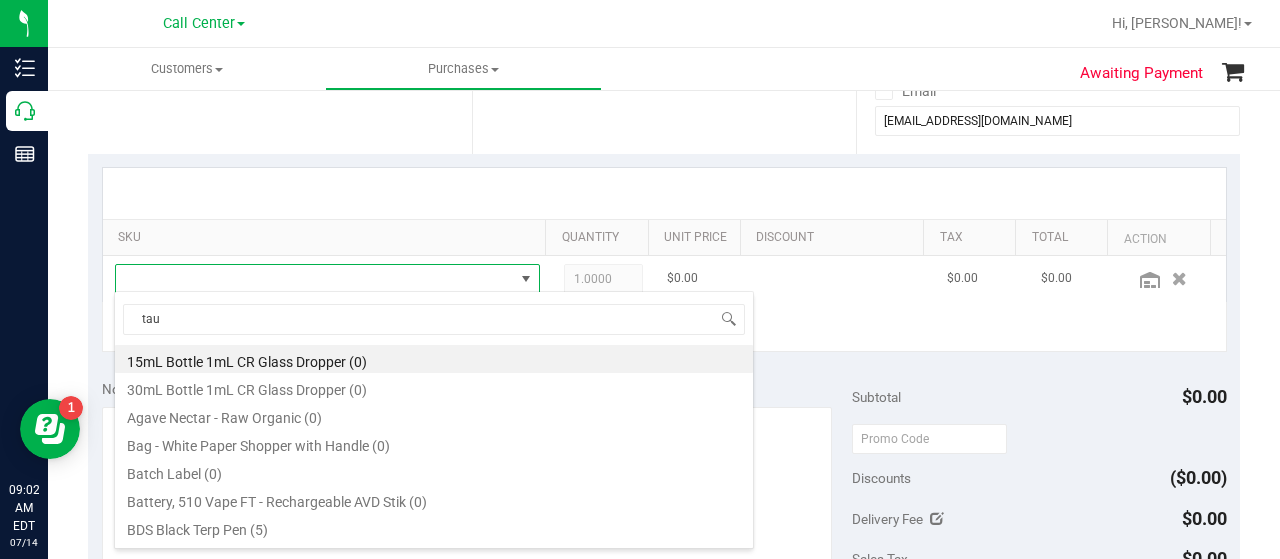 type on "taur" 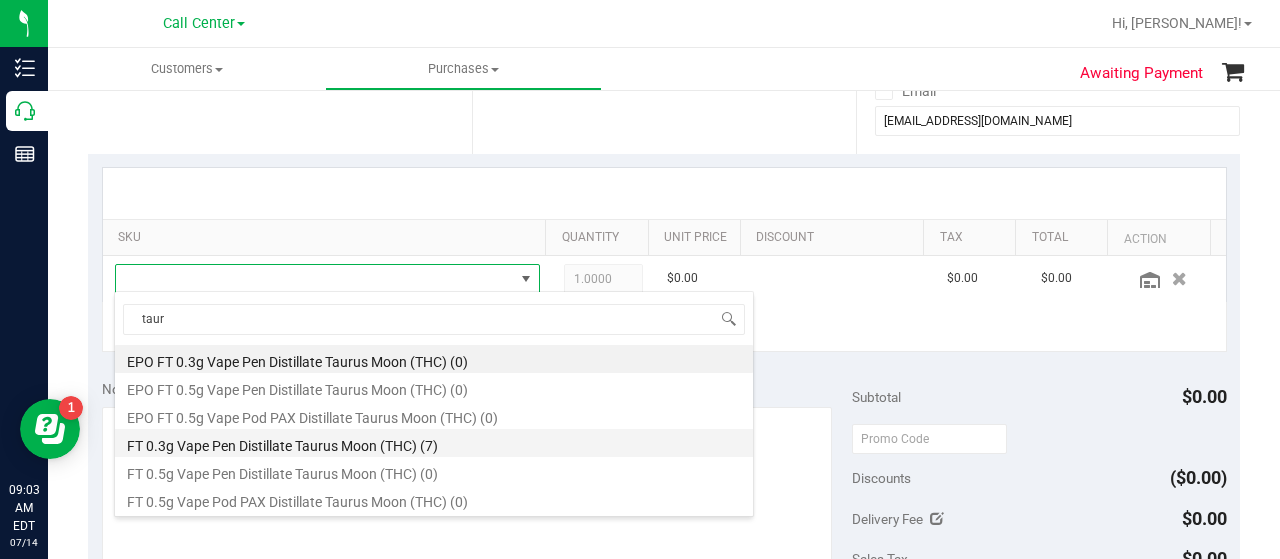 click on "FT 0.3g Vape Pen Distillate Taurus Moon (THC) (7)" at bounding box center (434, 443) 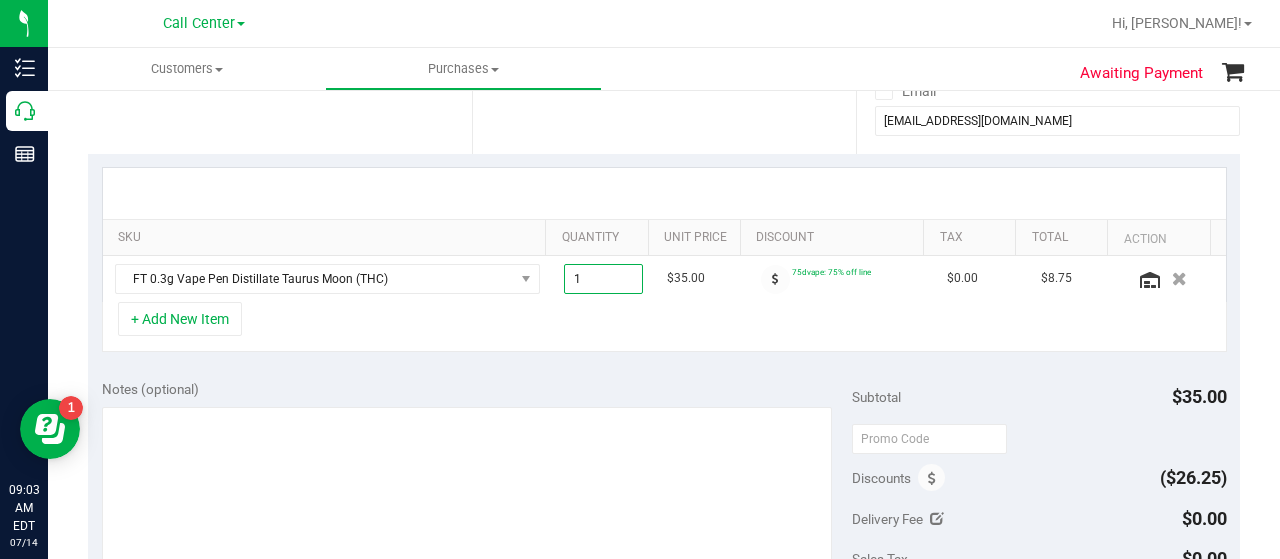 click on "1.00 1" at bounding box center (604, 279) 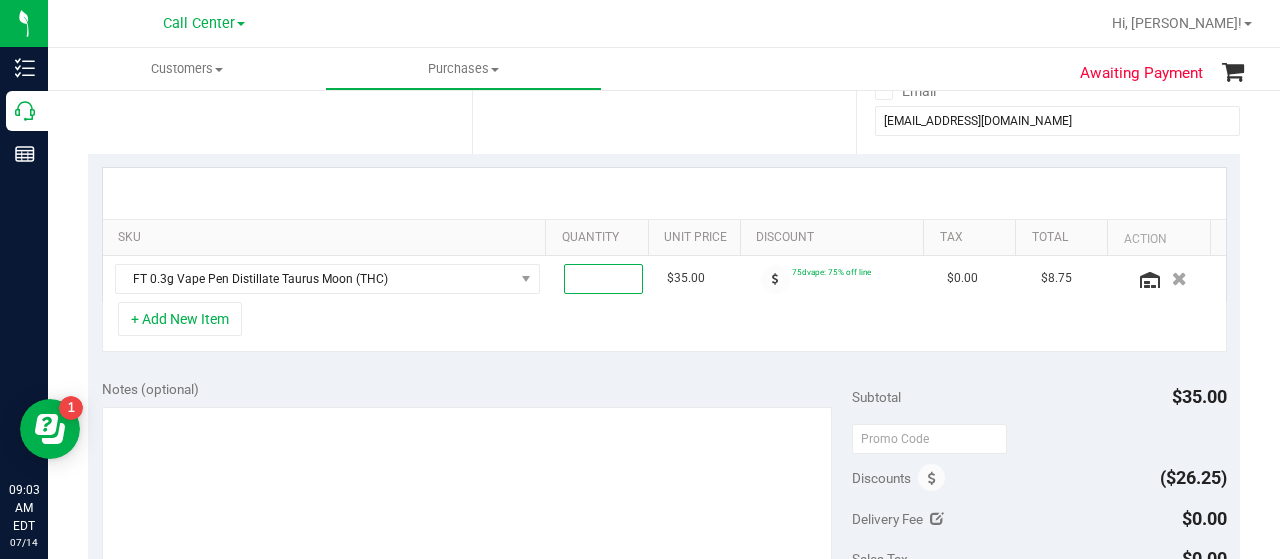 type on "8" 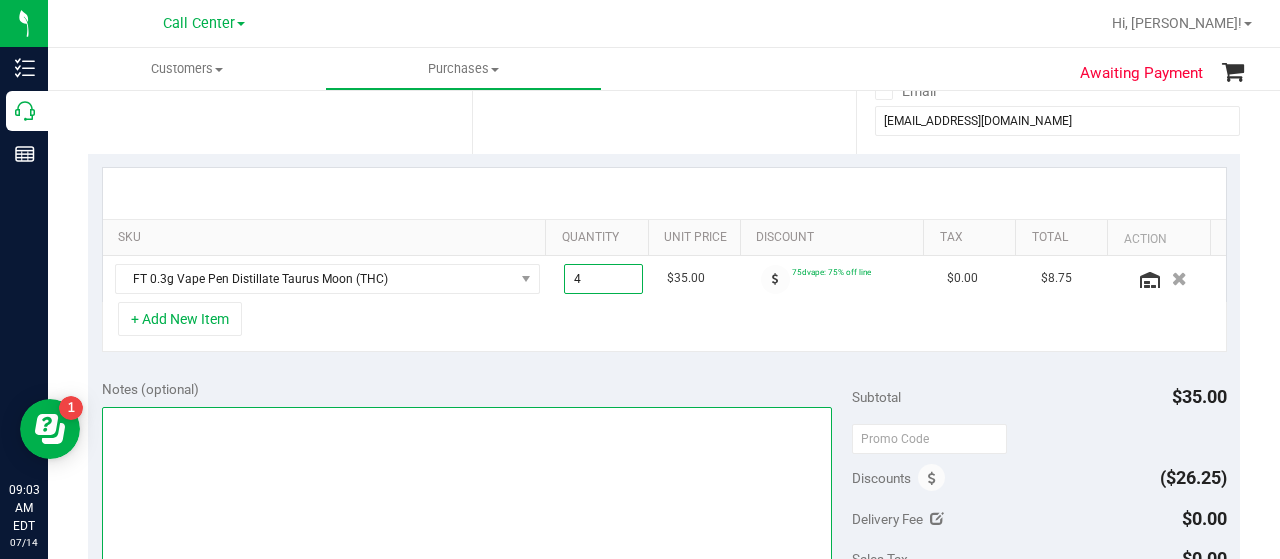 type on "4.00" 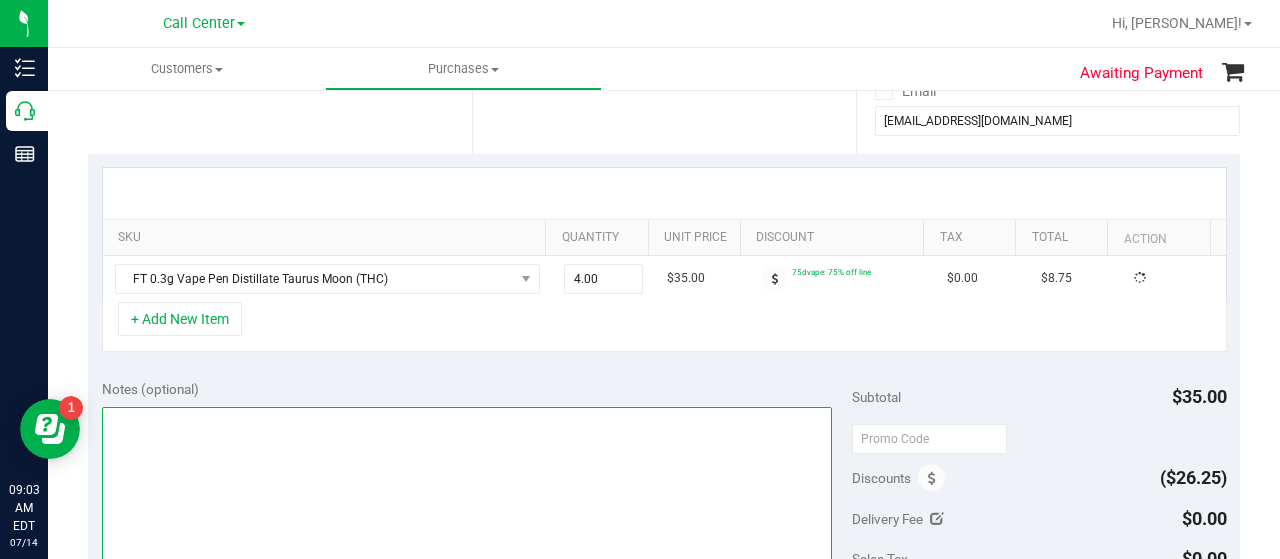 click at bounding box center [467, 503] 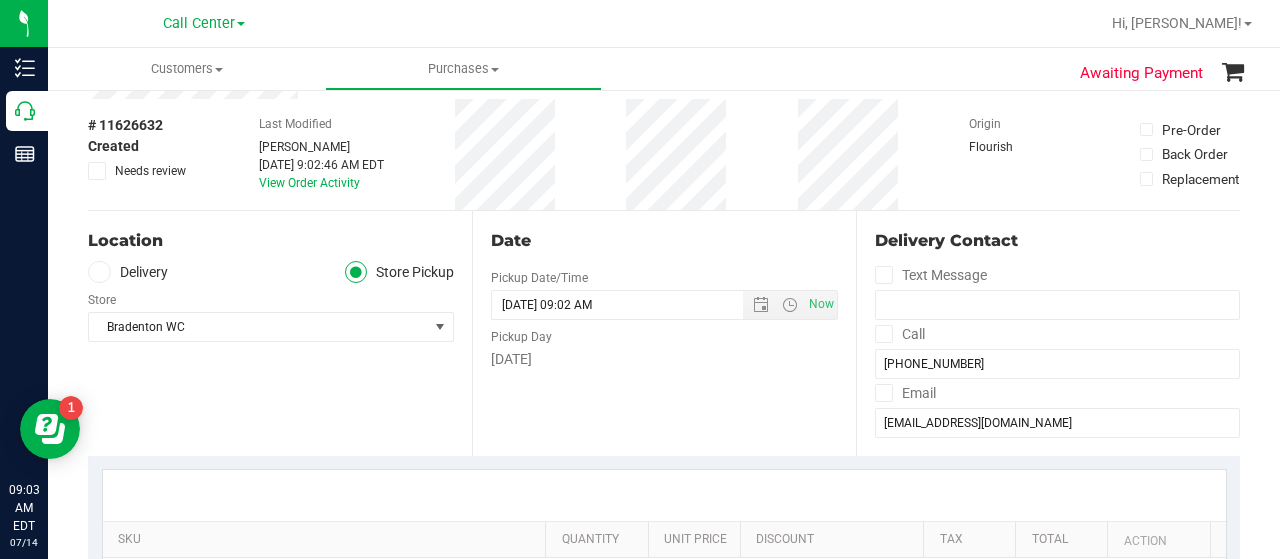 scroll, scrollTop: 0, scrollLeft: 0, axis: both 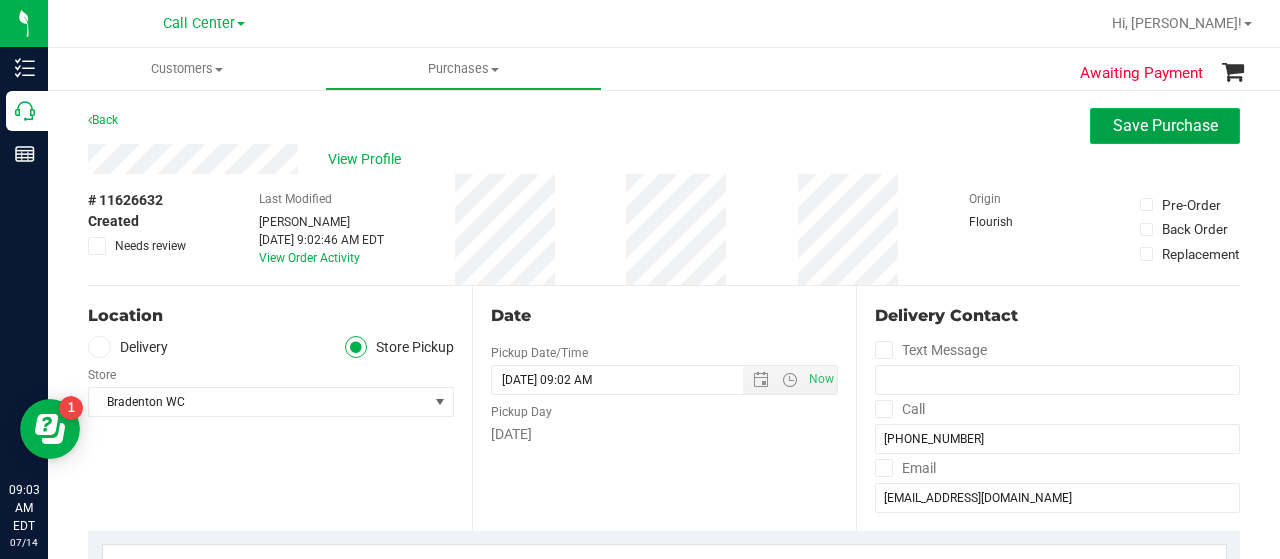 click on "Save Purchase" at bounding box center (1165, 125) 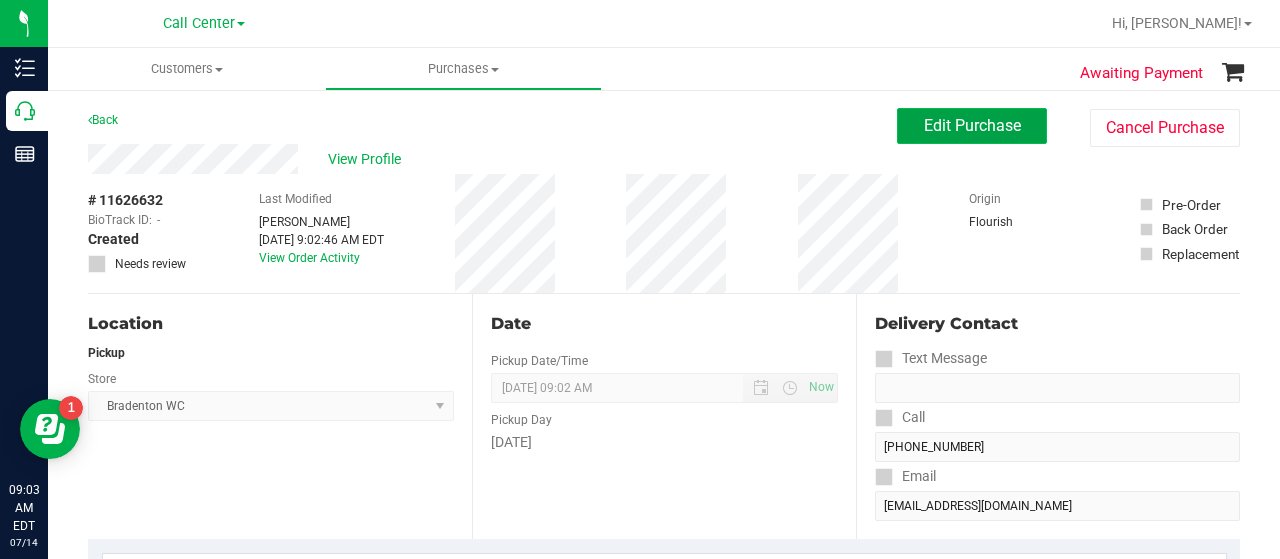 click on "Edit Purchase" at bounding box center [972, 126] 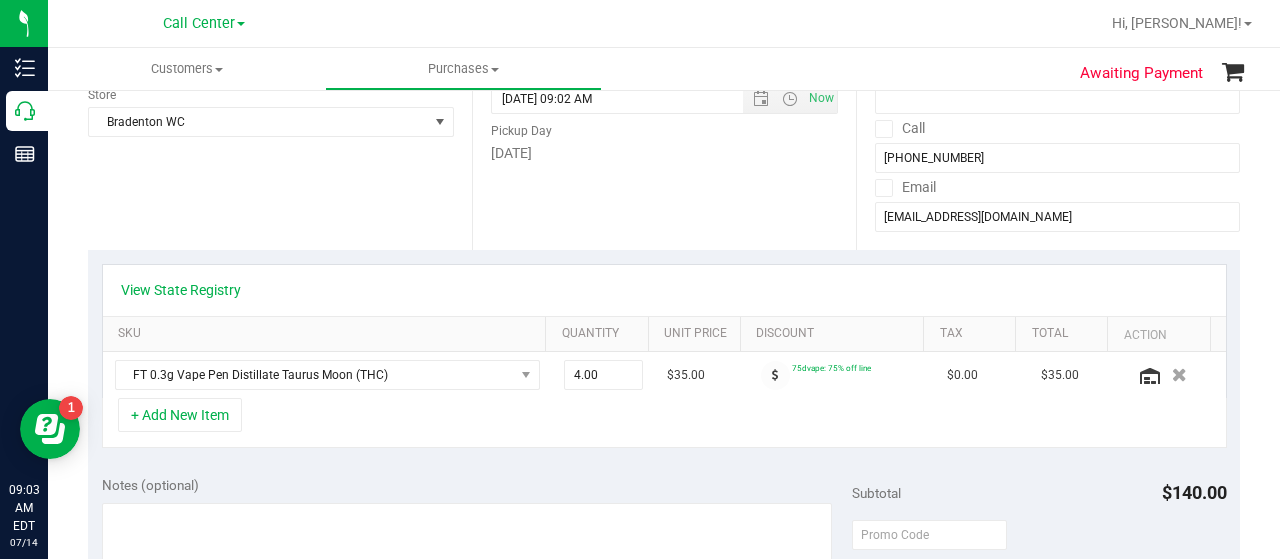 scroll, scrollTop: 325, scrollLeft: 0, axis: vertical 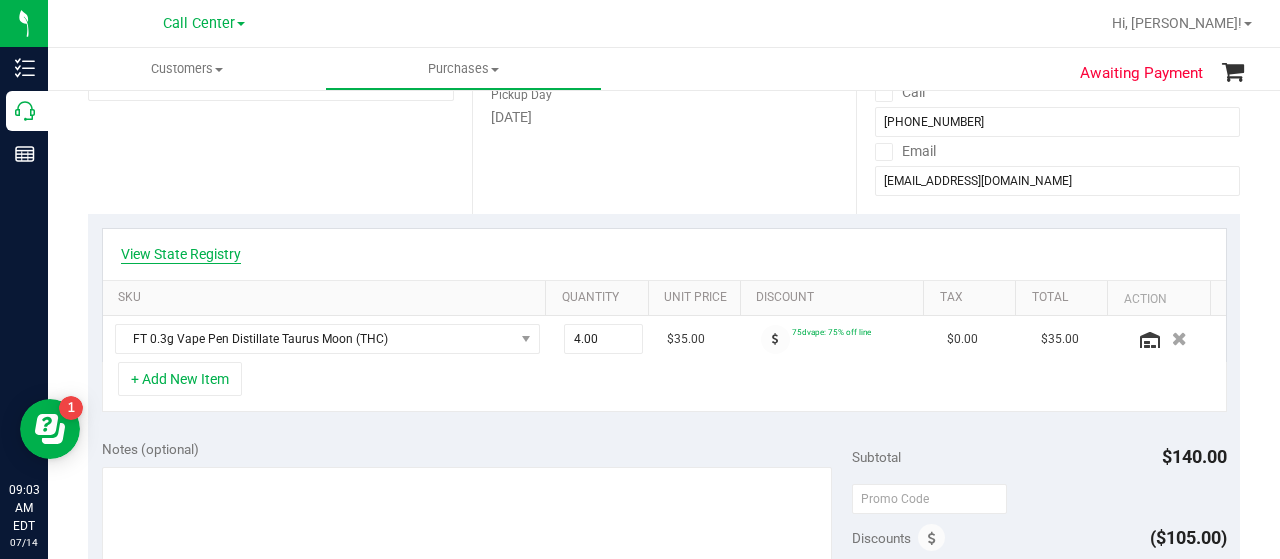 click on "View State Registry" at bounding box center [181, 254] 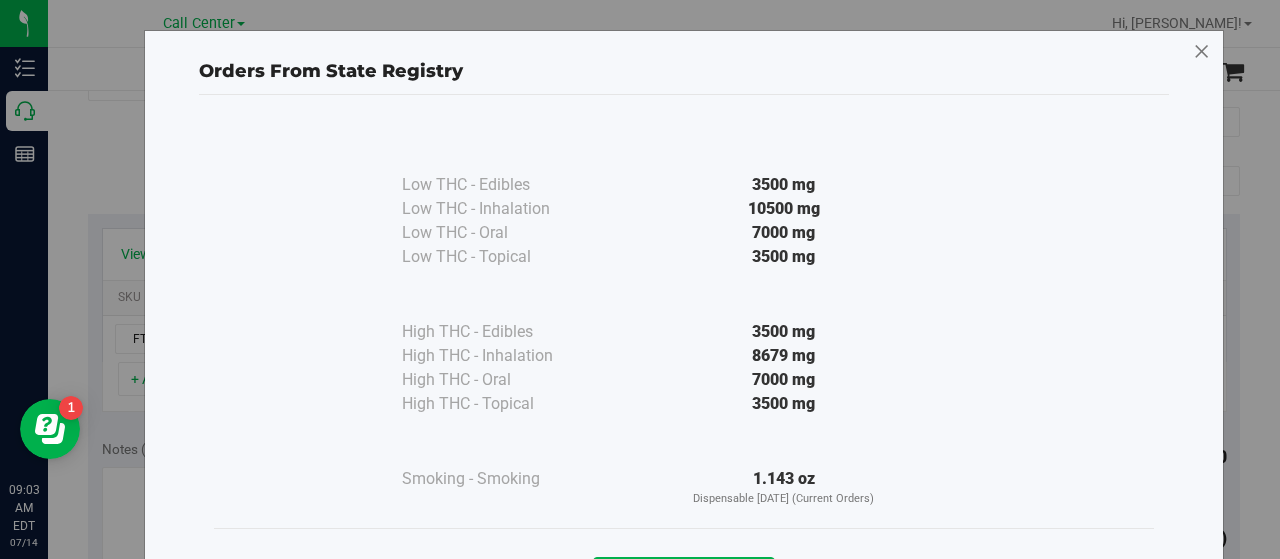 click at bounding box center [1202, 52] 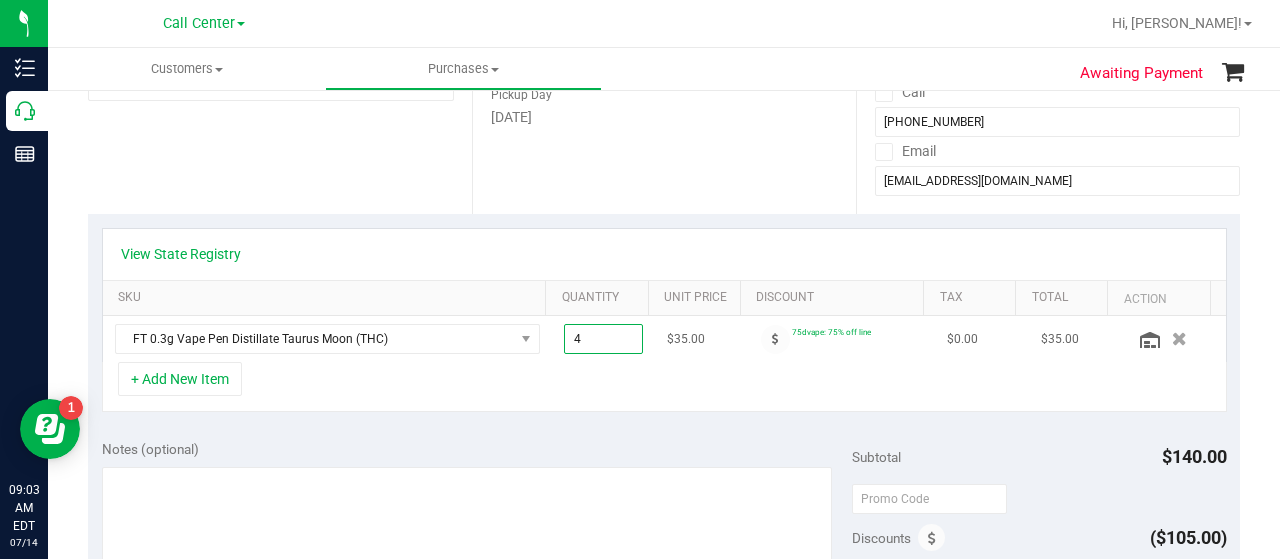 click on "4.00 4" at bounding box center (604, 339) 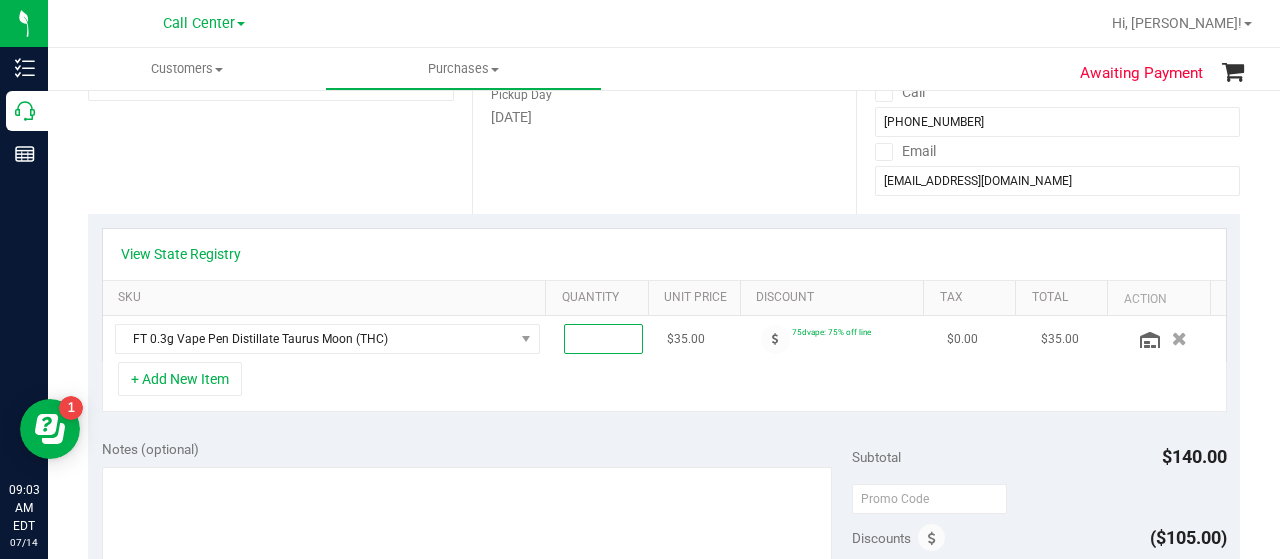 type on "8" 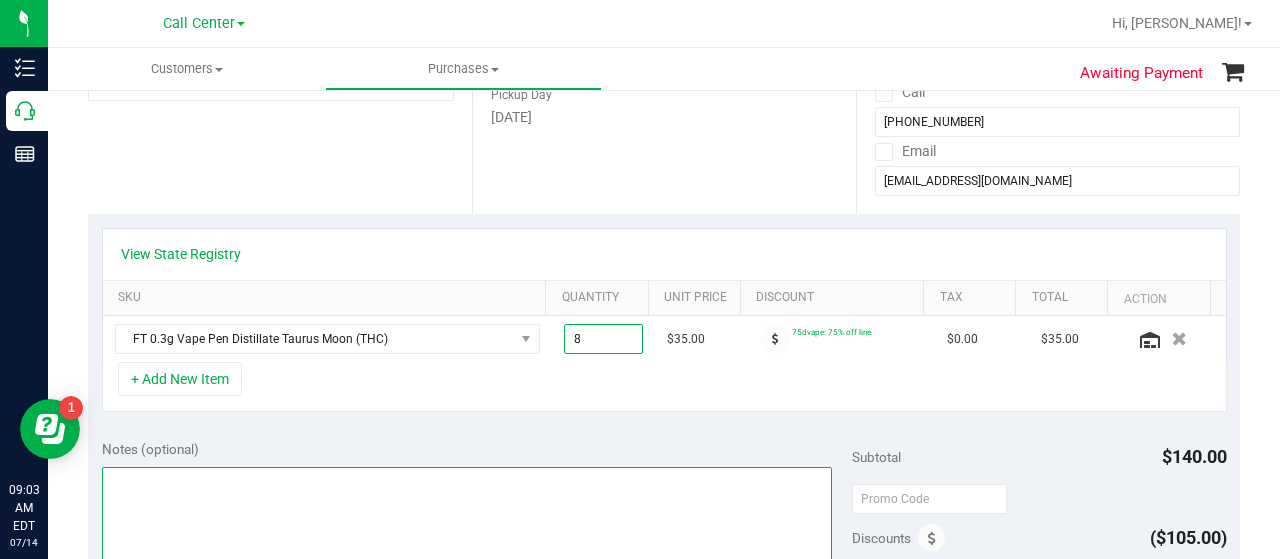 type on "8.00" 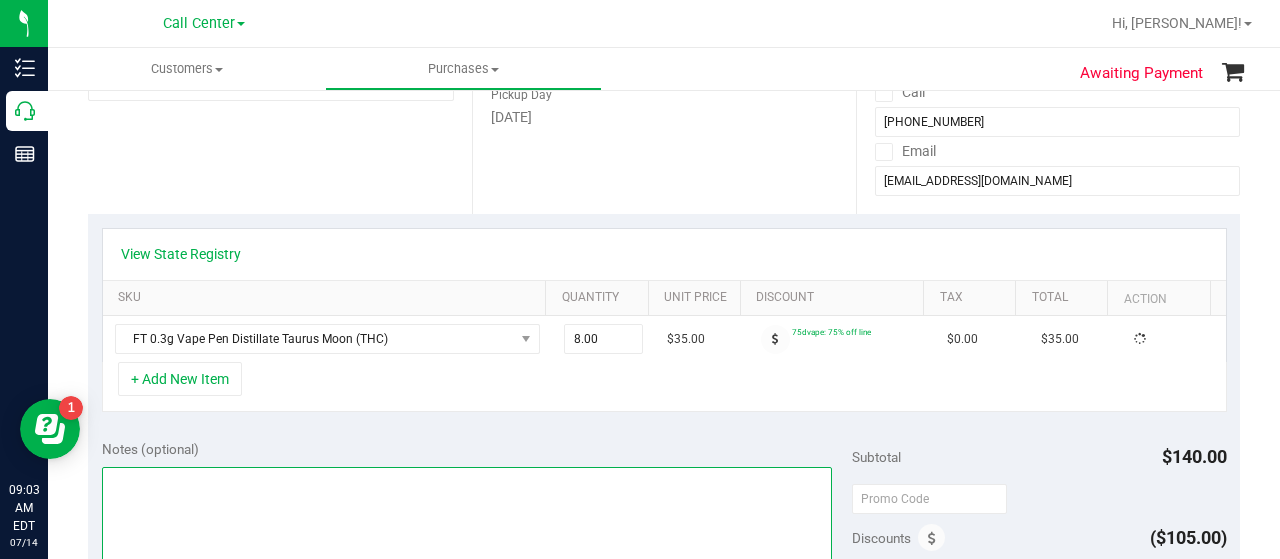 click at bounding box center [467, 563] 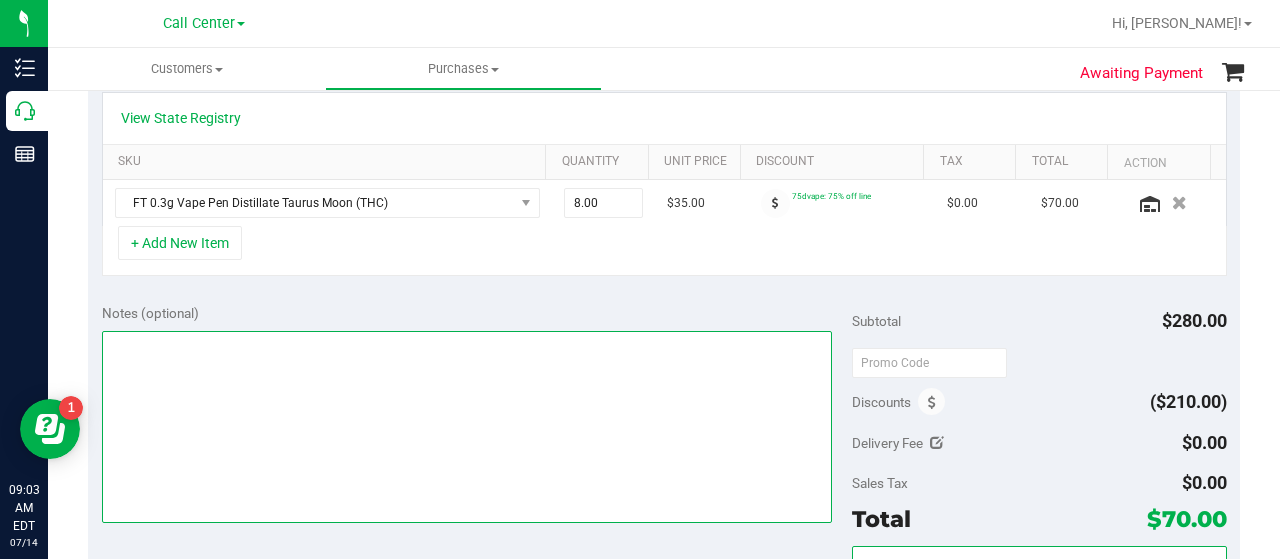 scroll, scrollTop: 517, scrollLeft: 0, axis: vertical 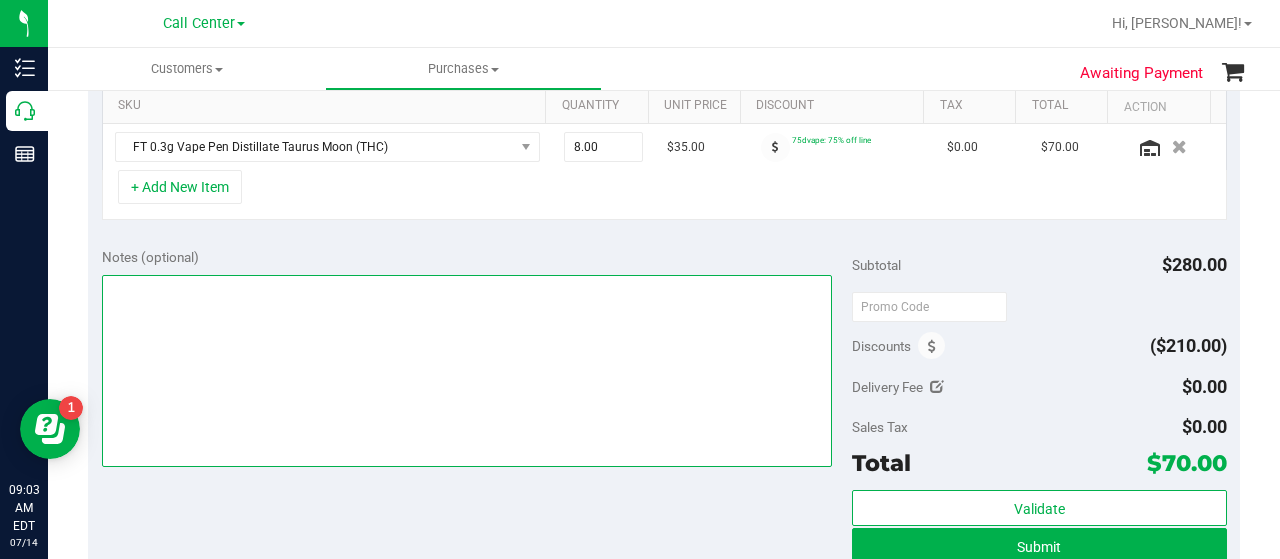 click at bounding box center [467, 371] 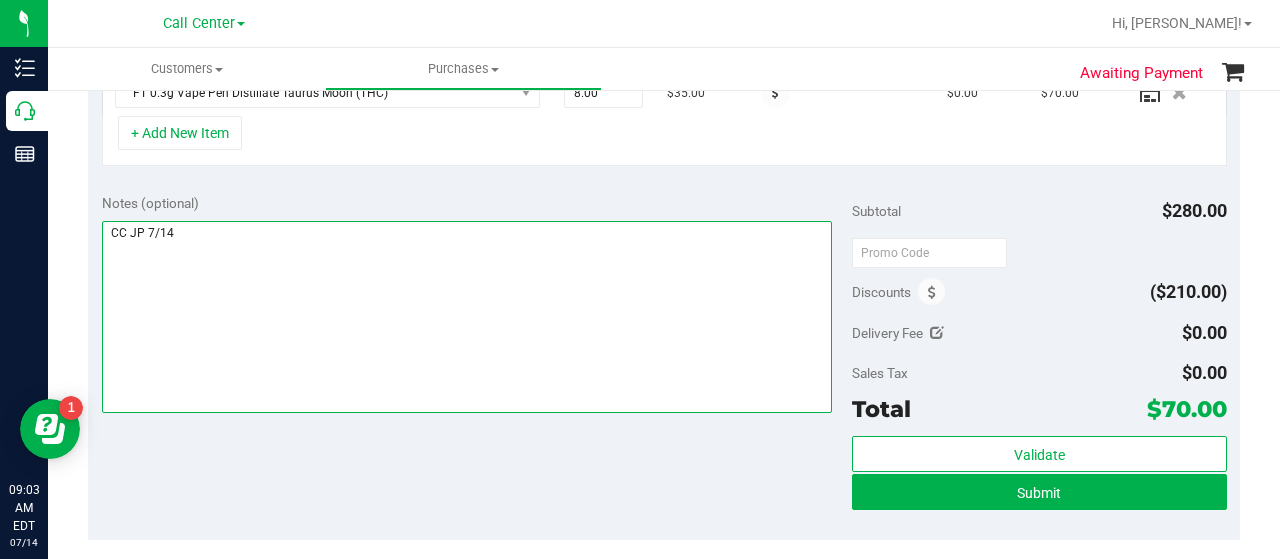 scroll, scrollTop: 574, scrollLeft: 0, axis: vertical 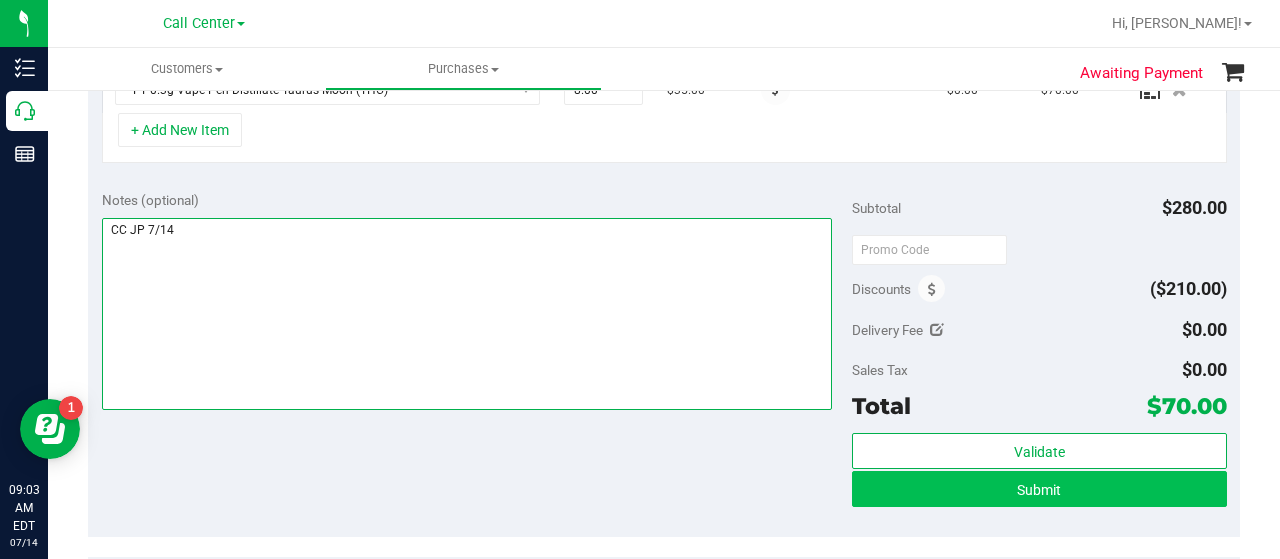 type on "CC JP 7/14" 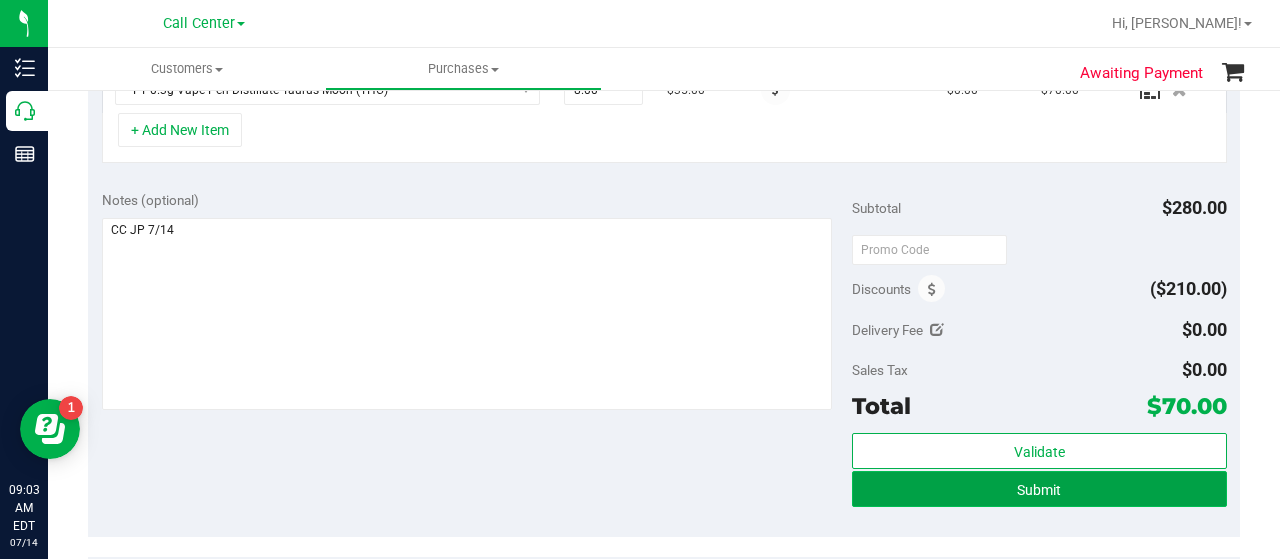 click on "Submit" at bounding box center [1039, 490] 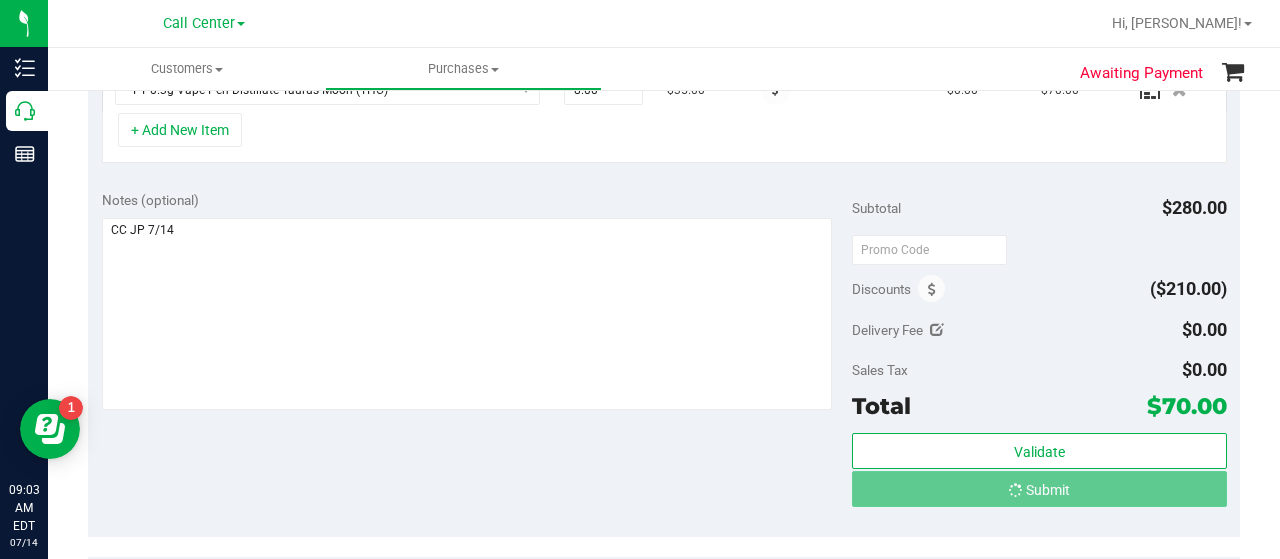 scroll, scrollTop: 577, scrollLeft: 0, axis: vertical 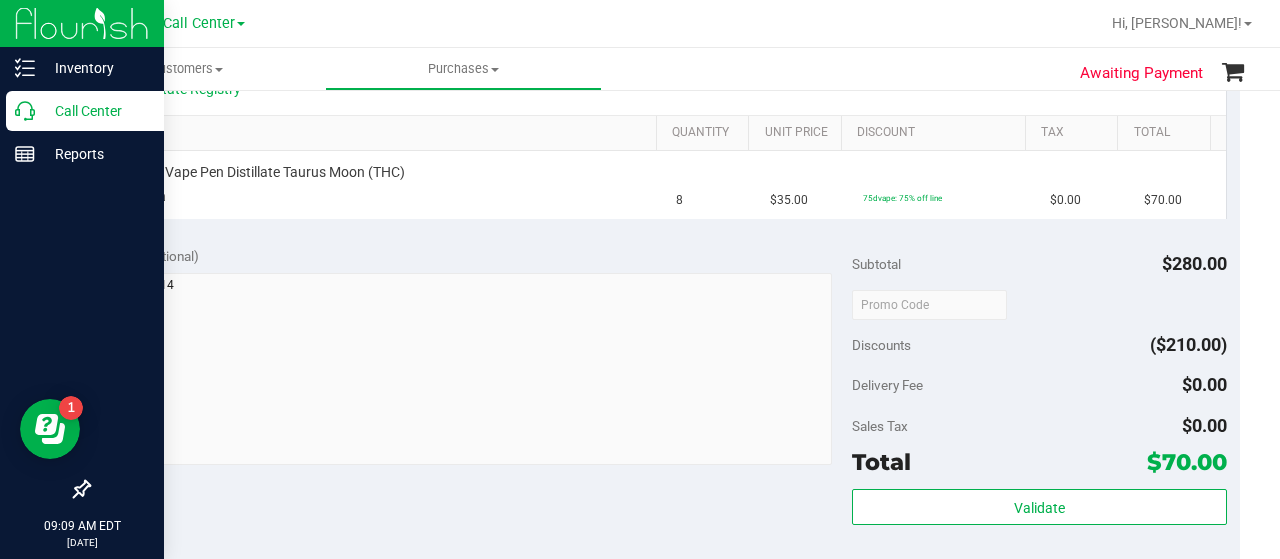 click on "Call Center" at bounding box center (95, 111) 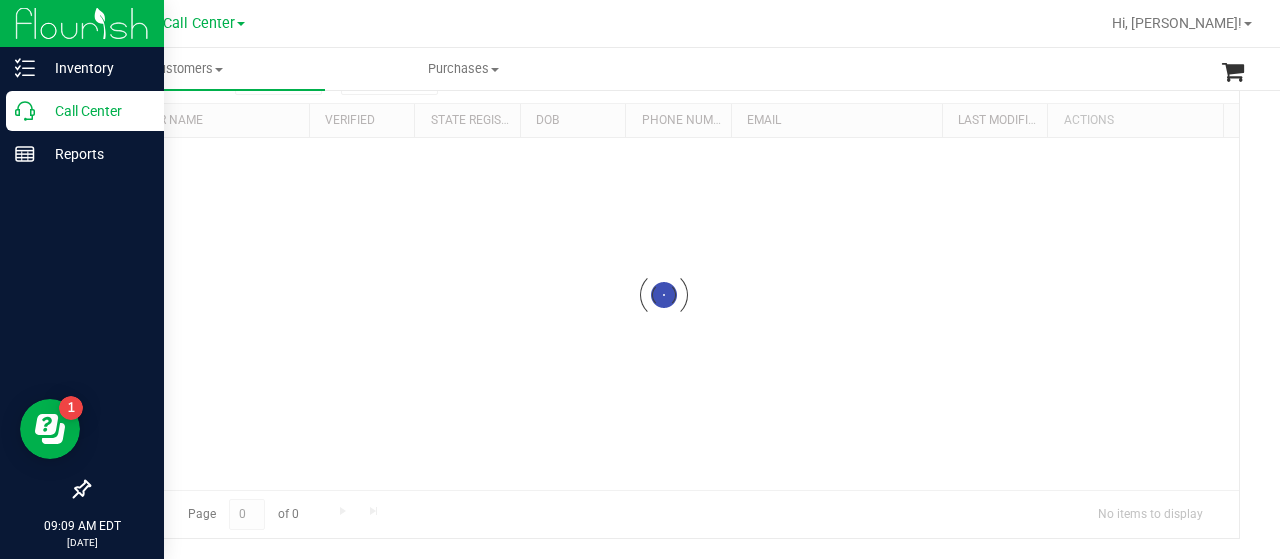 scroll, scrollTop: 0, scrollLeft: 0, axis: both 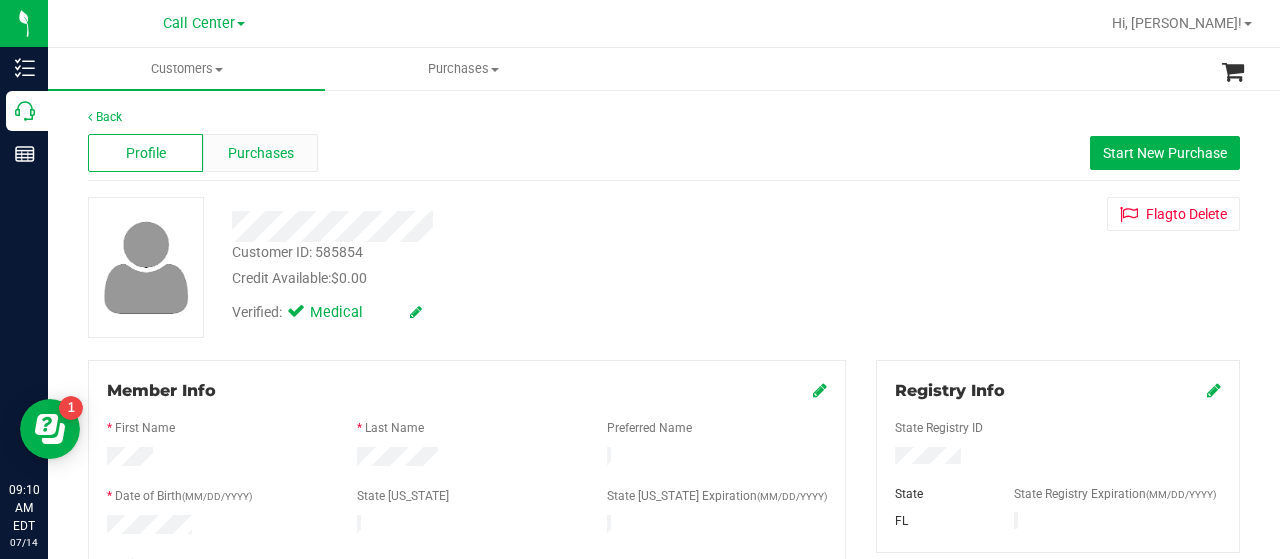click on "Purchases" at bounding box center [261, 153] 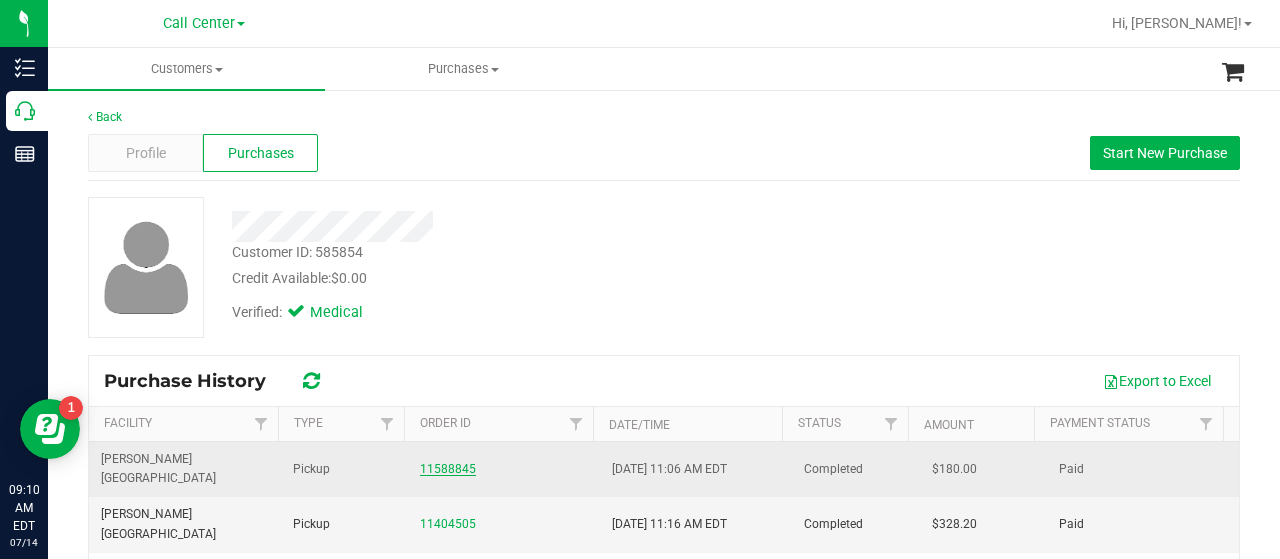 click on "11588845" at bounding box center (448, 469) 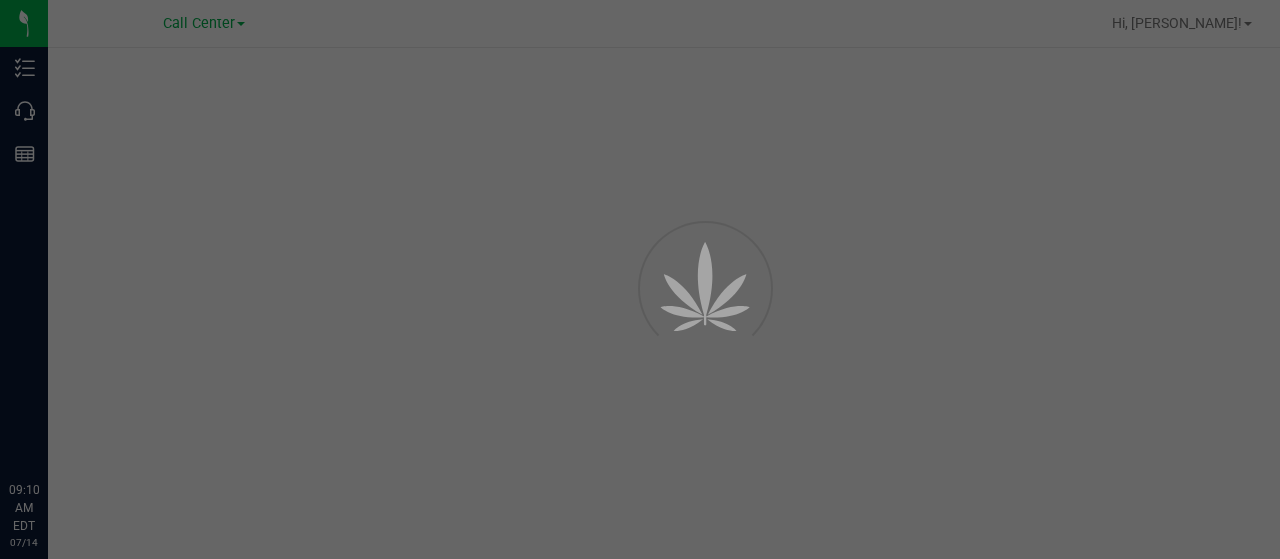 scroll, scrollTop: 0, scrollLeft: 0, axis: both 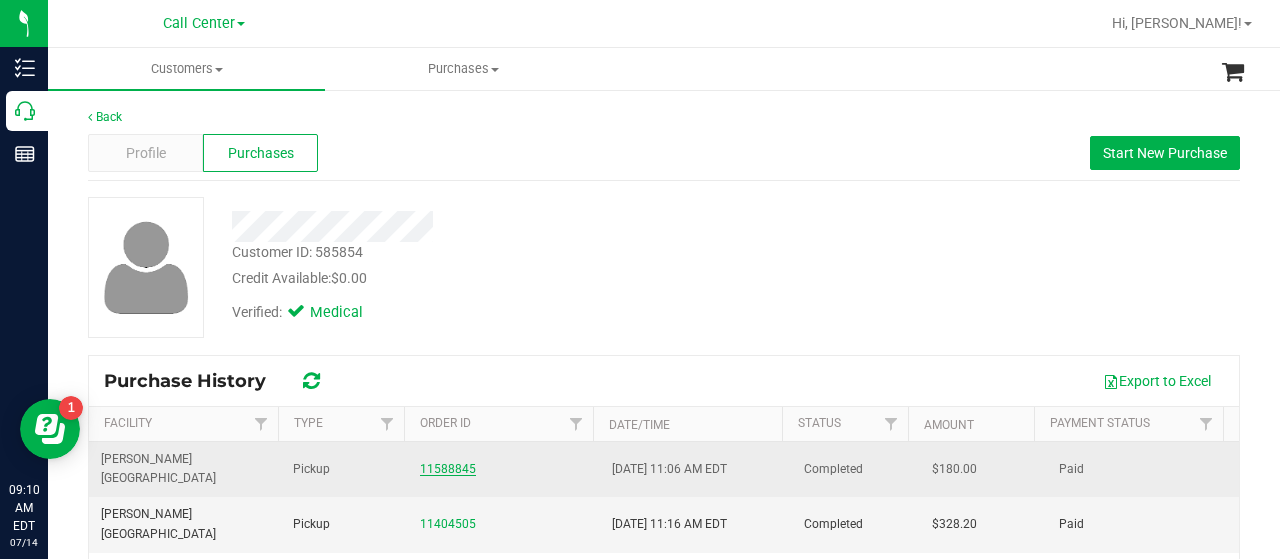 click on "11588845" at bounding box center (448, 469) 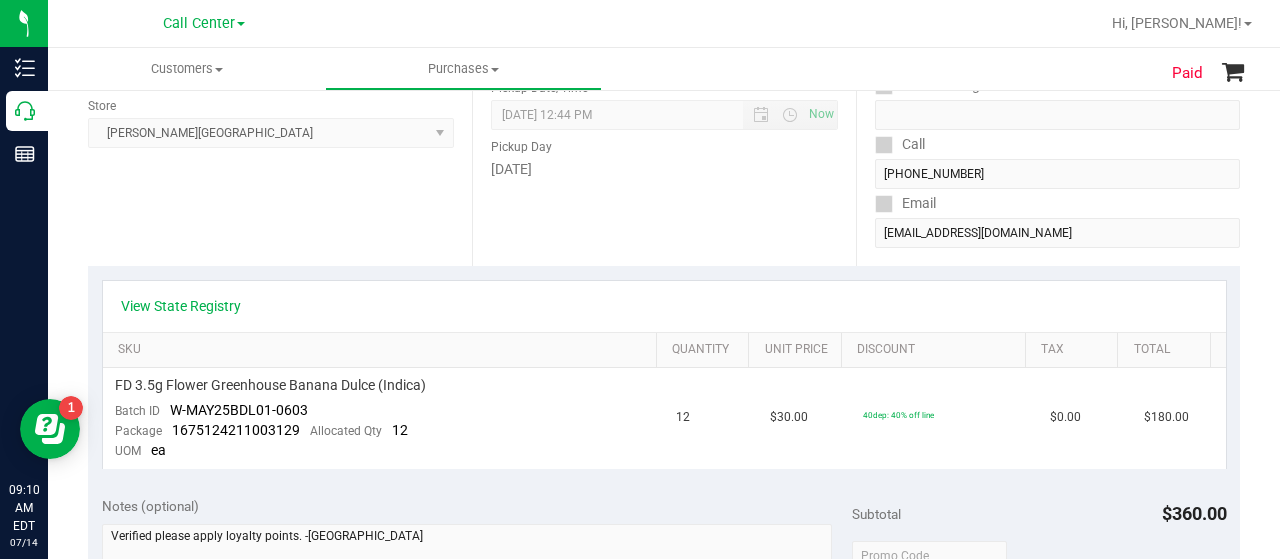 scroll, scrollTop: 300, scrollLeft: 0, axis: vertical 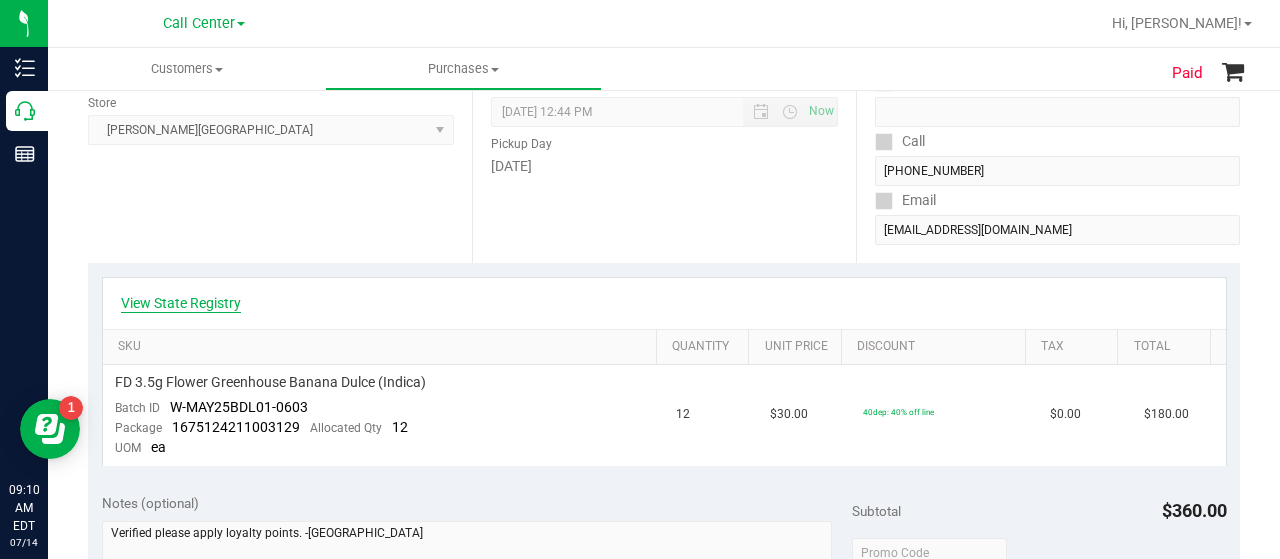 click on "View State Registry" at bounding box center (181, 303) 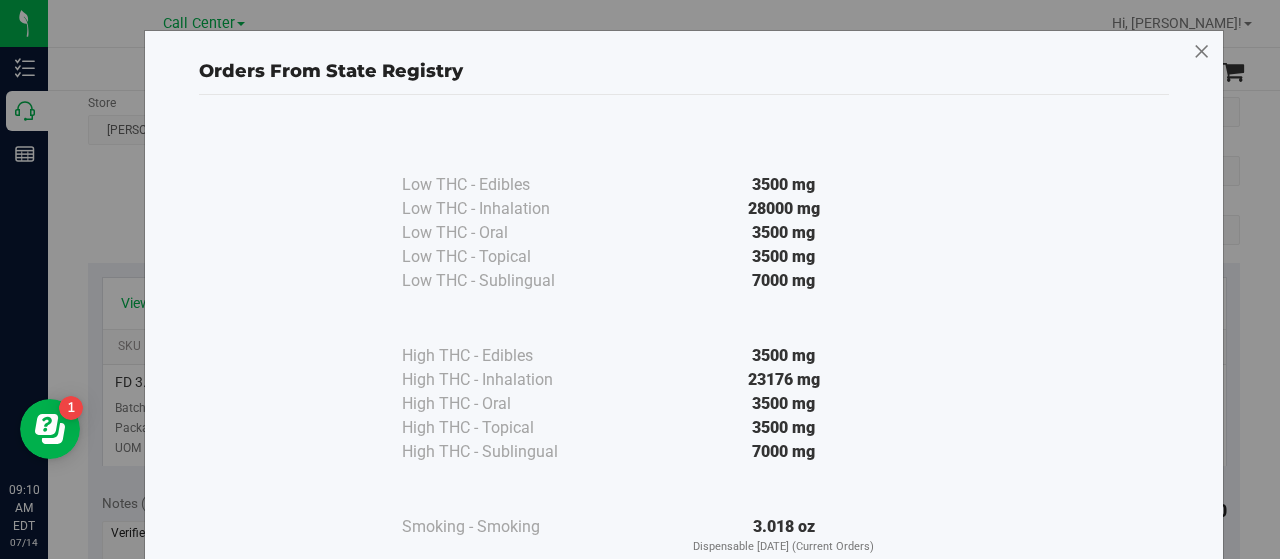 click at bounding box center (1202, 52) 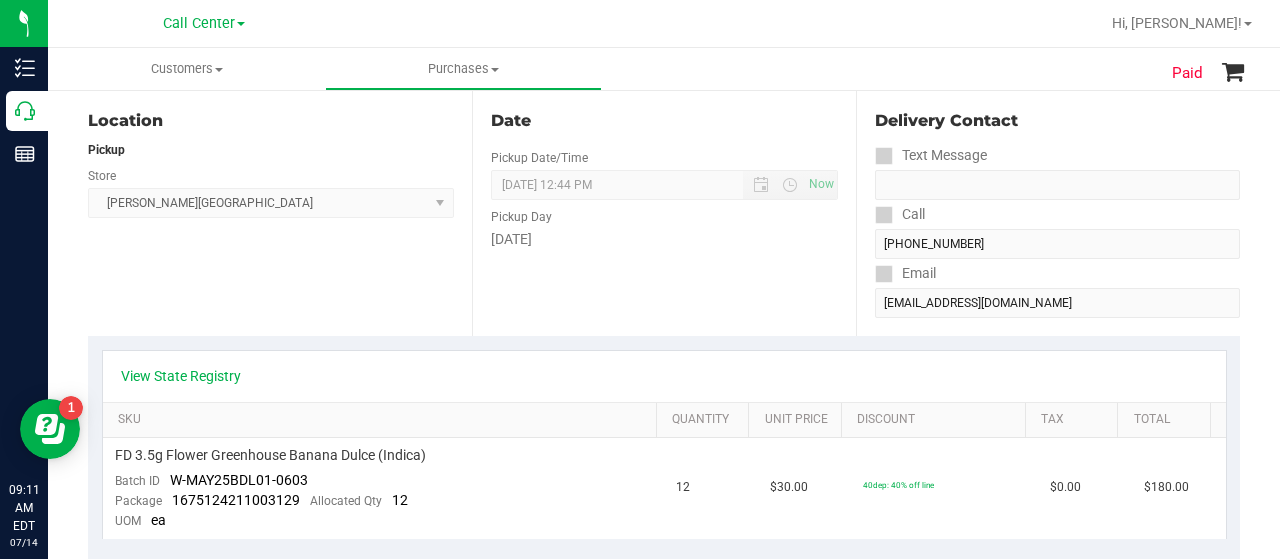 scroll, scrollTop: 0, scrollLeft: 0, axis: both 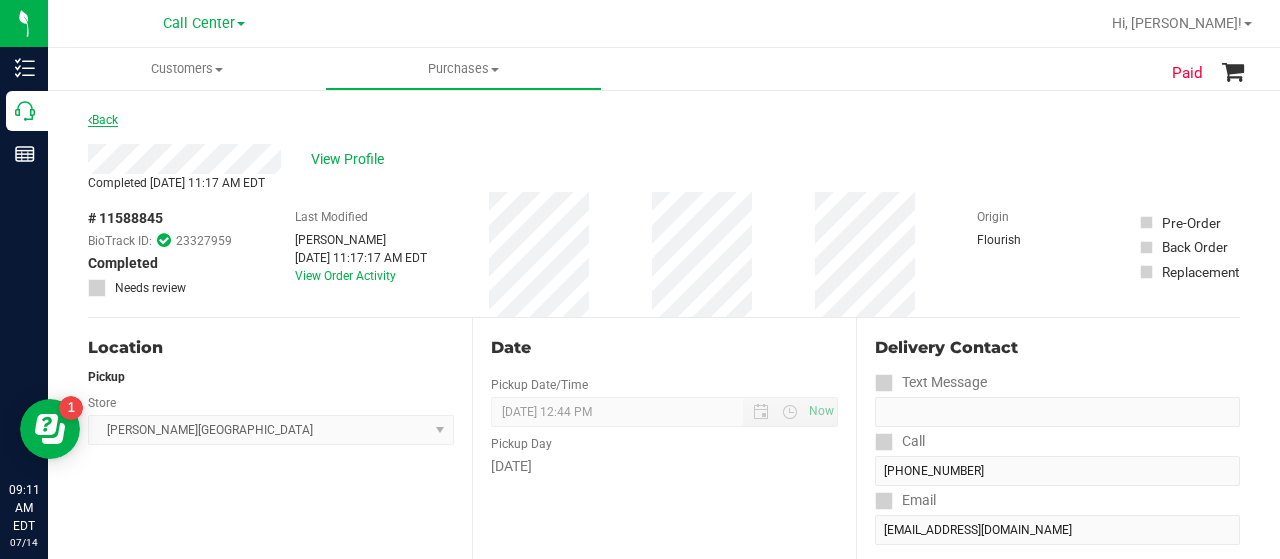 click on "Back" at bounding box center [103, 120] 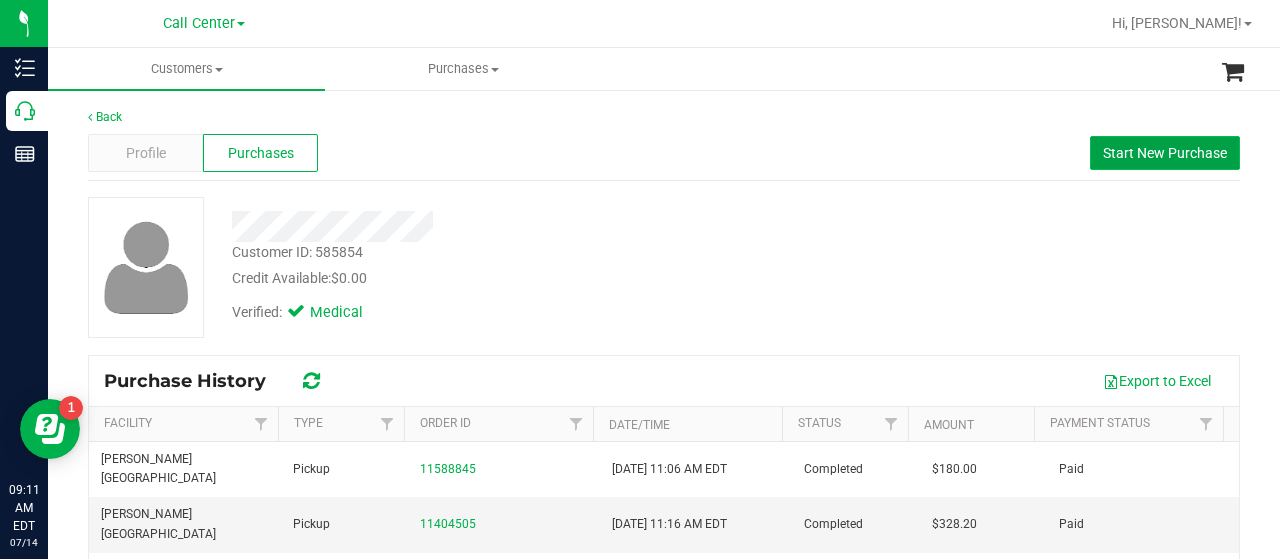 click on "Start New Purchase" at bounding box center [1165, 153] 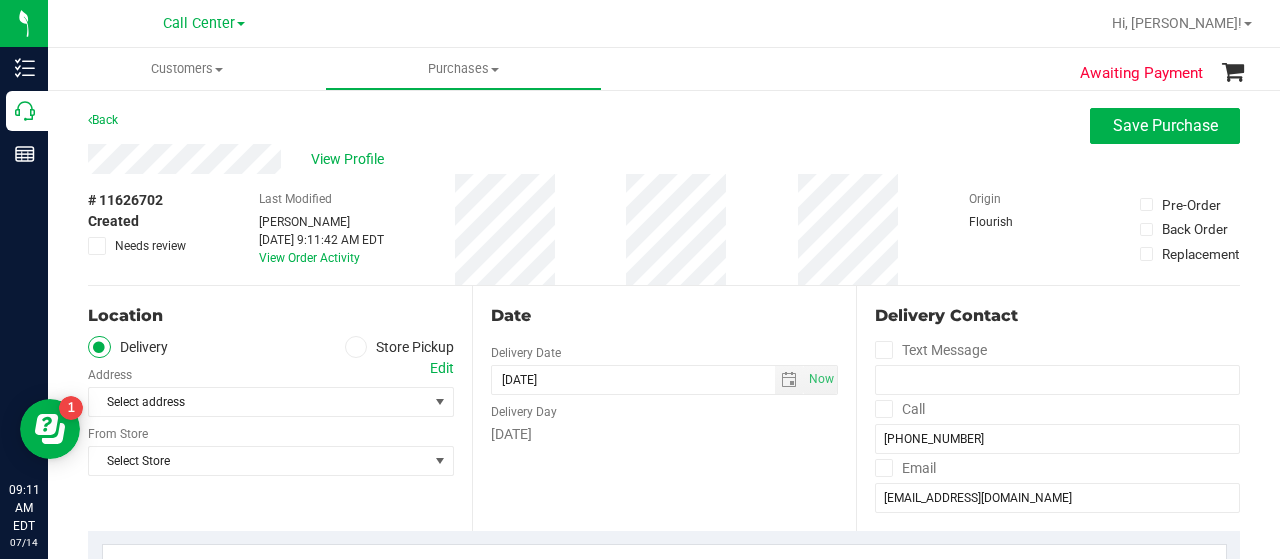 click at bounding box center [356, 347] 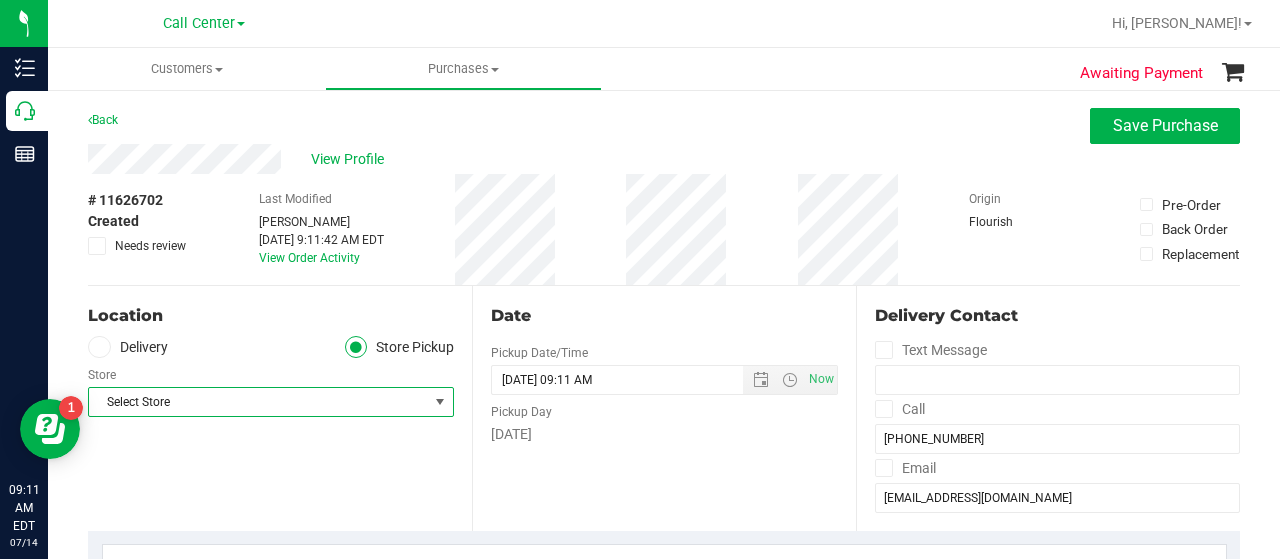 click on "Select Store" at bounding box center (258, 402) 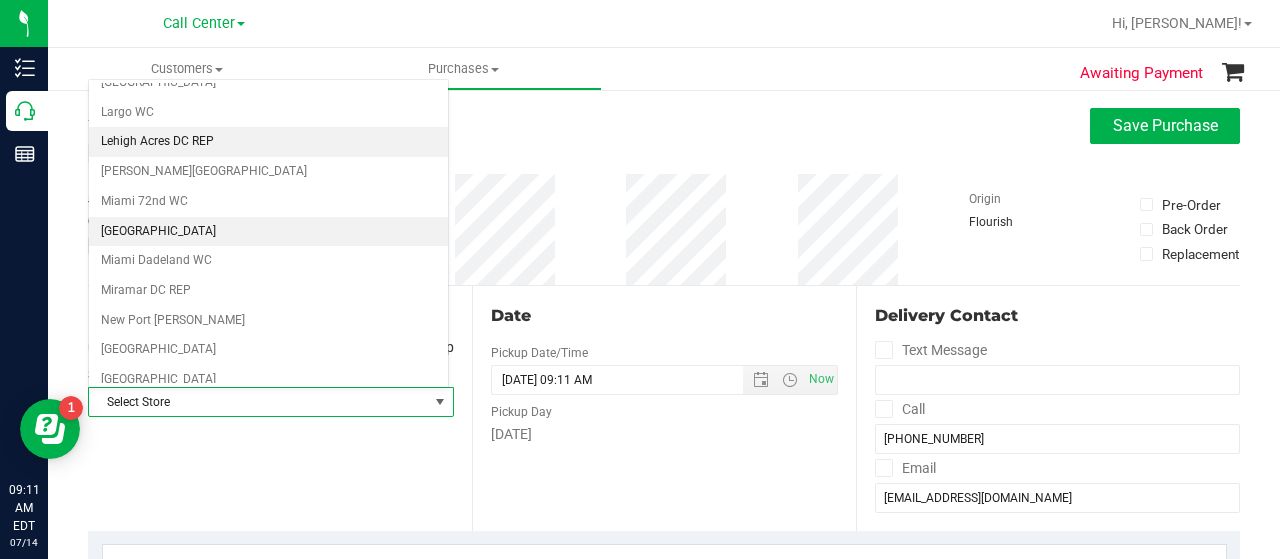 scroll, scrollTop: 579, scrollLeft: 0, axis: vertical 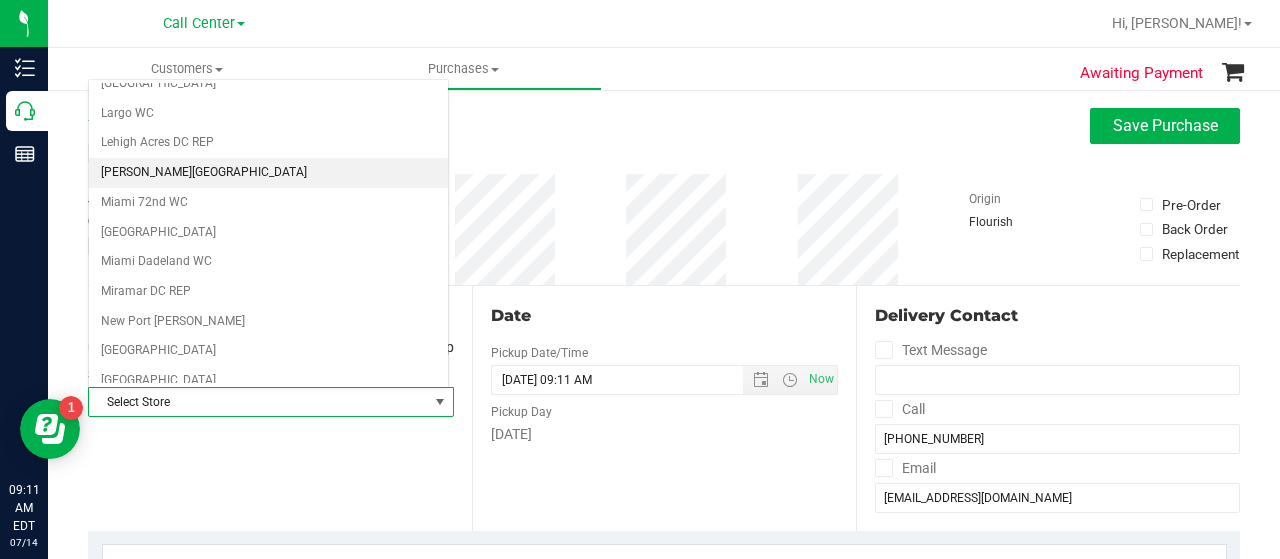 click on "[PERSON_NAME][GEOGRAPHIC_DATA]" at bounding box center (268, 173) 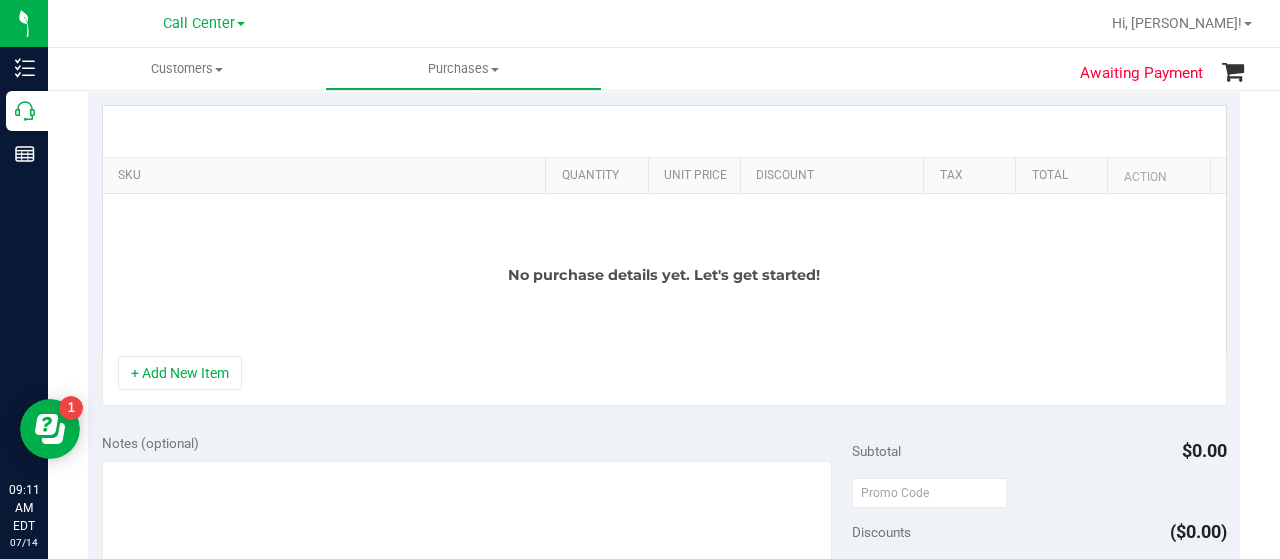 scroll, scrollTop: 441, scrollLeft: 0, axis: vertical 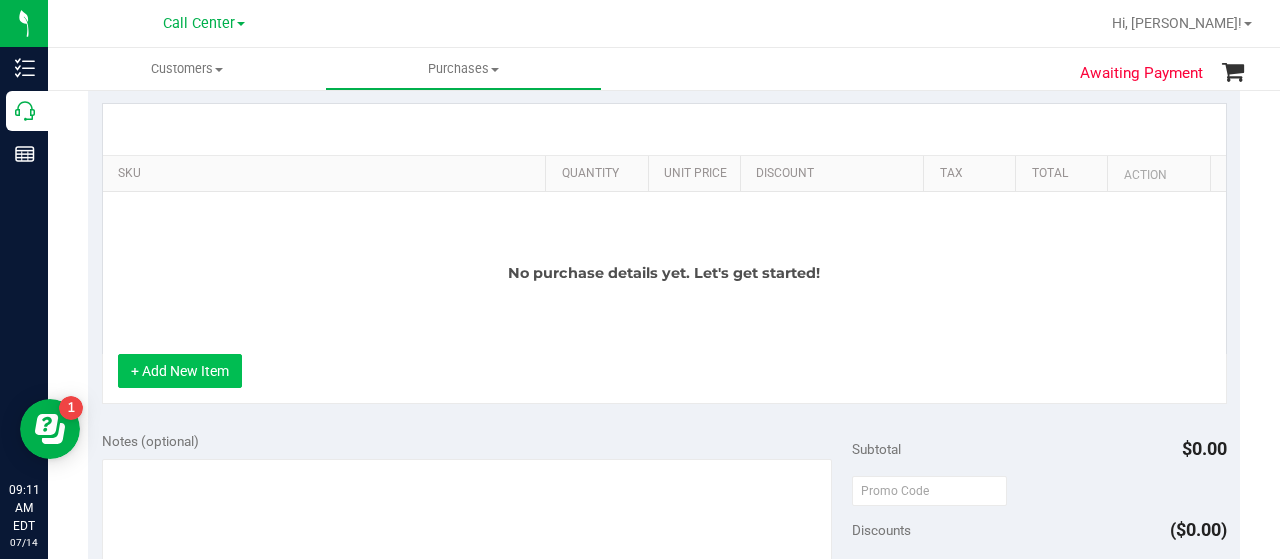 click on "+ Add New Item" at bounding box center [180, 371] 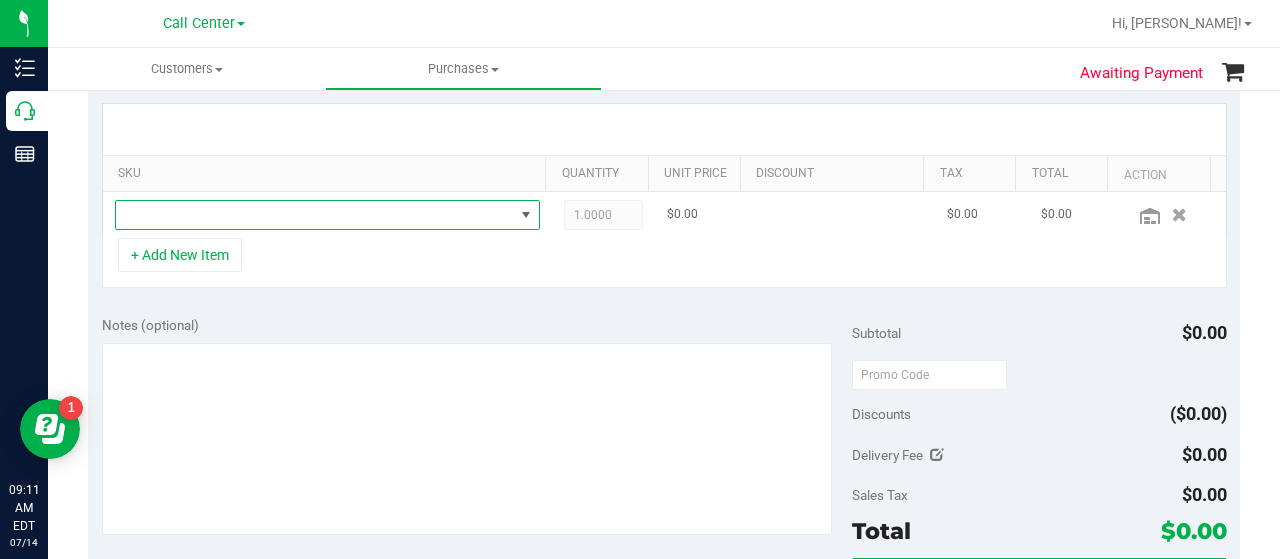 click at bounding box center (315, 215) 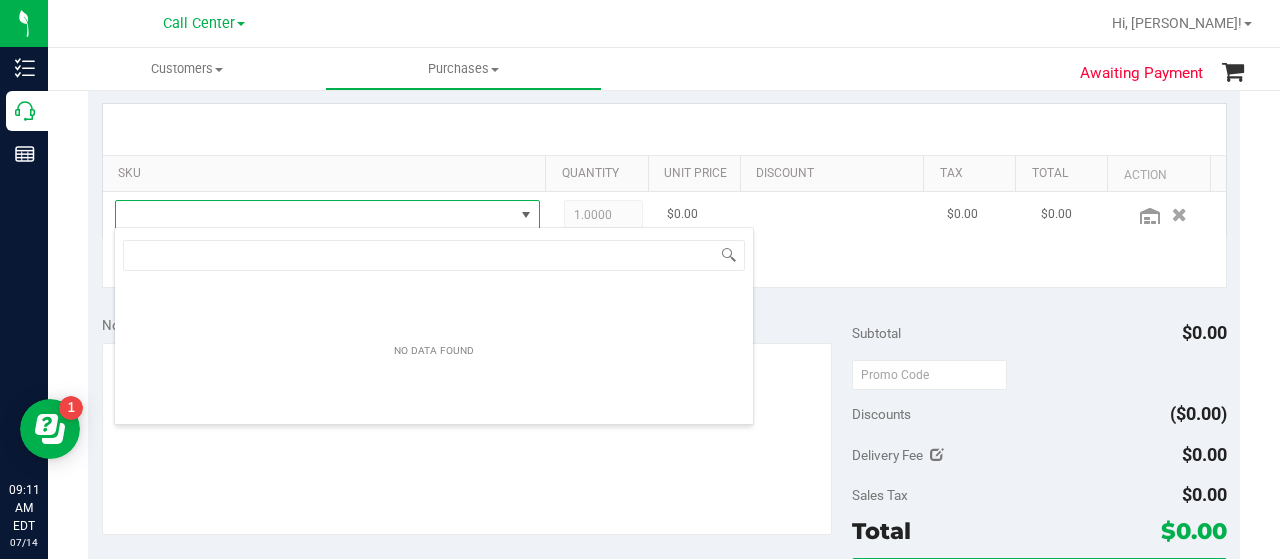 scroll, scrollTop: 99970, scrollLeft: 99586, axis: both 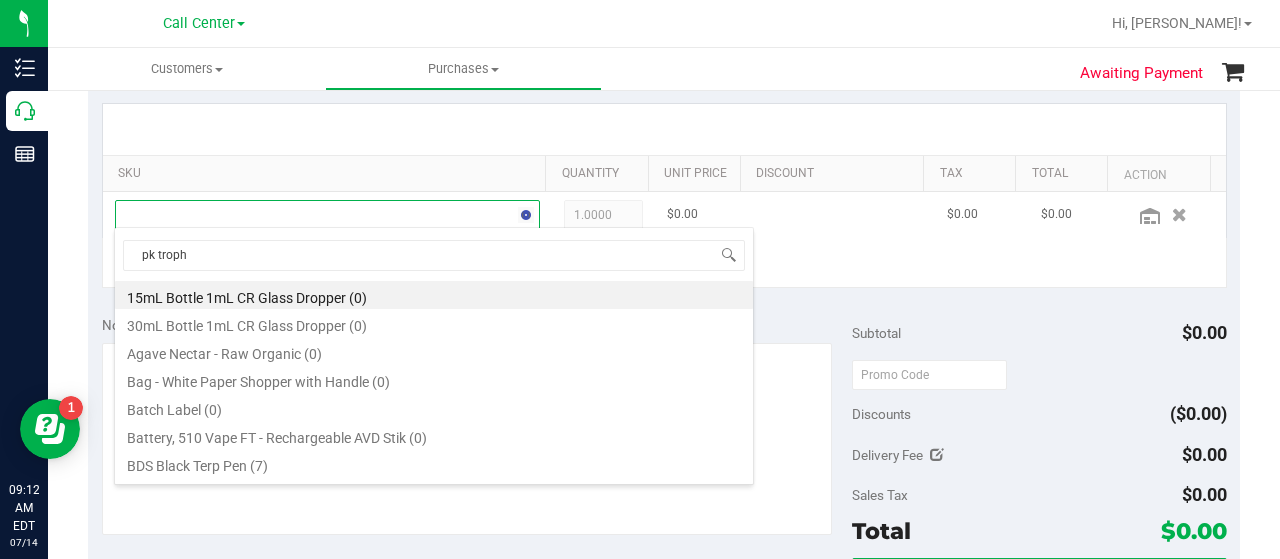 type on "pk trophy" 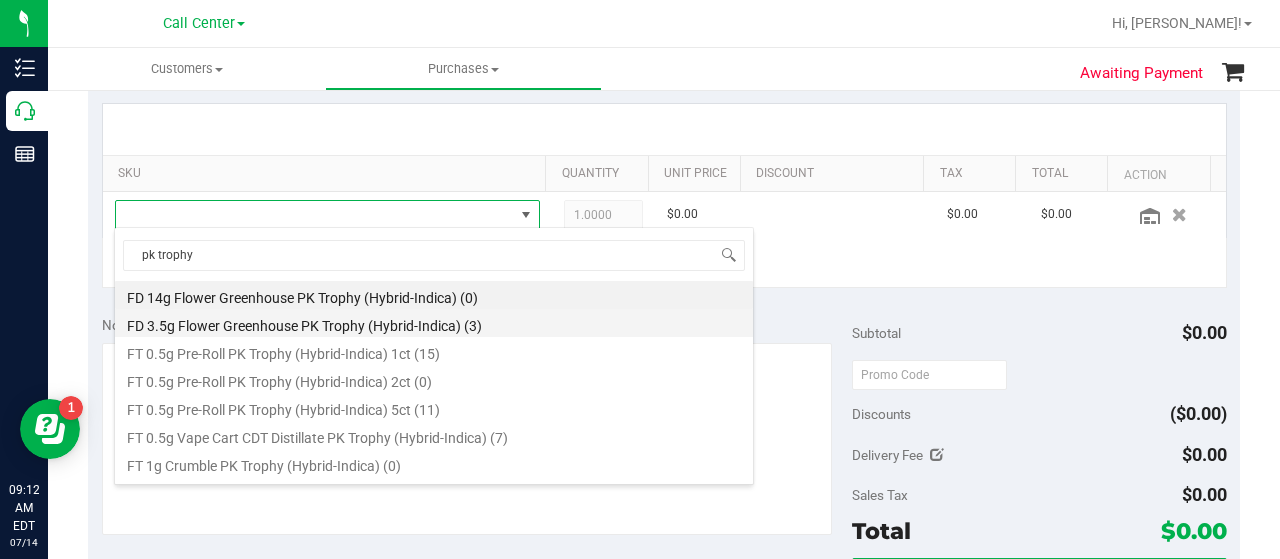 click on "FD 3.5g Flower Greenhouse PK Trophy (Hybrid-Indica) (3)" at bounding box center (434, 323) 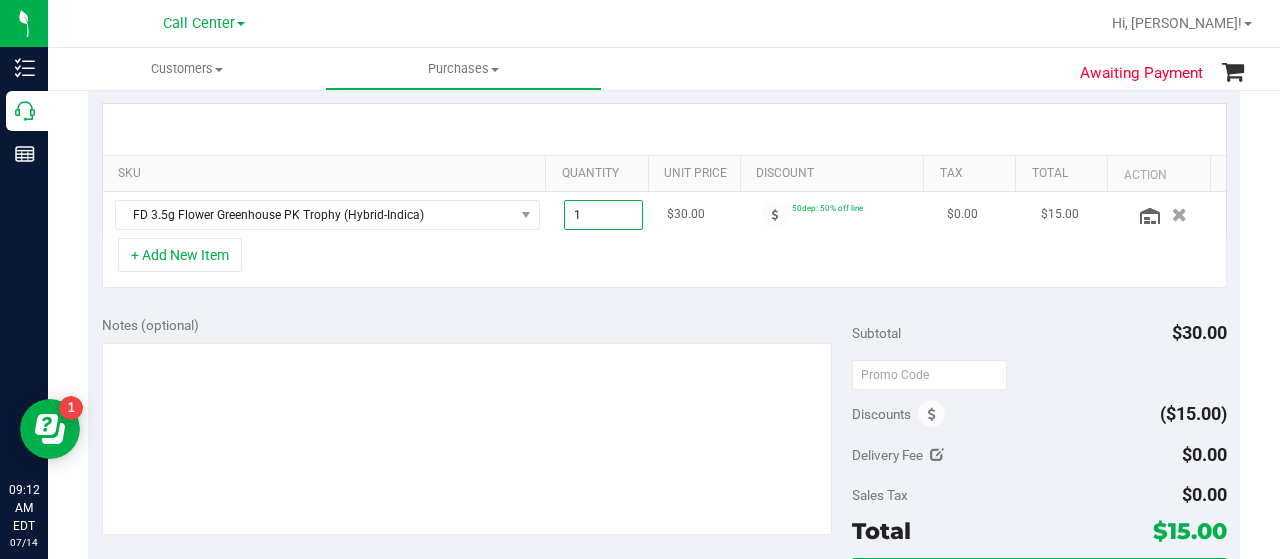 click on "1.00 1" at bounding box center (604, 215) 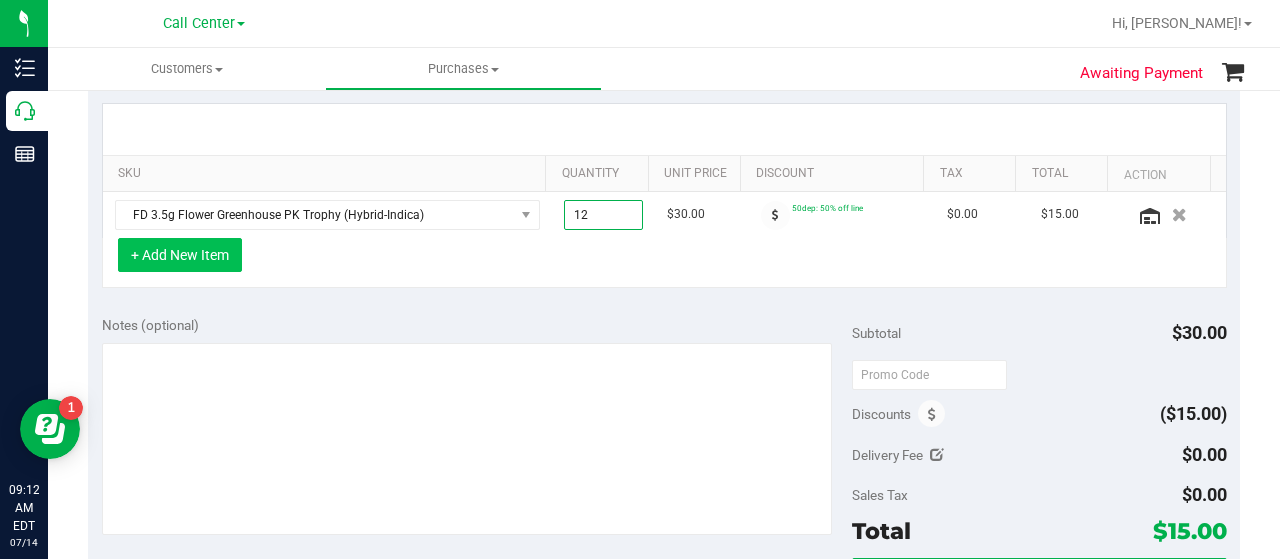type on "12.00" 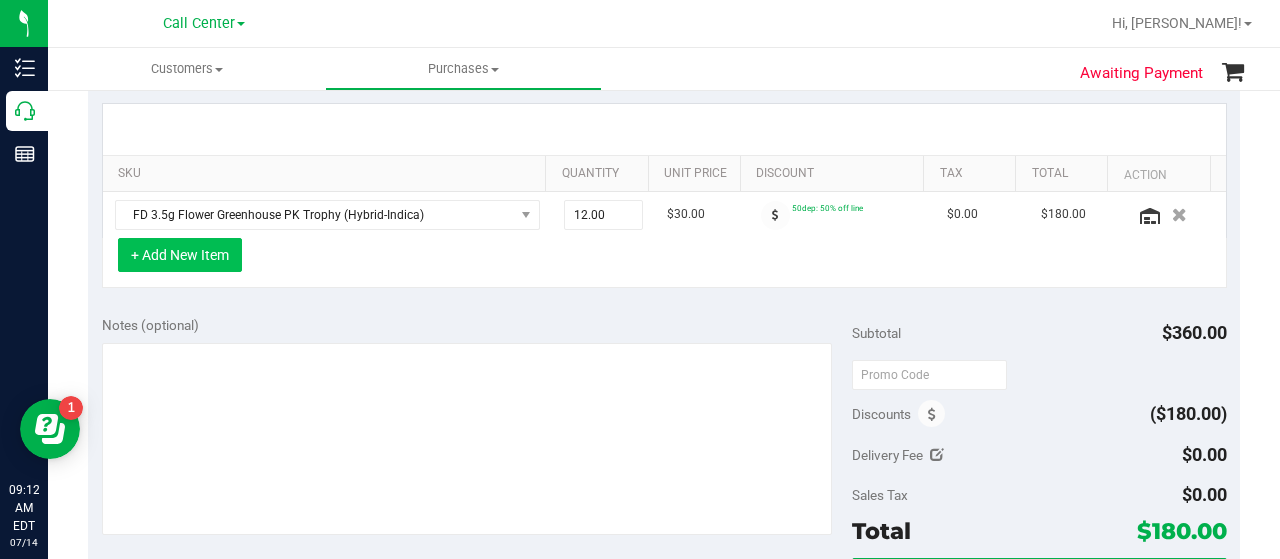 click on "+ Add New Item" at bounding box center (180, 255) 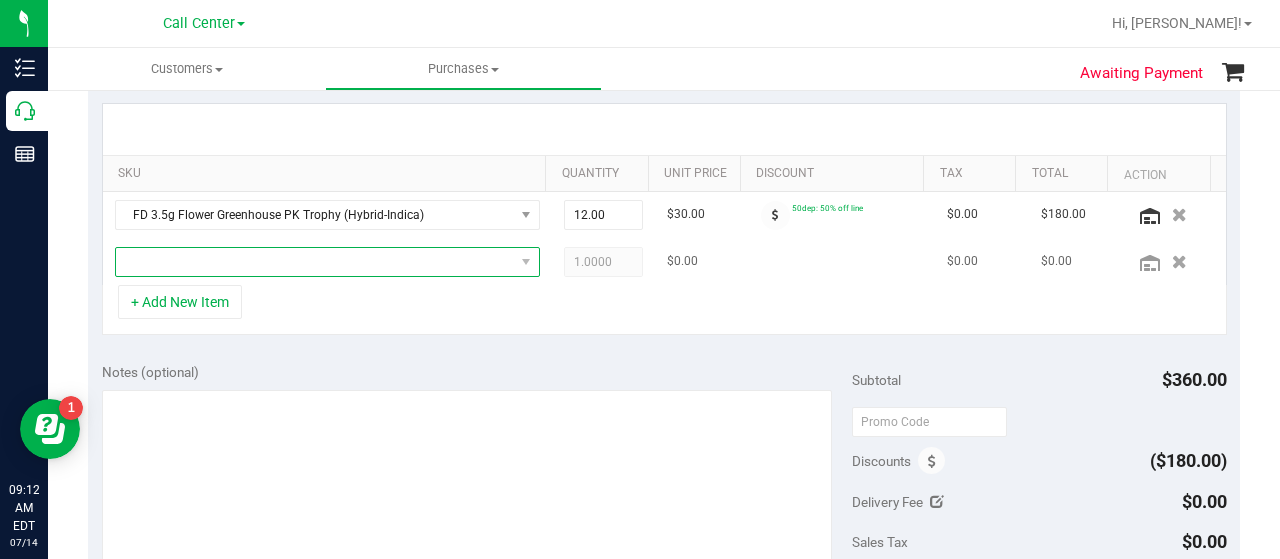 click at bounding box center [315, 262] 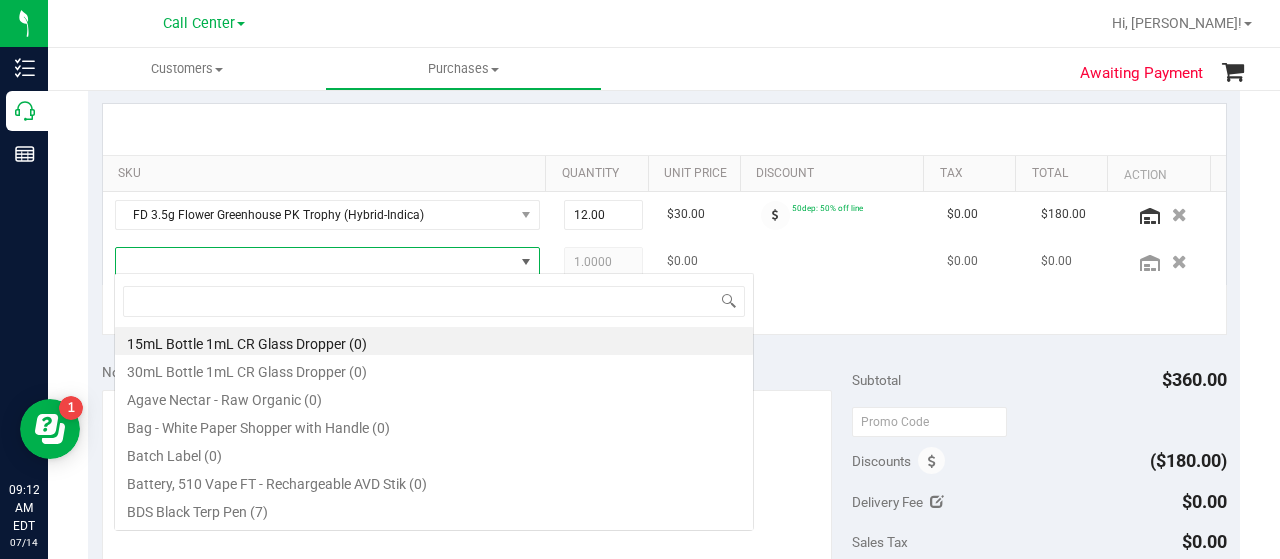 scroll, scrollTop: 99970, scrollLeft: 99586, axis: both 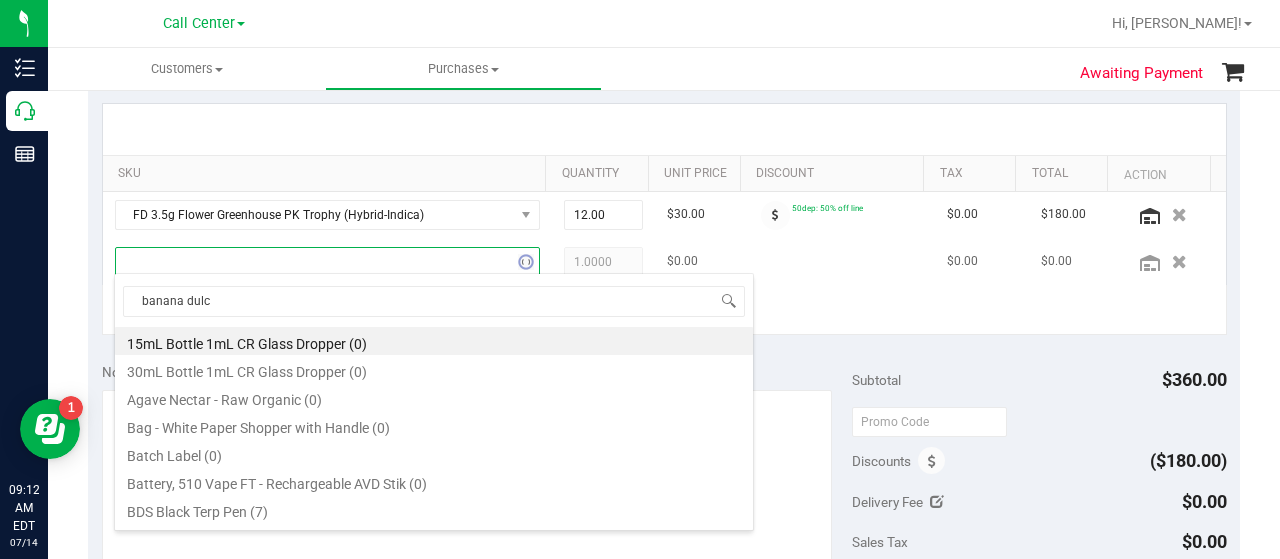type on "banana dulce" 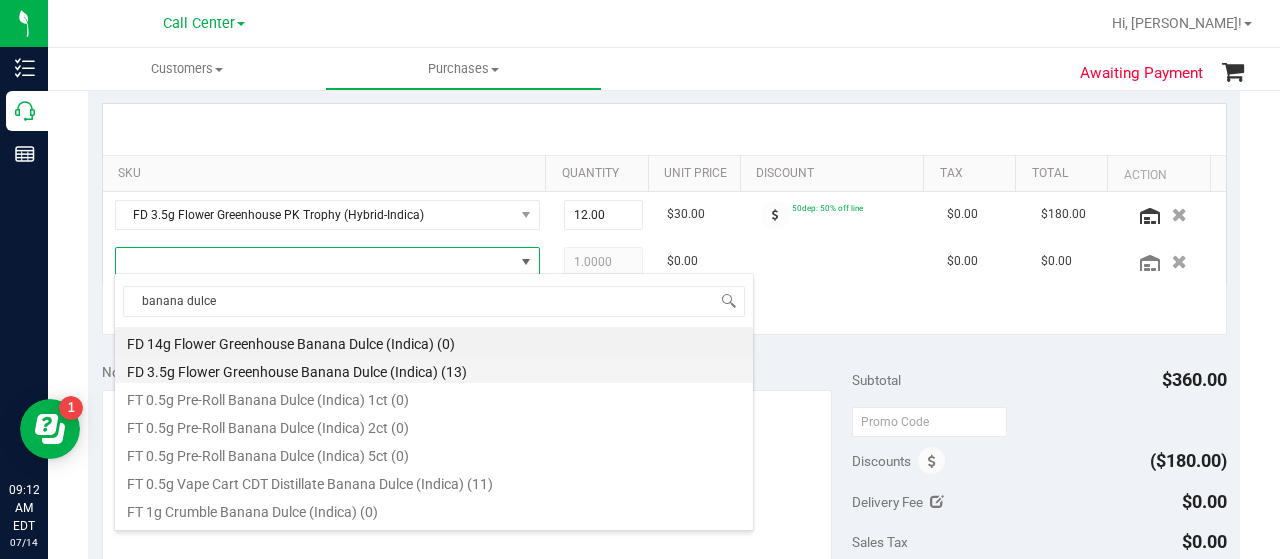 click on "FD 3.5g Flower Greenhouse Banana Dulce (Indica) (13)" at bounding box center [434, 369] 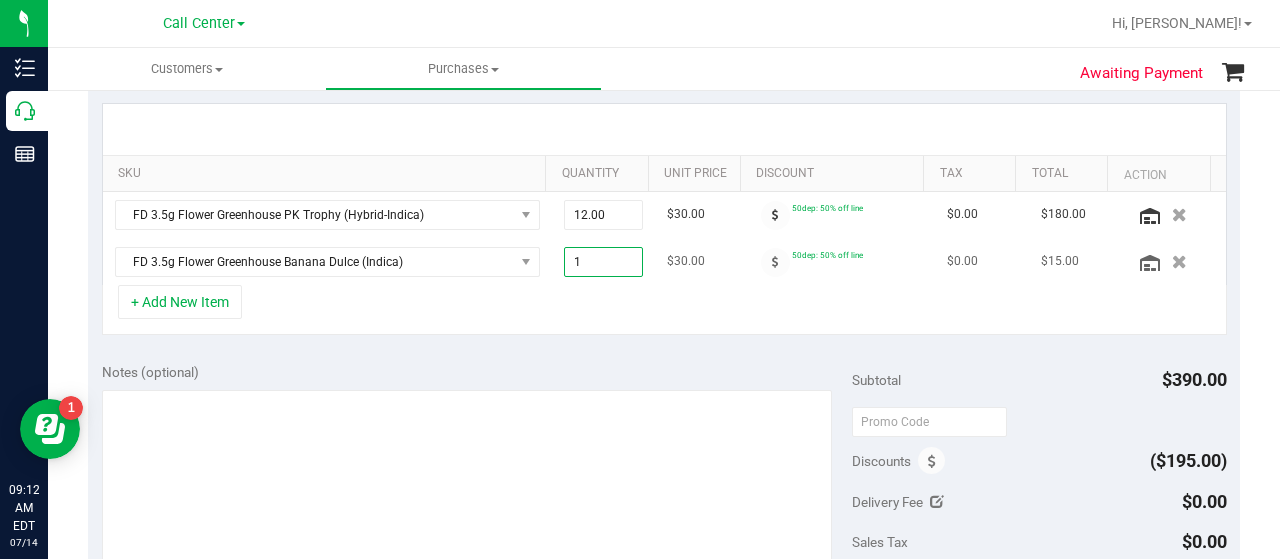 click on "1.00 1" at bounding box center (604, 262) 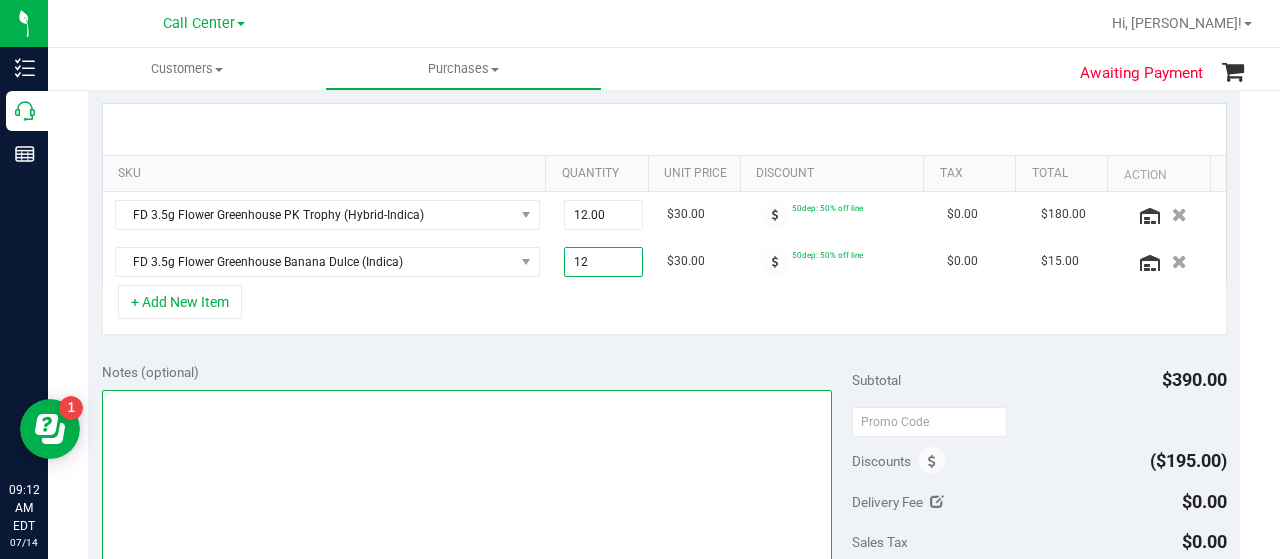 type on "12.00" 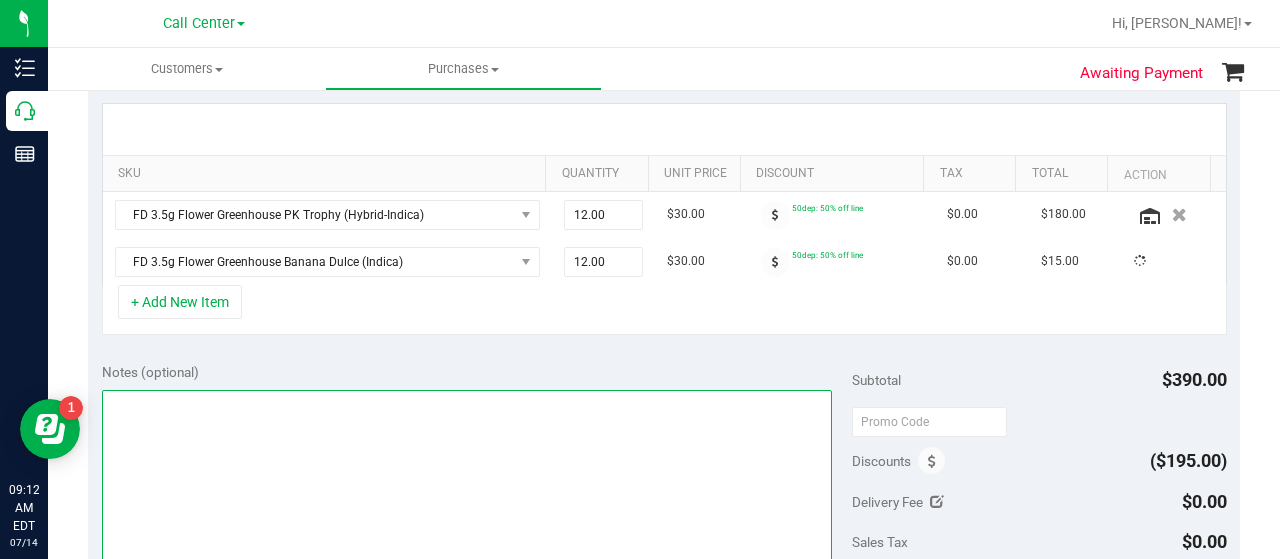 click at bounding box center [467, 486] 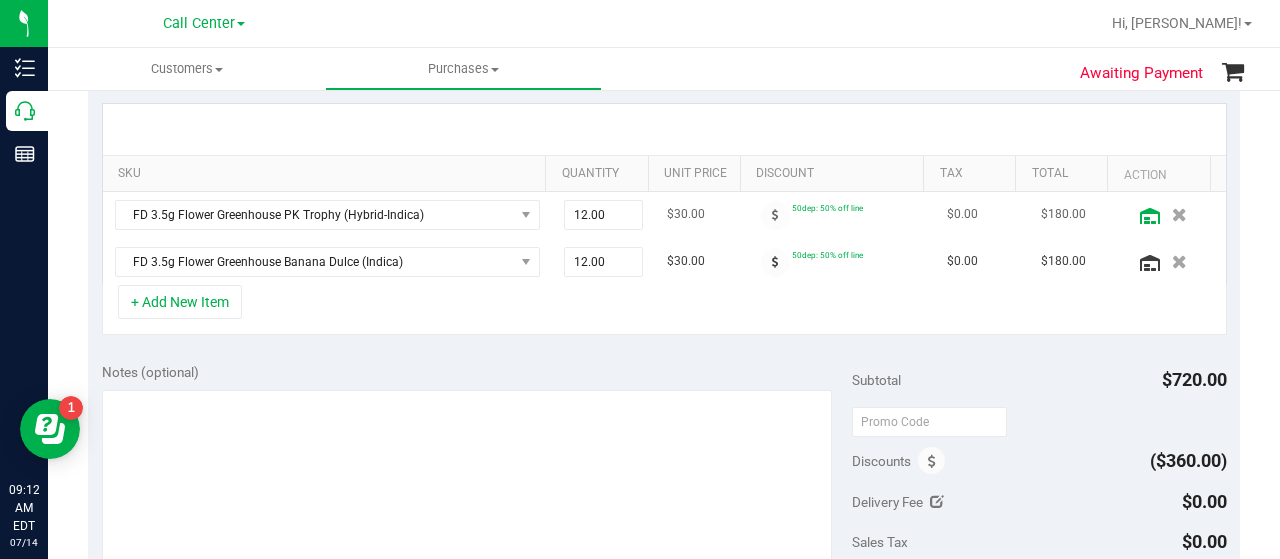 click 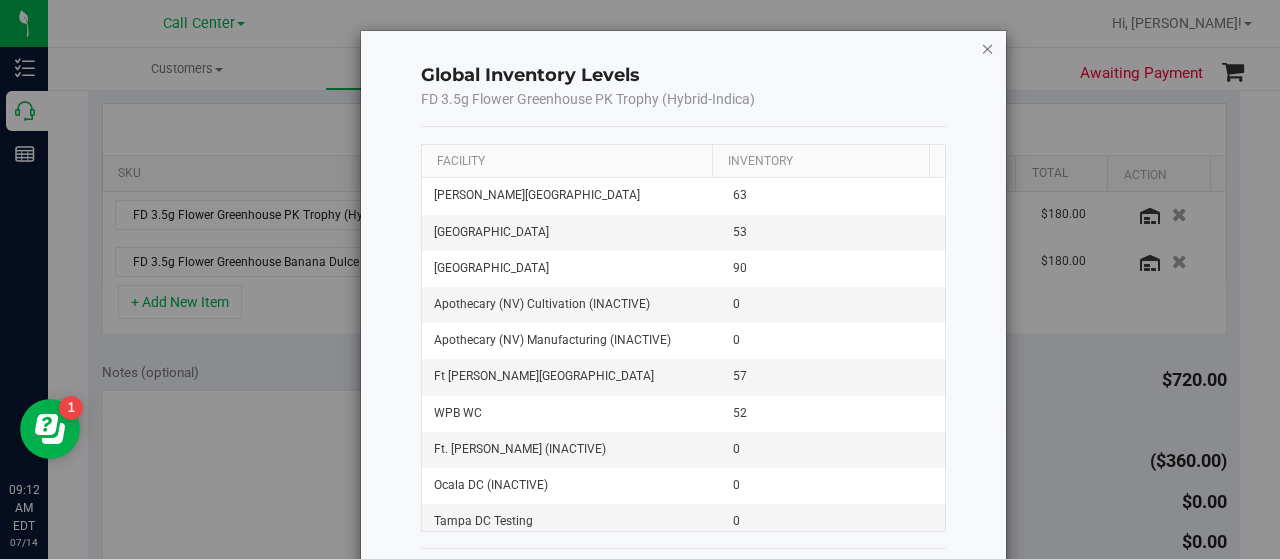 click at bounding box center (988, 48) 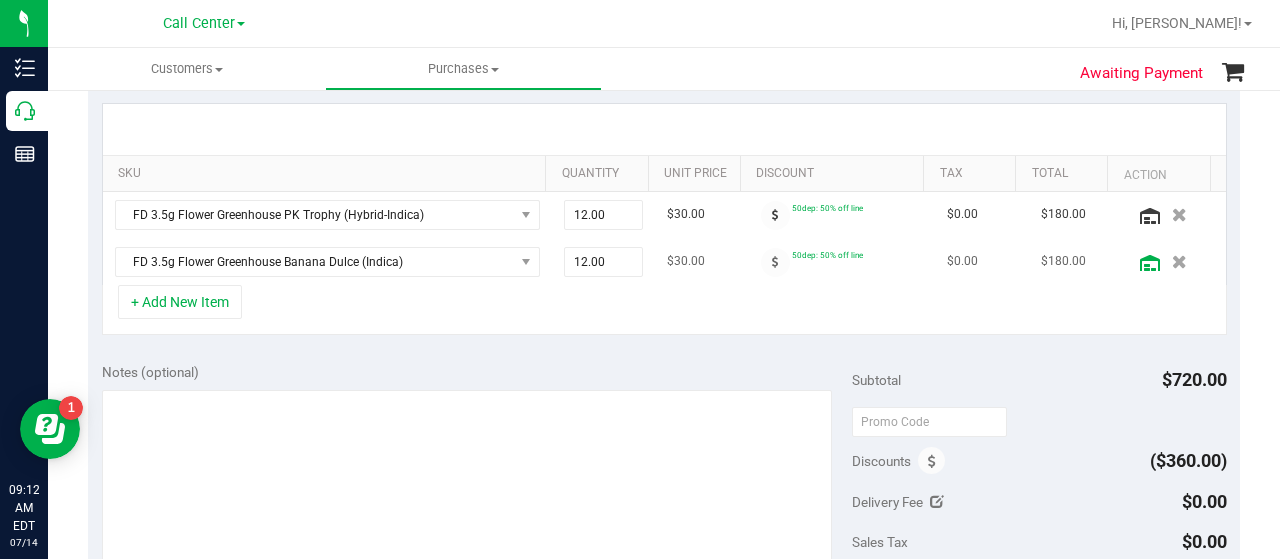 click 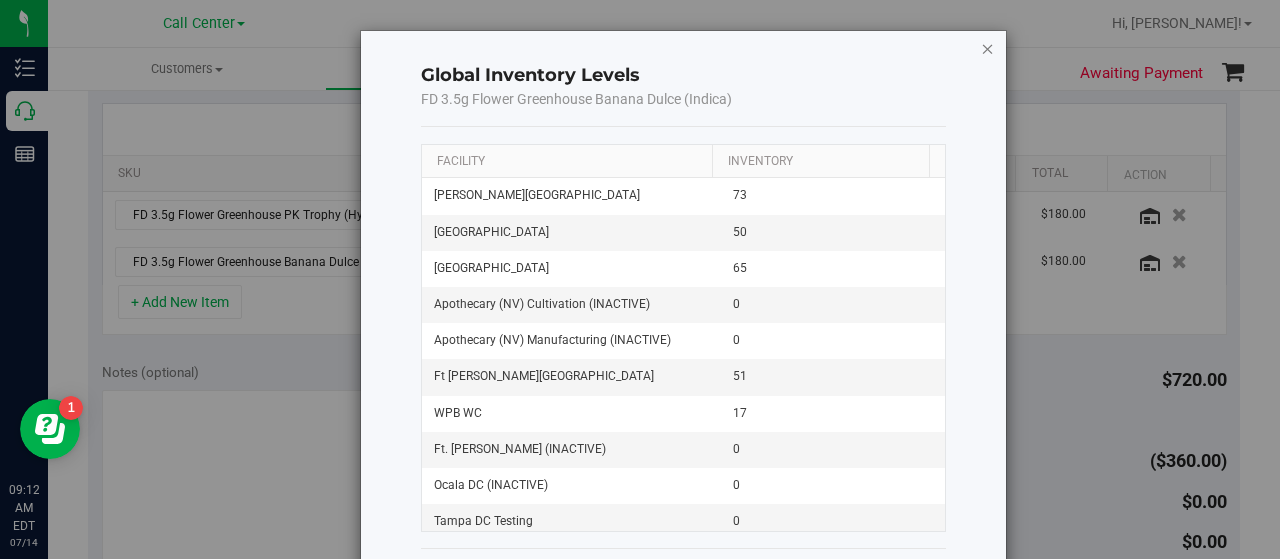 click at bounding box center (988, 48) 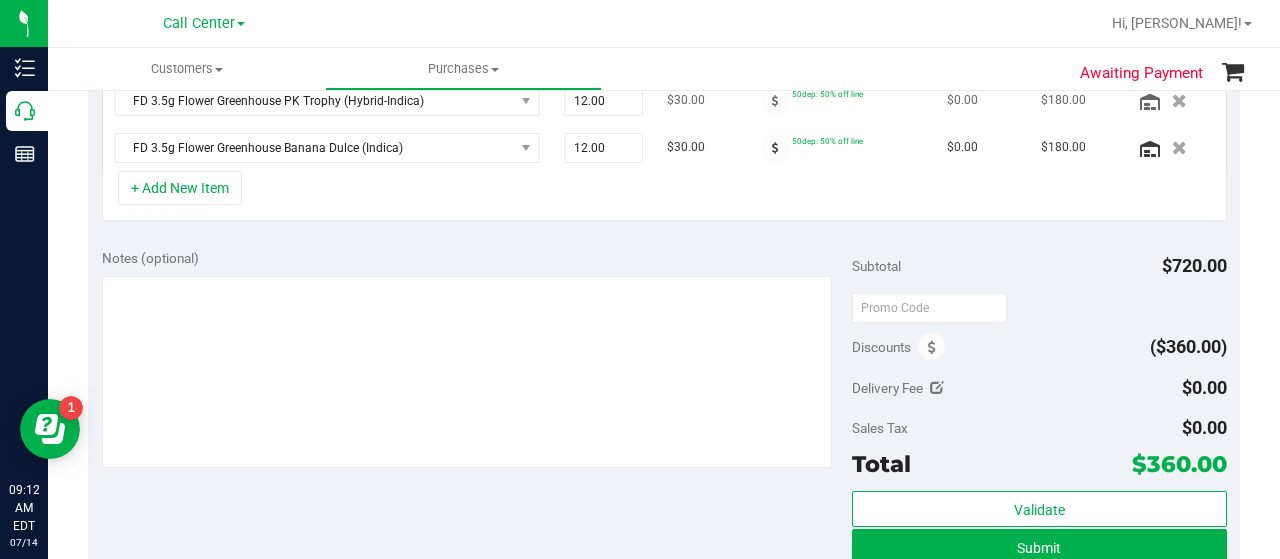 scroll, scrollTop: 591, scrollLeft: 0, axis: vertical 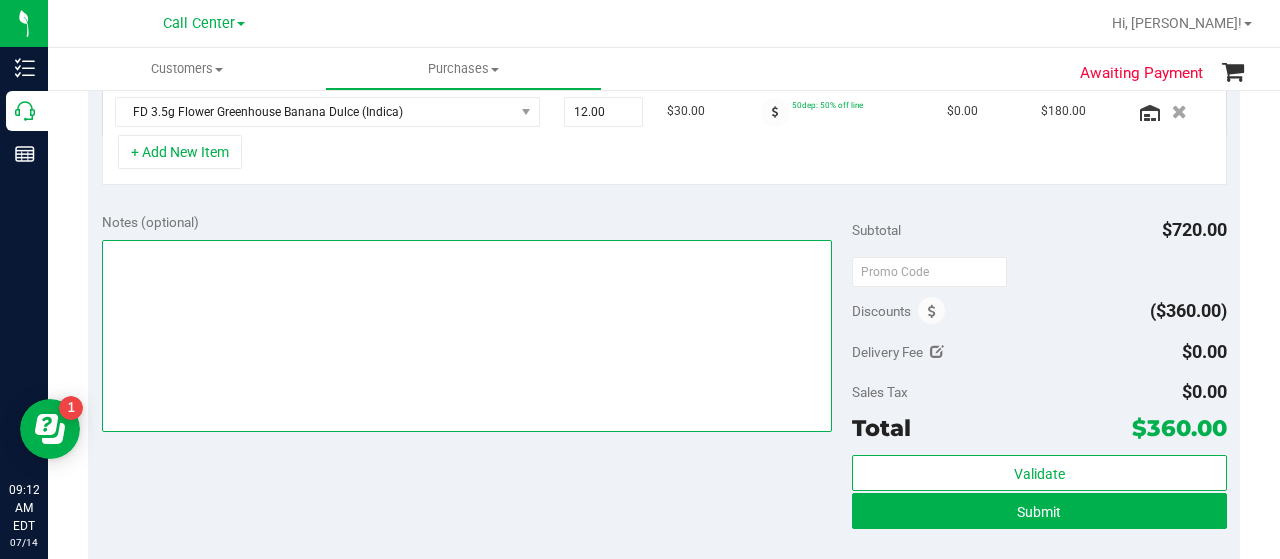 click at bounding box center [467, 336] 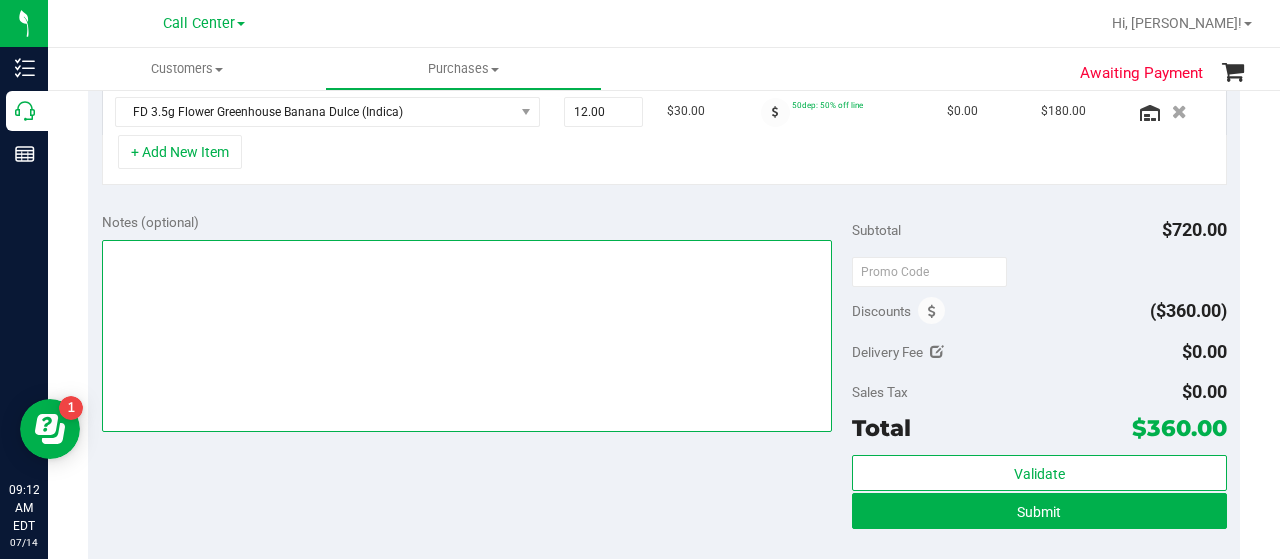 click at bounding box center (467, 336) 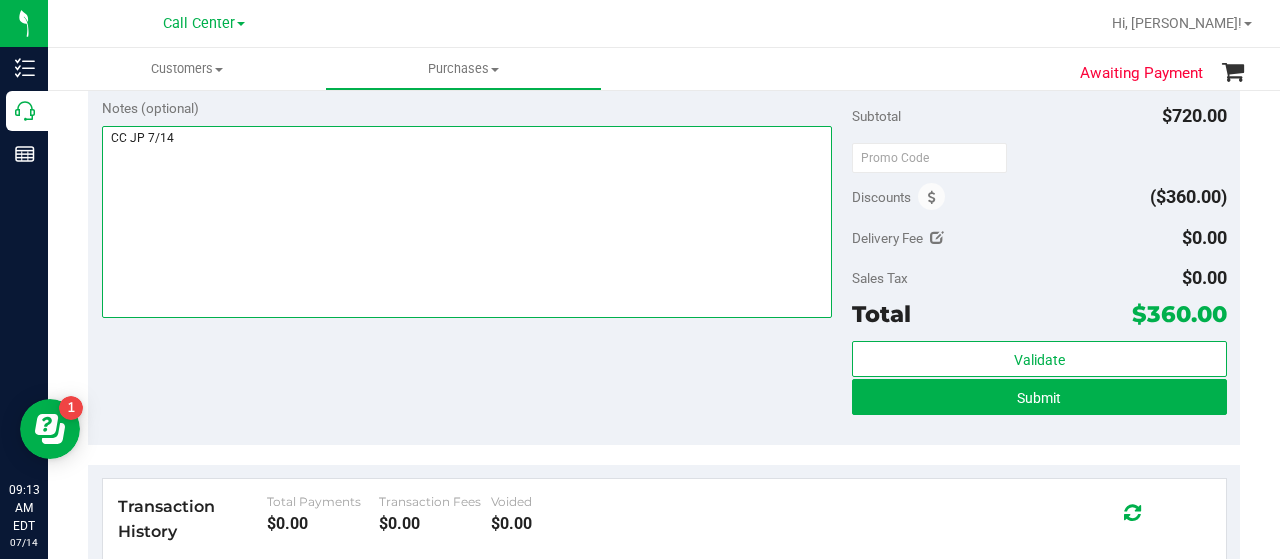 scroll, scrollTop: 708, scrollLeft: 0, axis: vertical 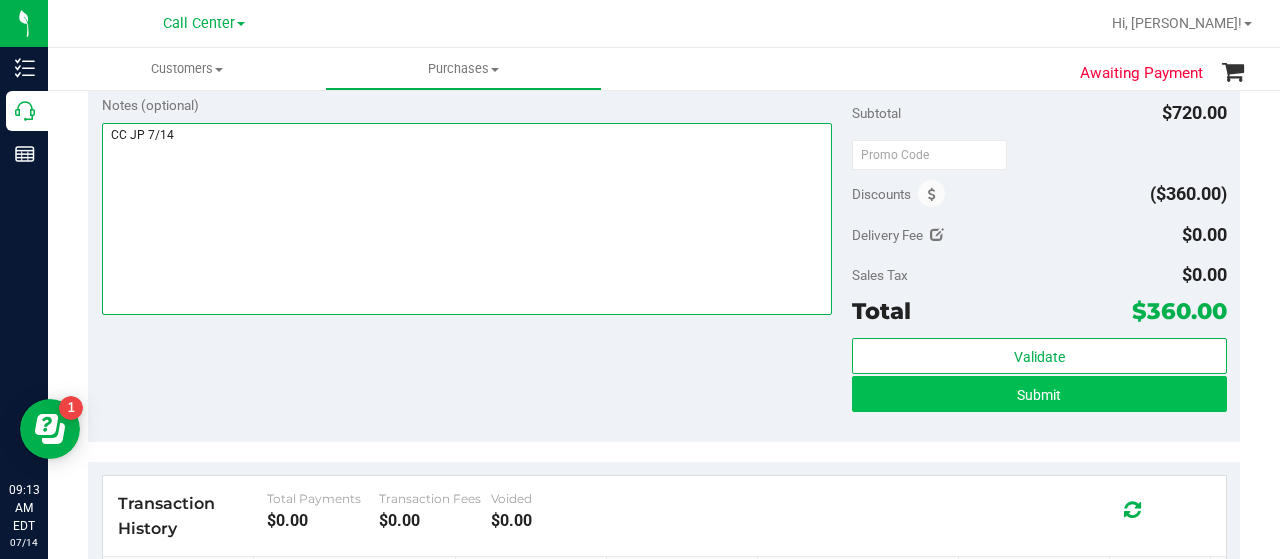 type on "CC JP 7/14" 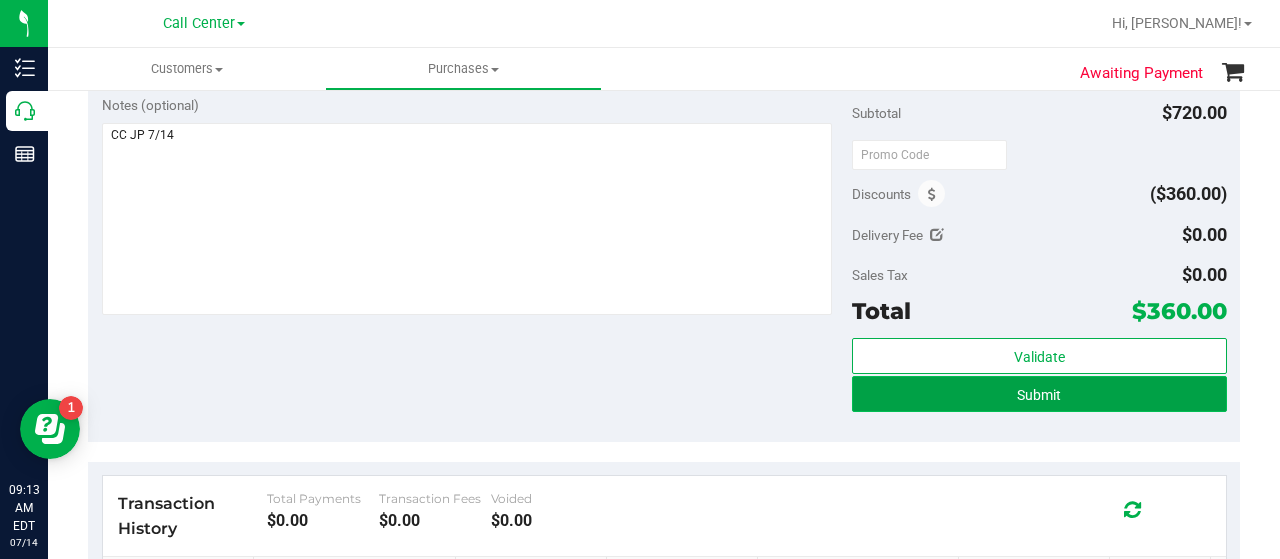 click on "Submit" at bounding box center (1039, 394) 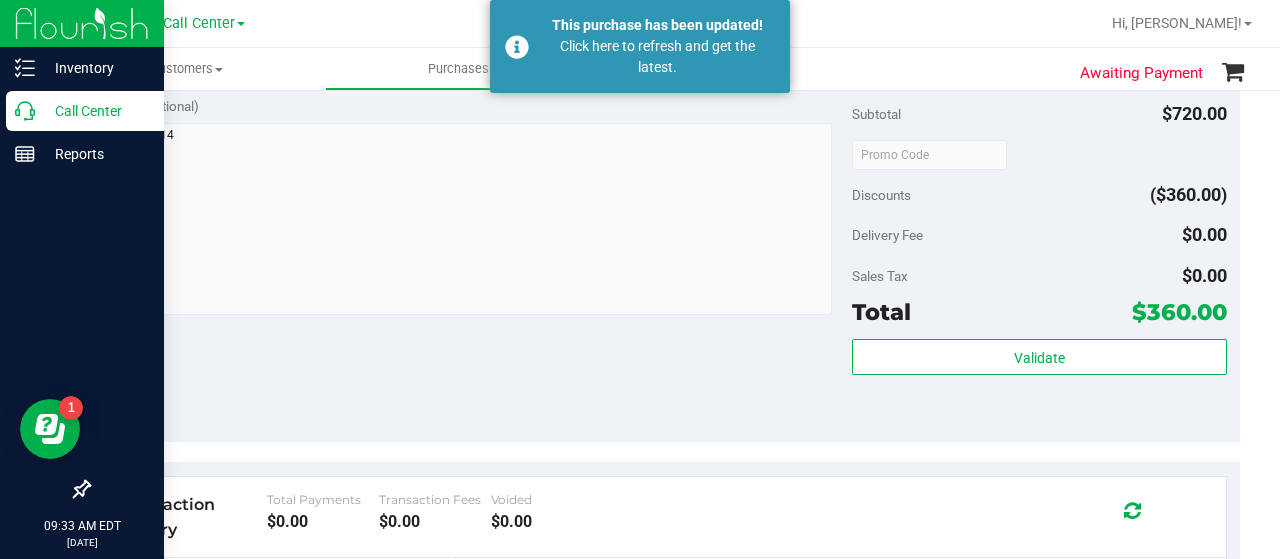 click 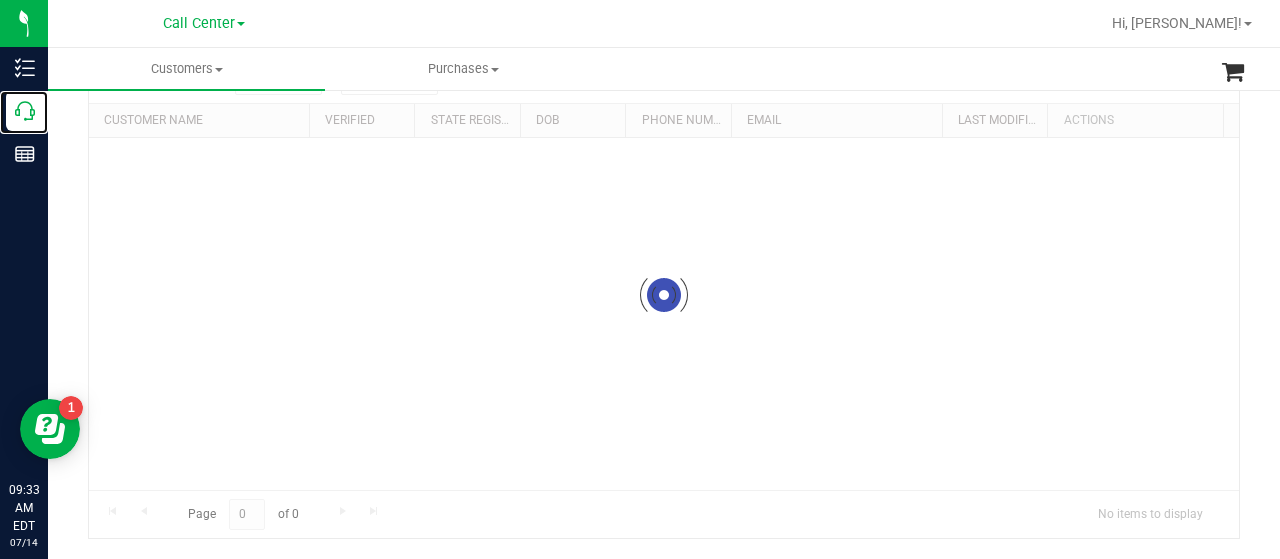 scroll, scrollTop: 0, scrollLeft: 0, axis: both 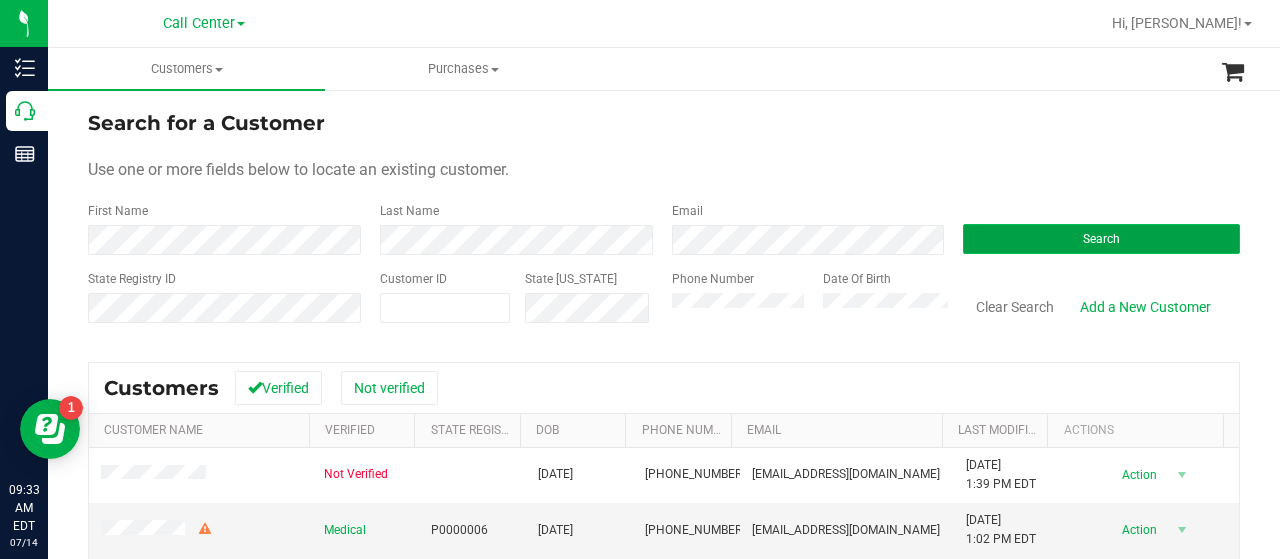 click on "Search" at bounding box center [1101, 239] 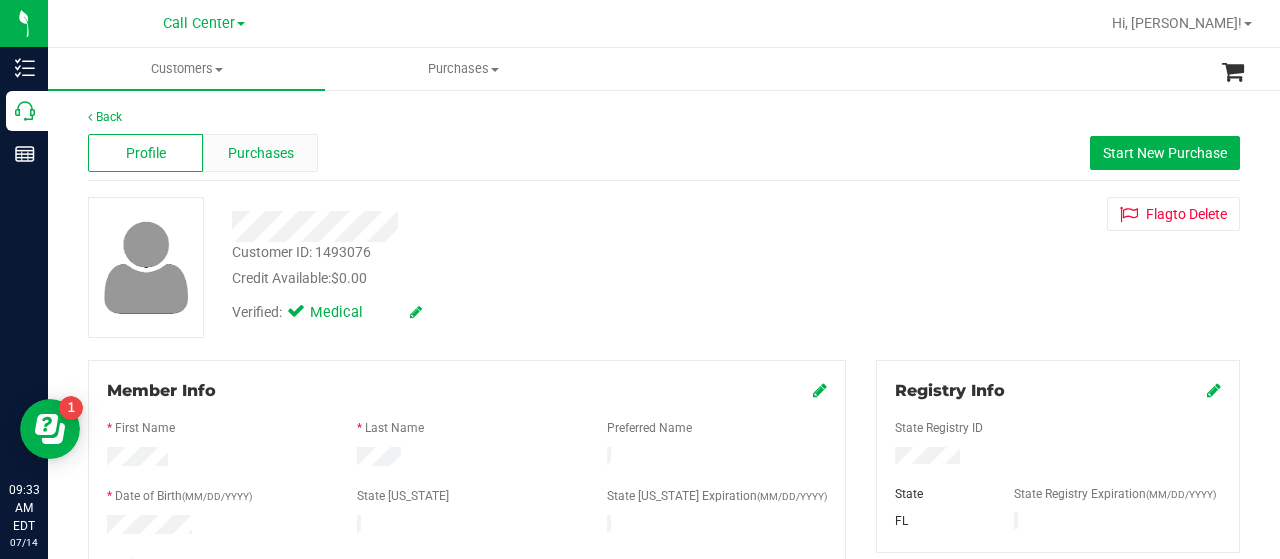 click on "Purchases" at bounding box center [261, 153] 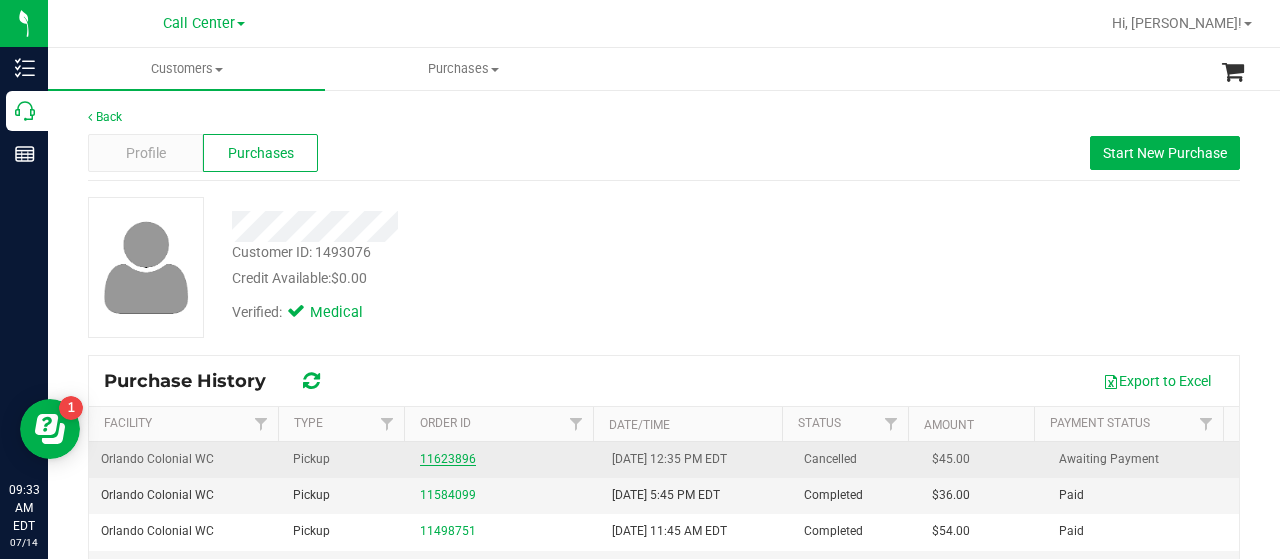 click on "11623896" at bounding box center [448, 459] 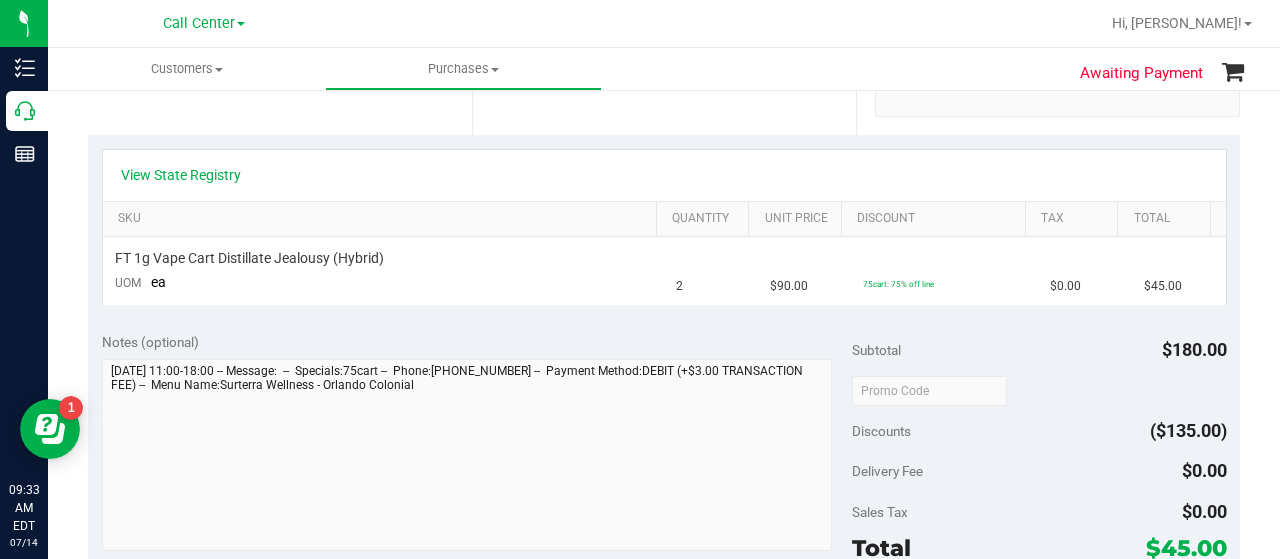 scroll, scrollTop: 401, scrollLeft: 0, axis: vertical 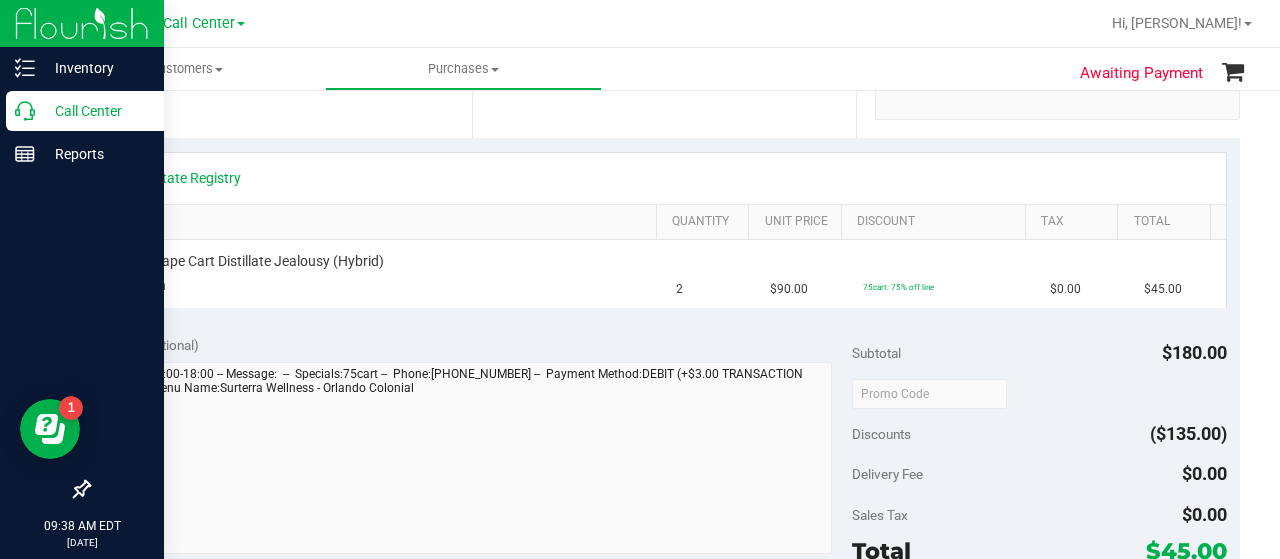 click on "Call Center" at bounding box center (95, 111) 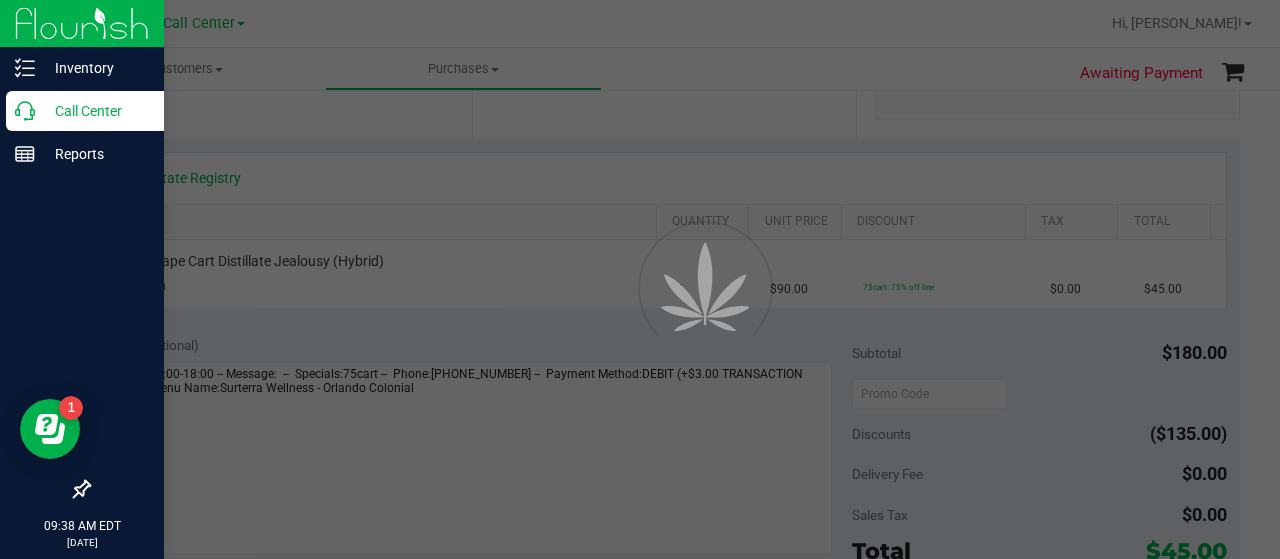 scroll, scrollTop: 0, scrollLeft: 0, axis: both 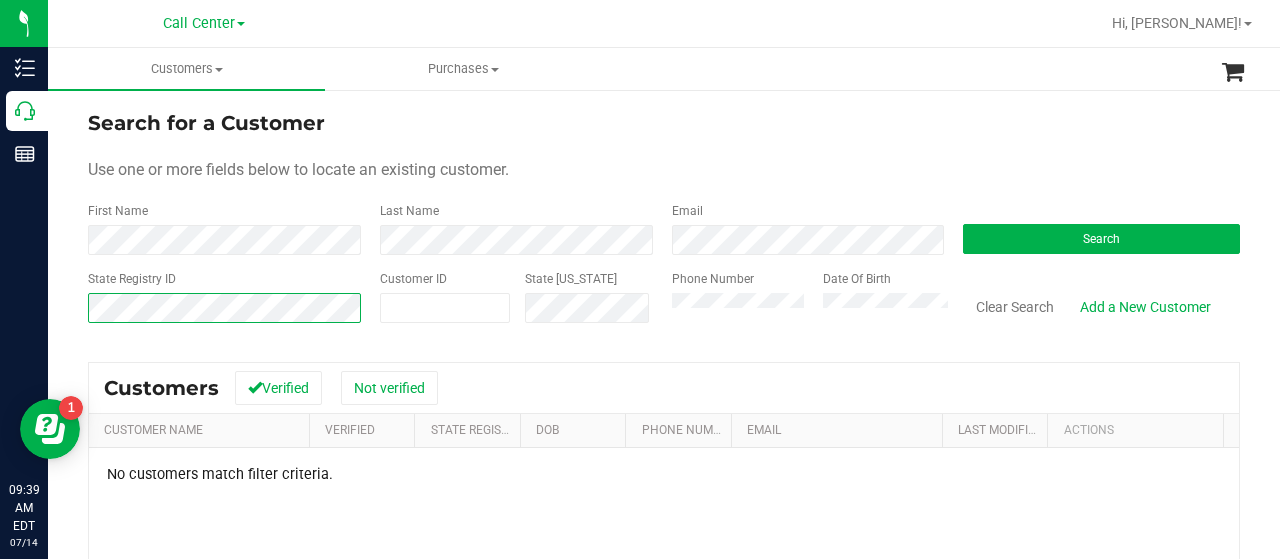 click on "Search for a Customer
Use one or more fields below to locate an existing customer.
First Name
Last Name
Email
Search
State Registry ID
Customer ID
State ID
Phone Number" at bounding box center [664, 478] 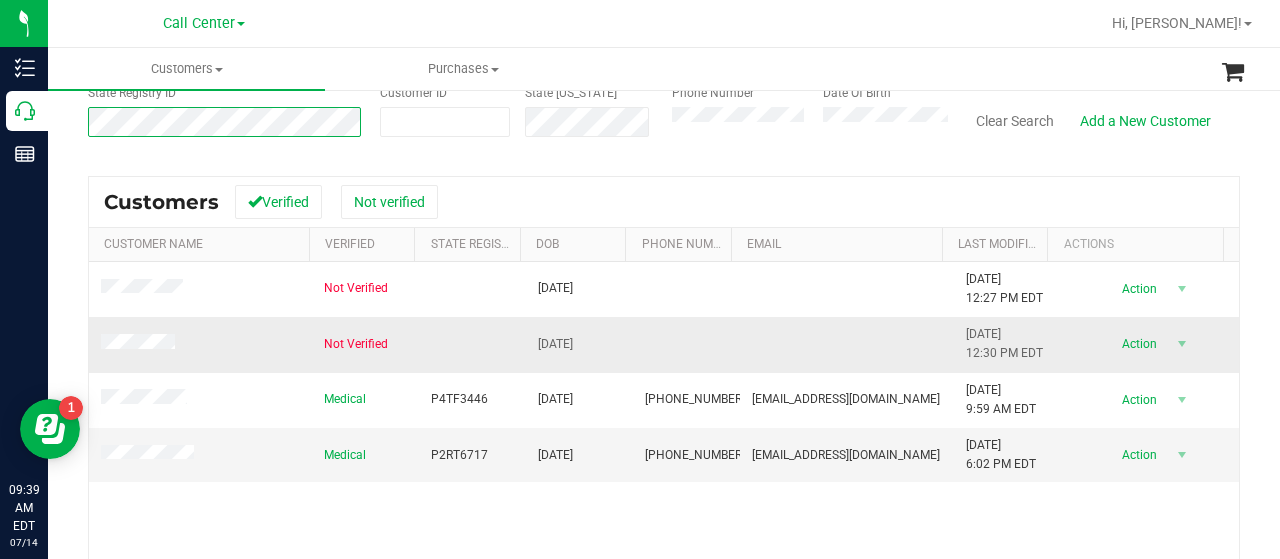 scroll, scrollTop: 187, scrollLeft: 0, axis: vertical 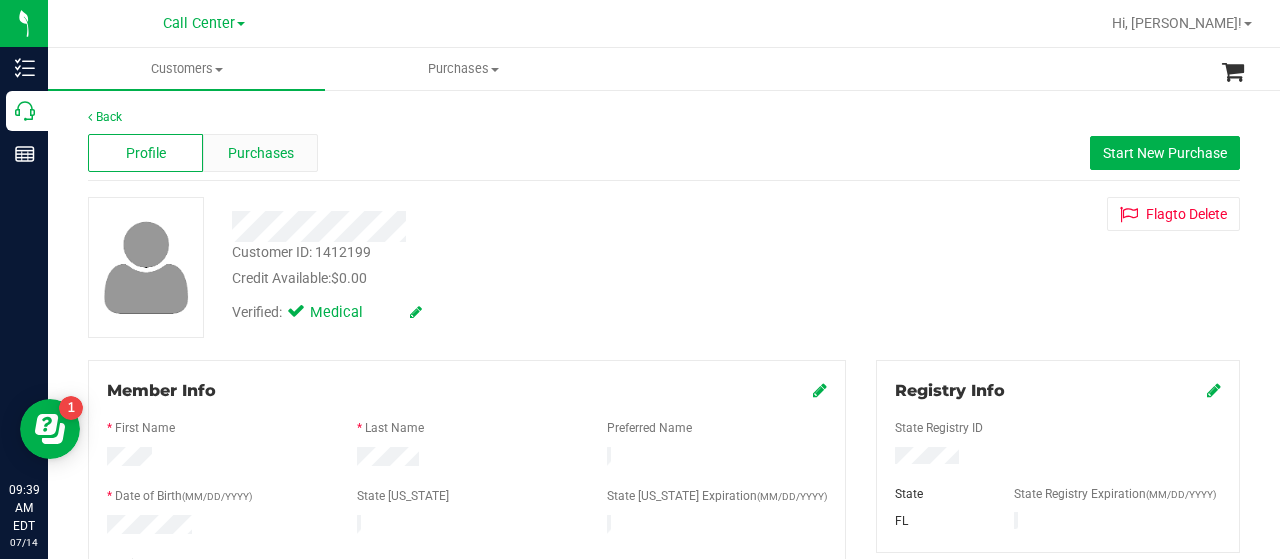 click on "Purchases" at bounding box center [260, 153] 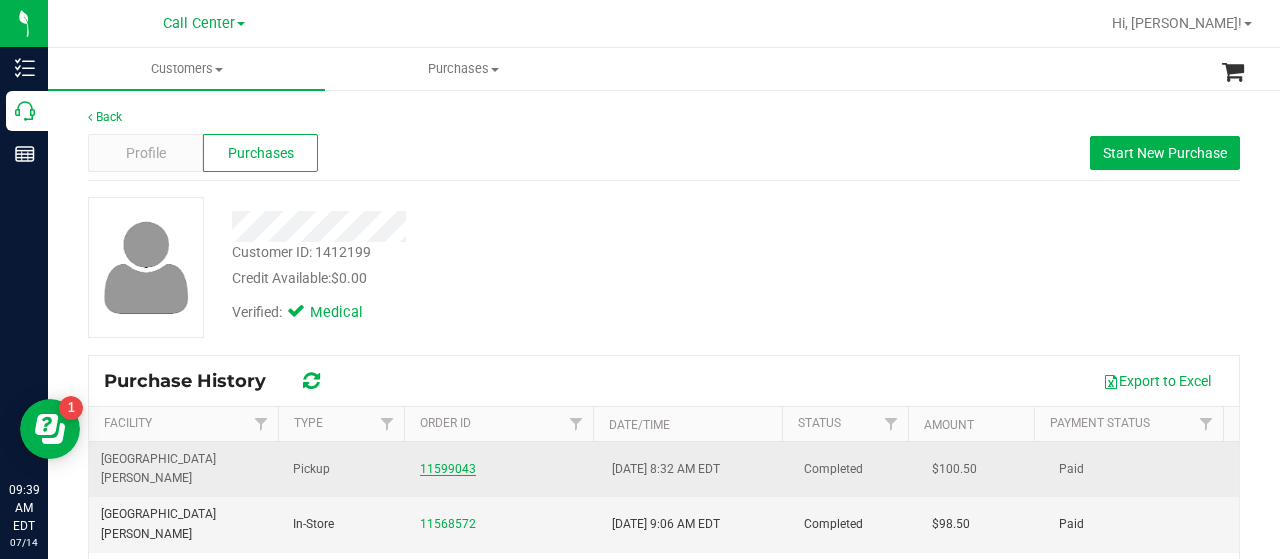 click on "11599043" at bounding box center [448, 469] 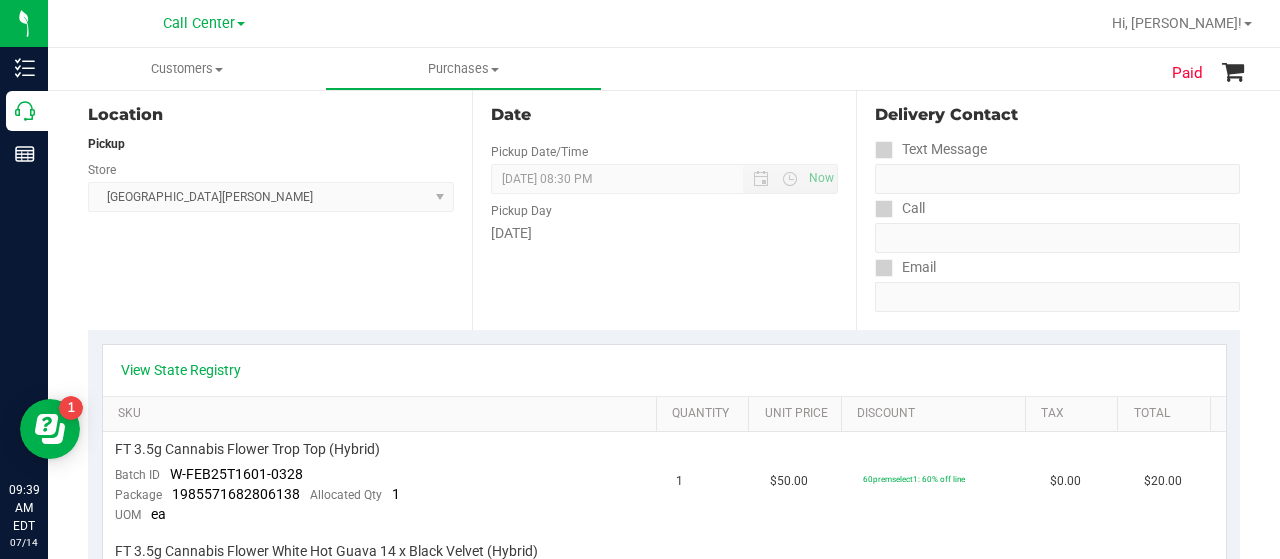 scroll, scrollTop: 234, scrollLeft: 0, axis: vertical 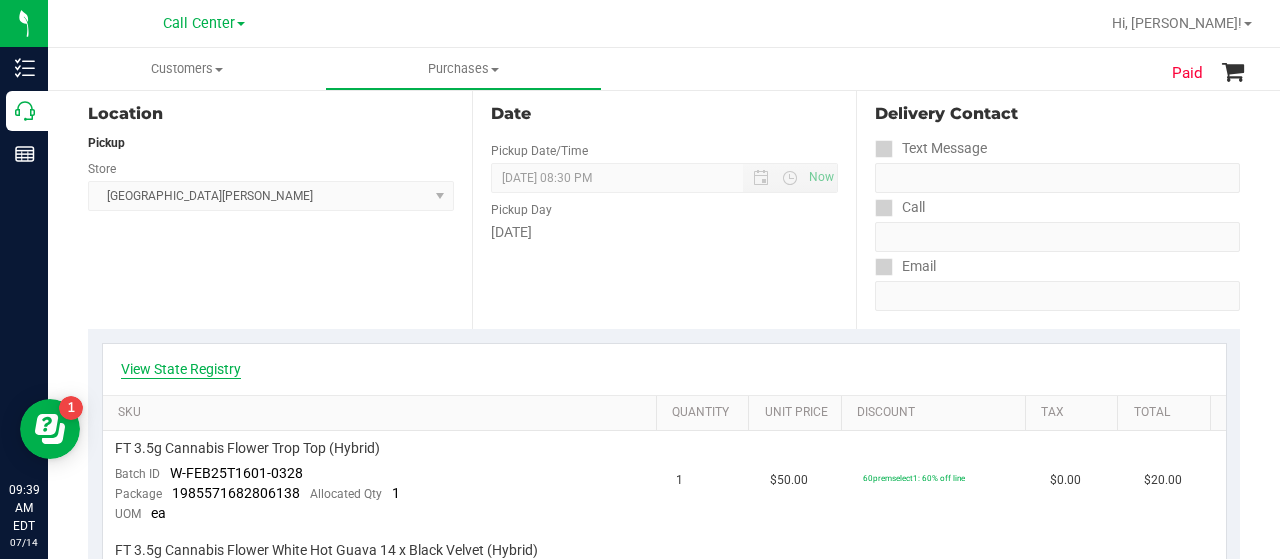 click on "View State Registry" at bounding box center (181, 369) 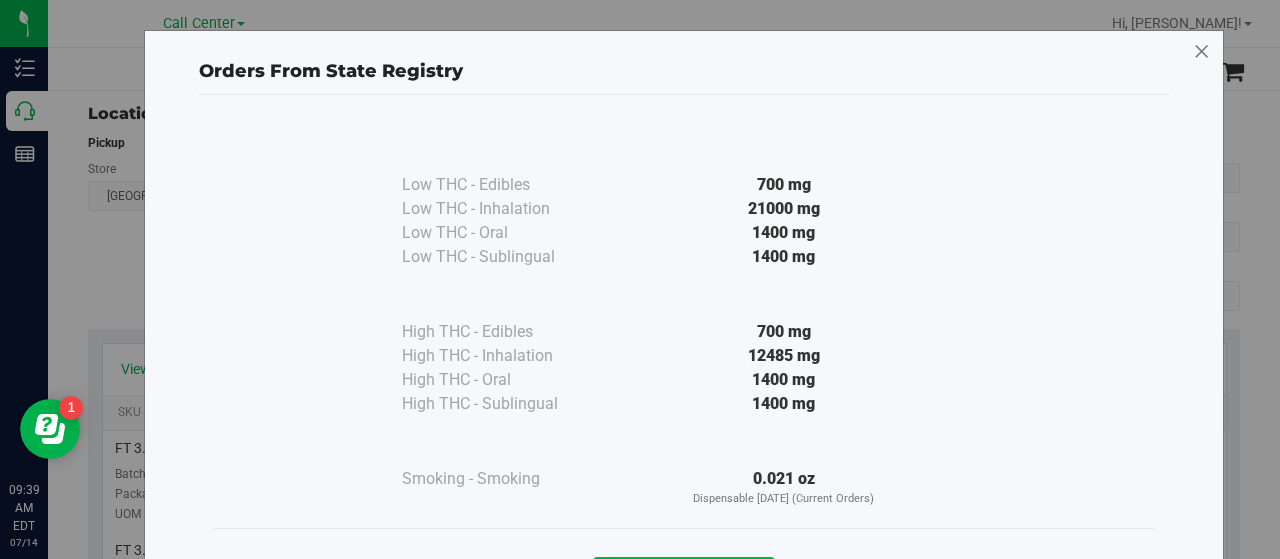click at bounding box center (1202, 52) 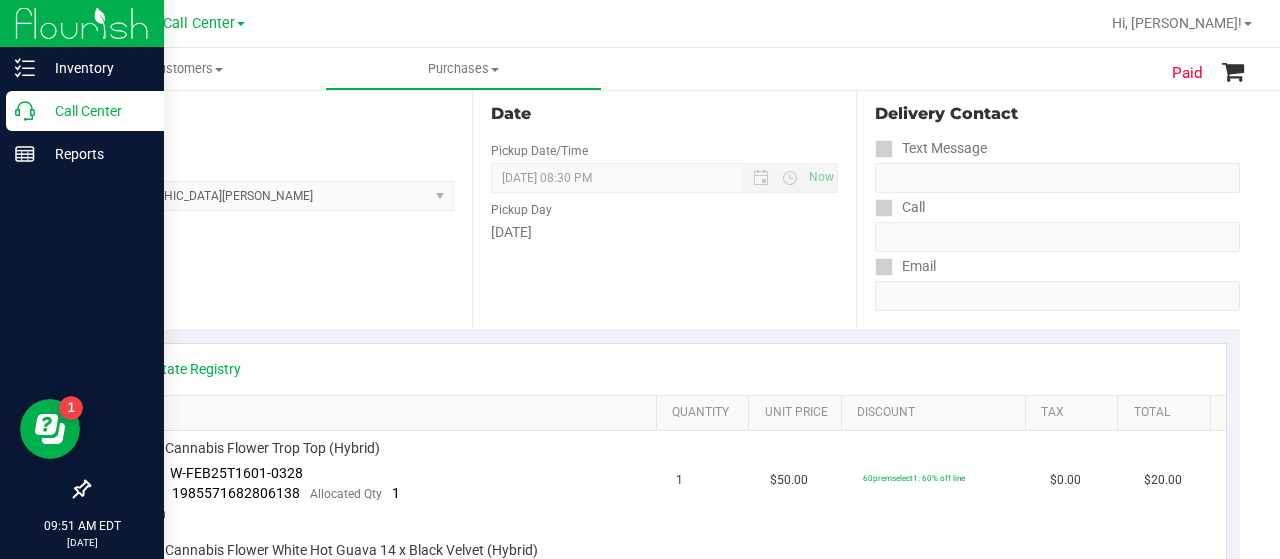 click on "Call Center" at bounding box center (85, 111) 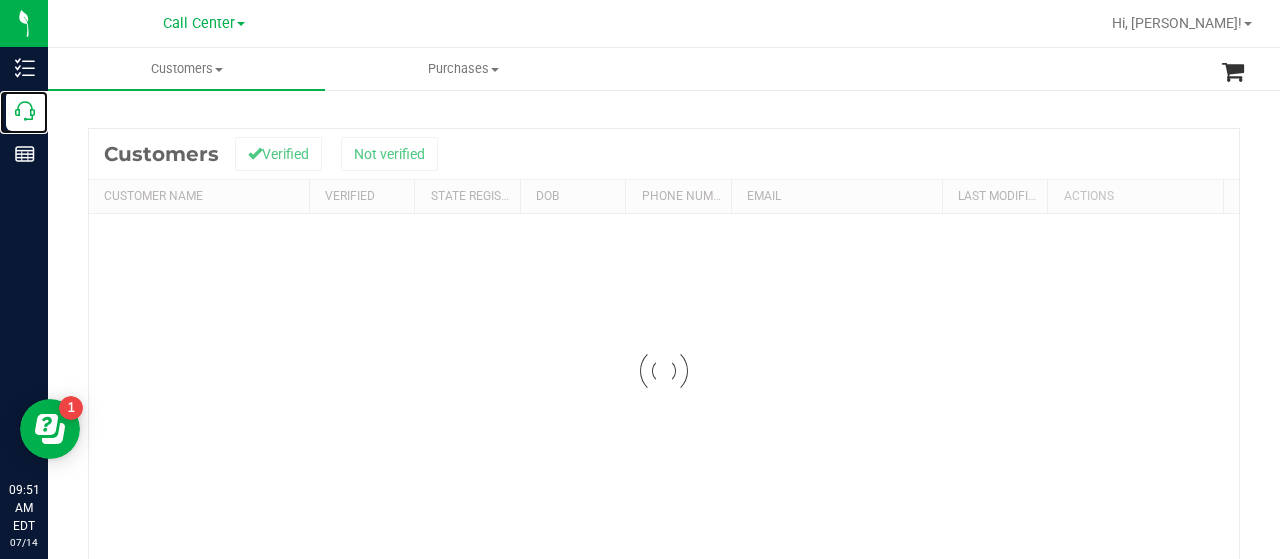 scroll, scrollTop: 0, scrollLeft: 0, axis: both 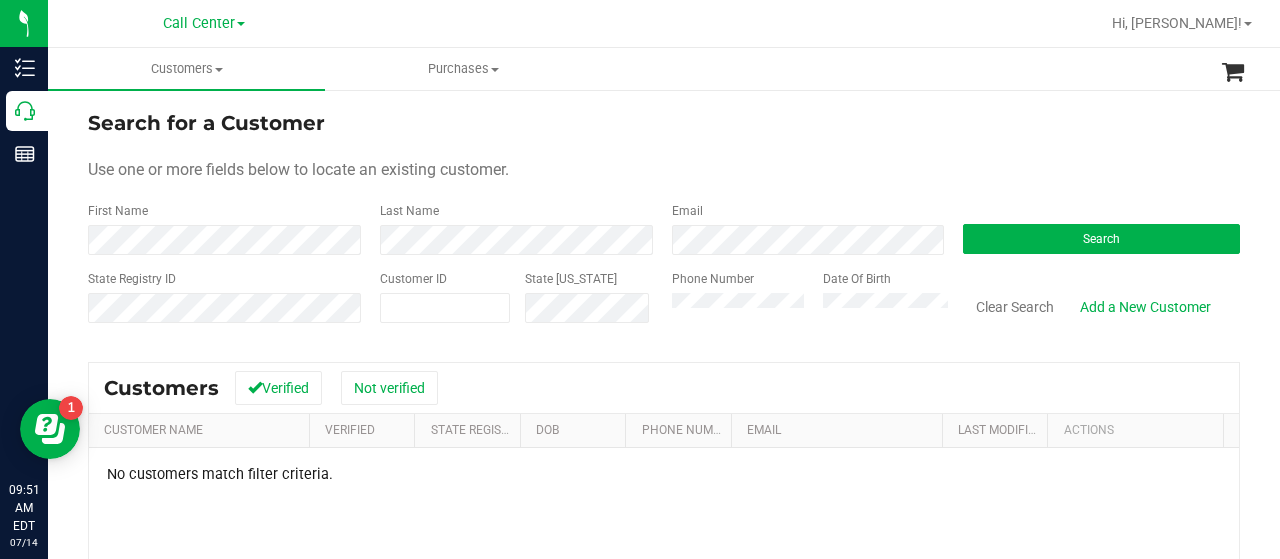 click on "State Registry ID
Customer ID
State ID
Phone Number
Date Of Birth
Clear Search
Add a New Customer" at bounding box center [664, 305] 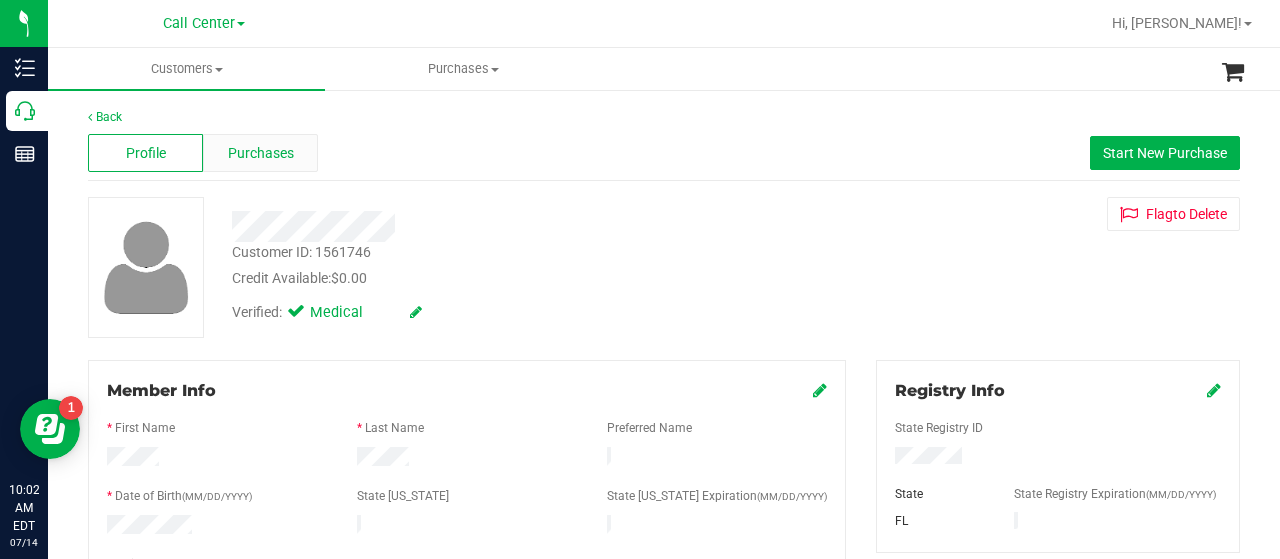 click on "Purchases" at bounding box center [261, 153] 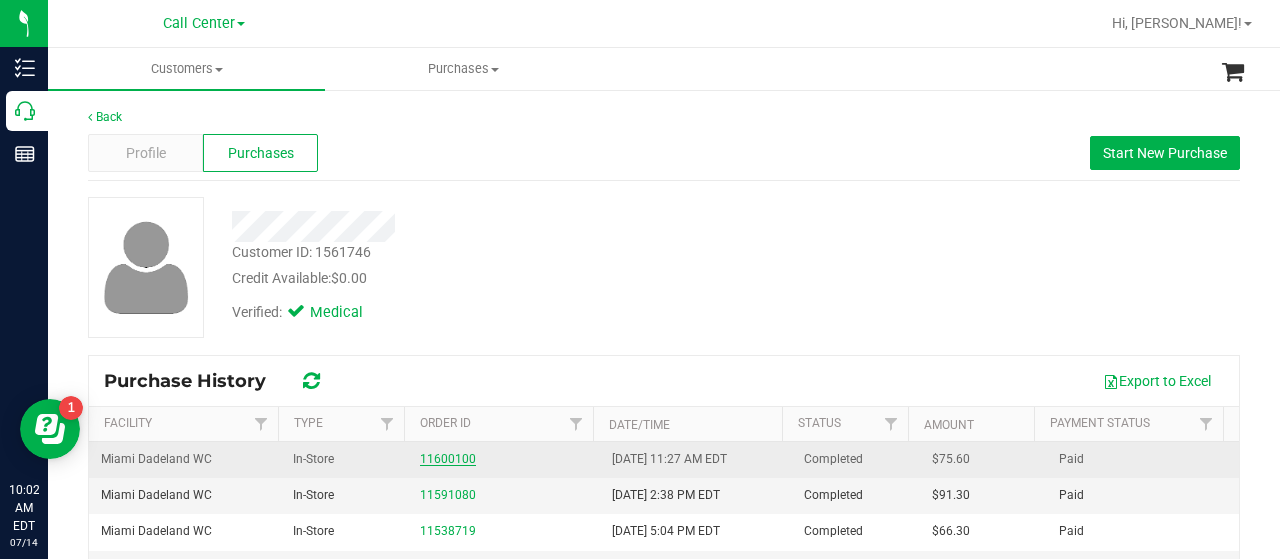 click on "11600100" at bounding box center [448, 459] 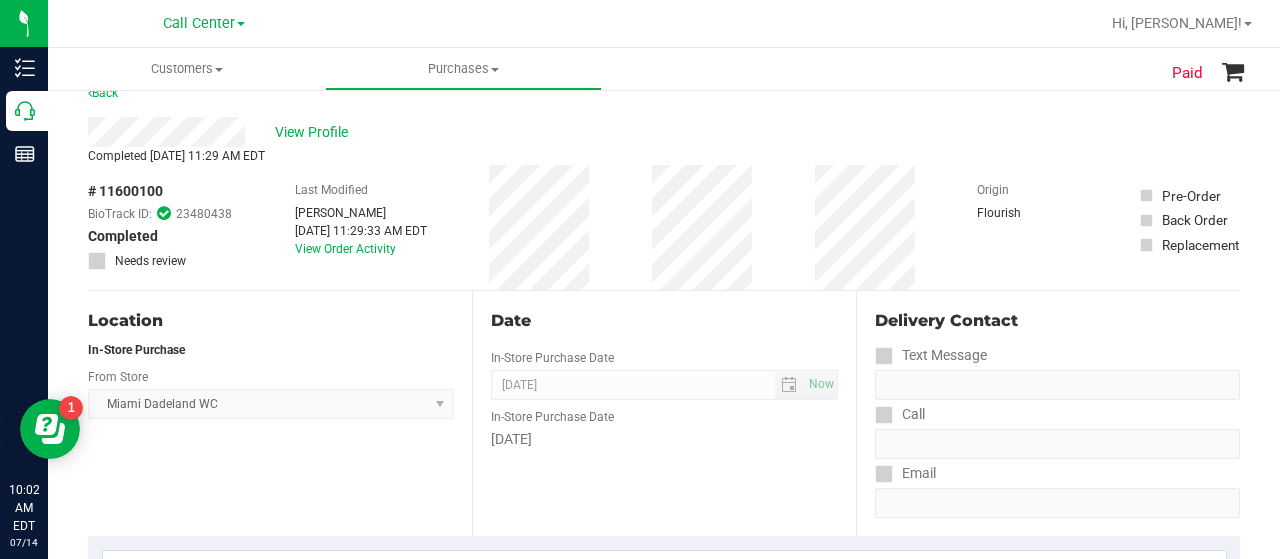 scroll, scrollTop: 0, scrollLeft: 0, axis: both 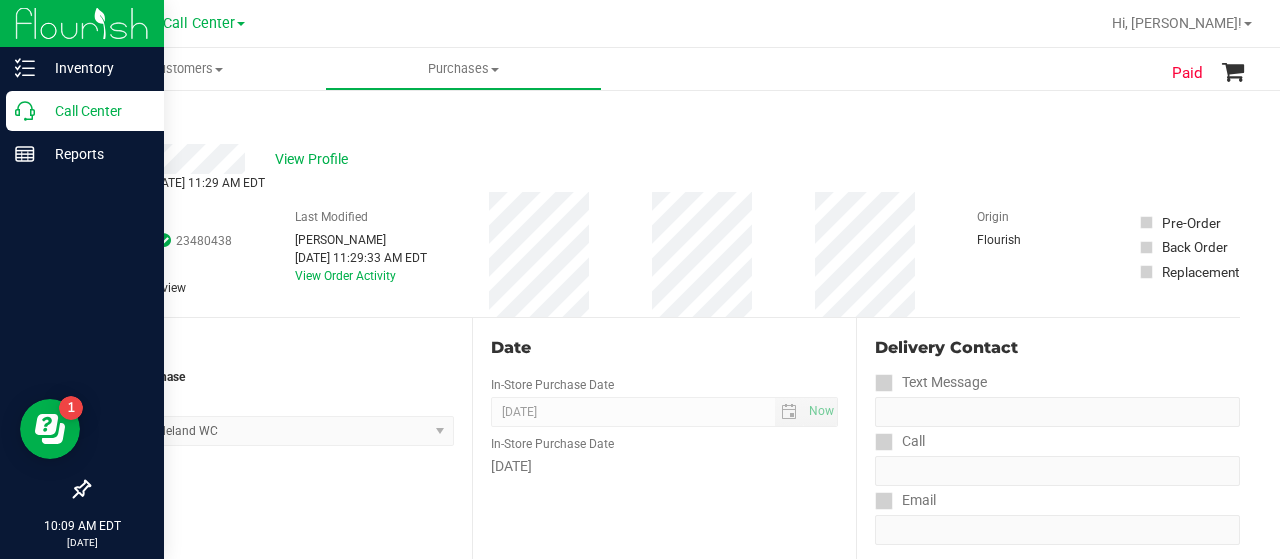 click on "Call Center" at bounding box center (95, 111) 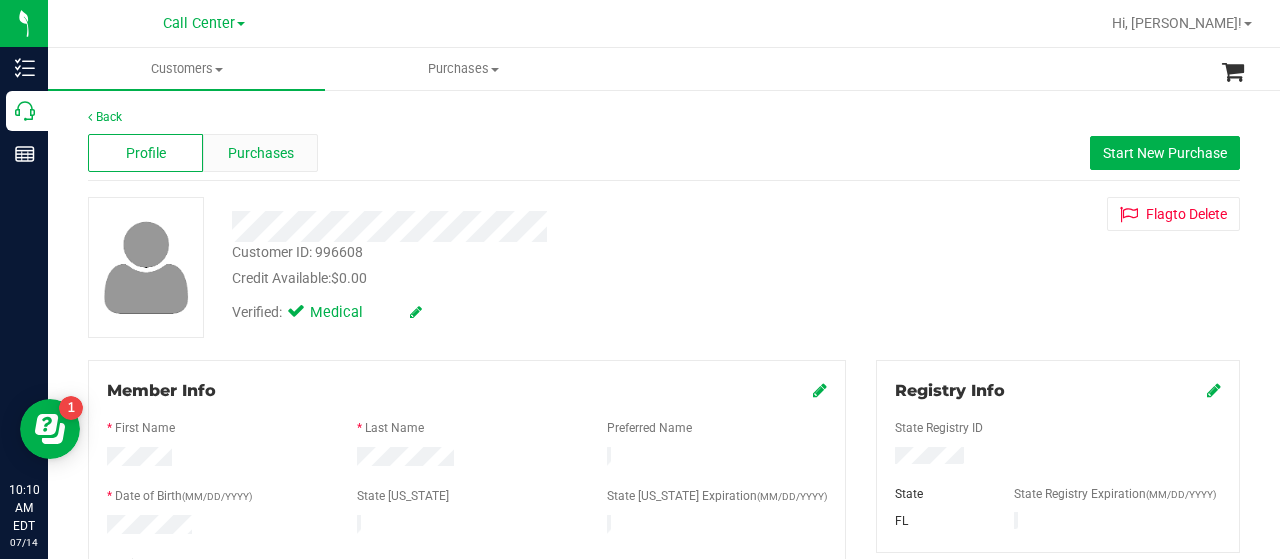 click on "Purchases" at bounding box center [261, 153] 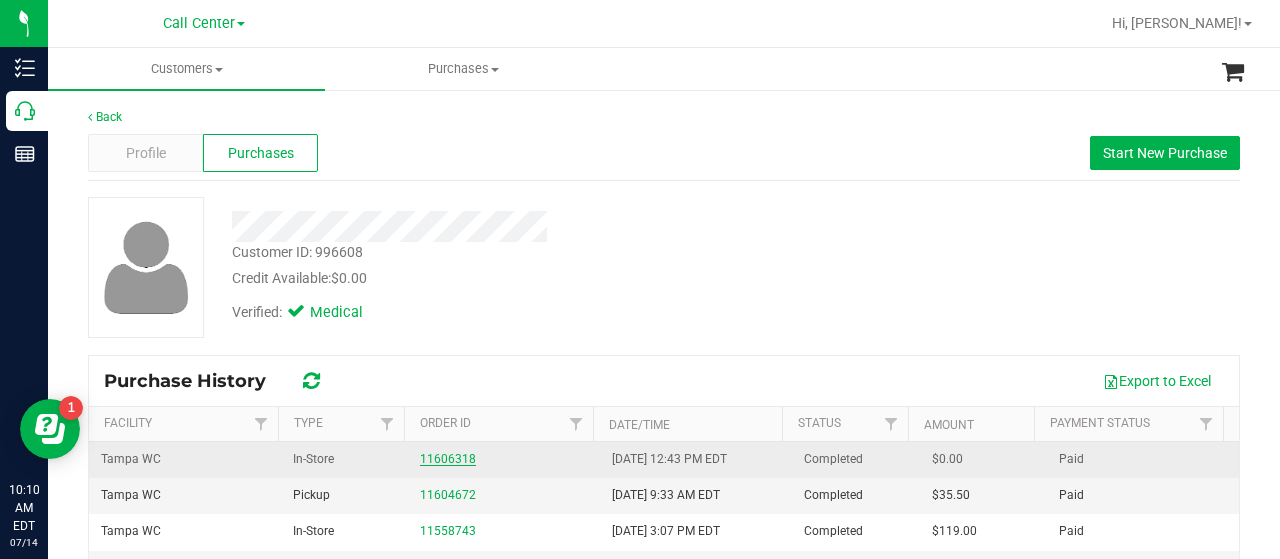 click on "11606318" at bounding box center (448, 459) 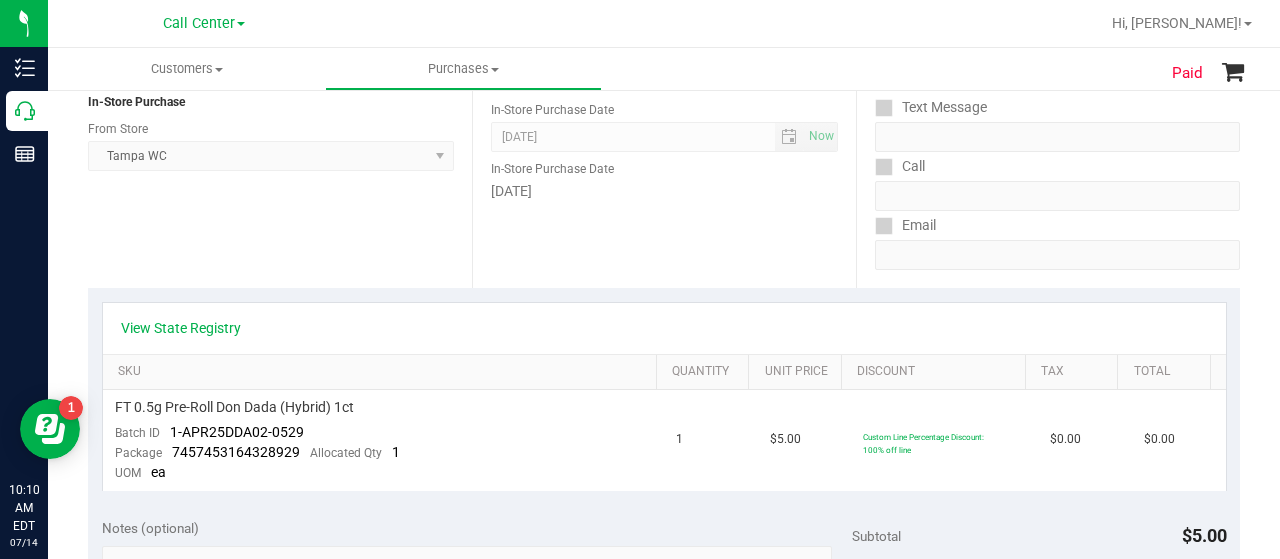 scroll, scrollTop: 285, scrollLeft: 0, axis: vertical 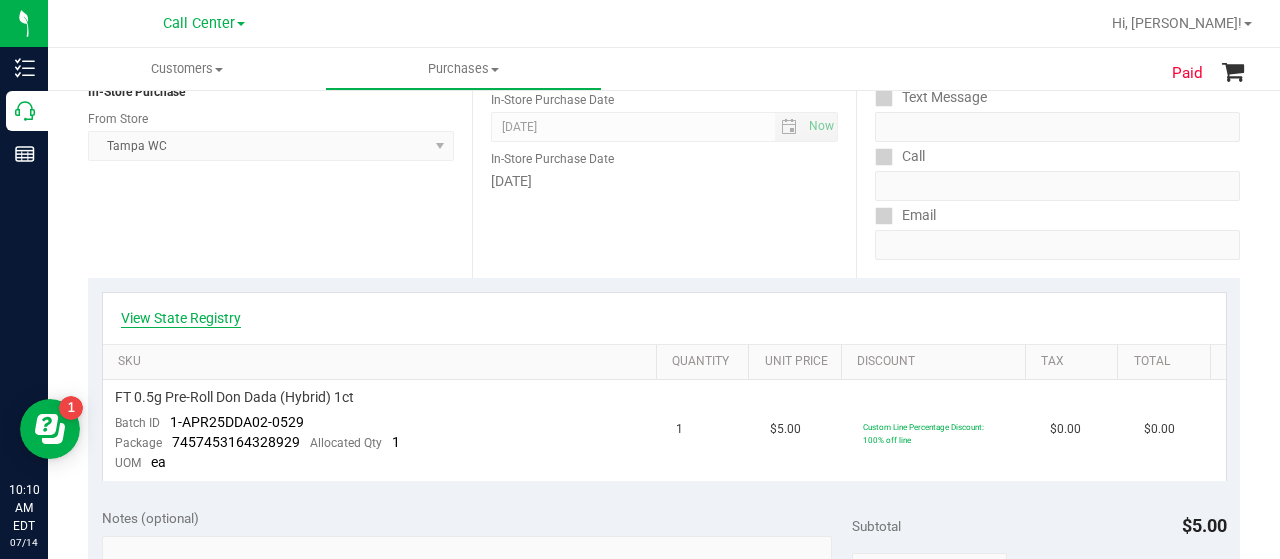 click on "View State Registry" at bounding box center [181, 318] 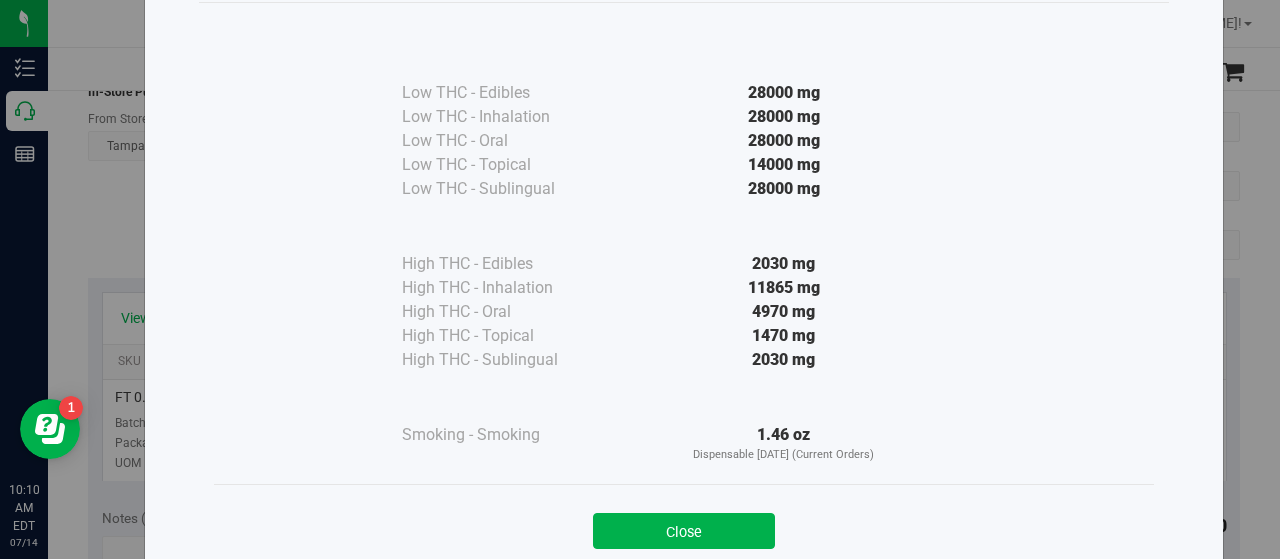 scroll, scrollTop: 95, scrollLeft: 0, axis: vertical 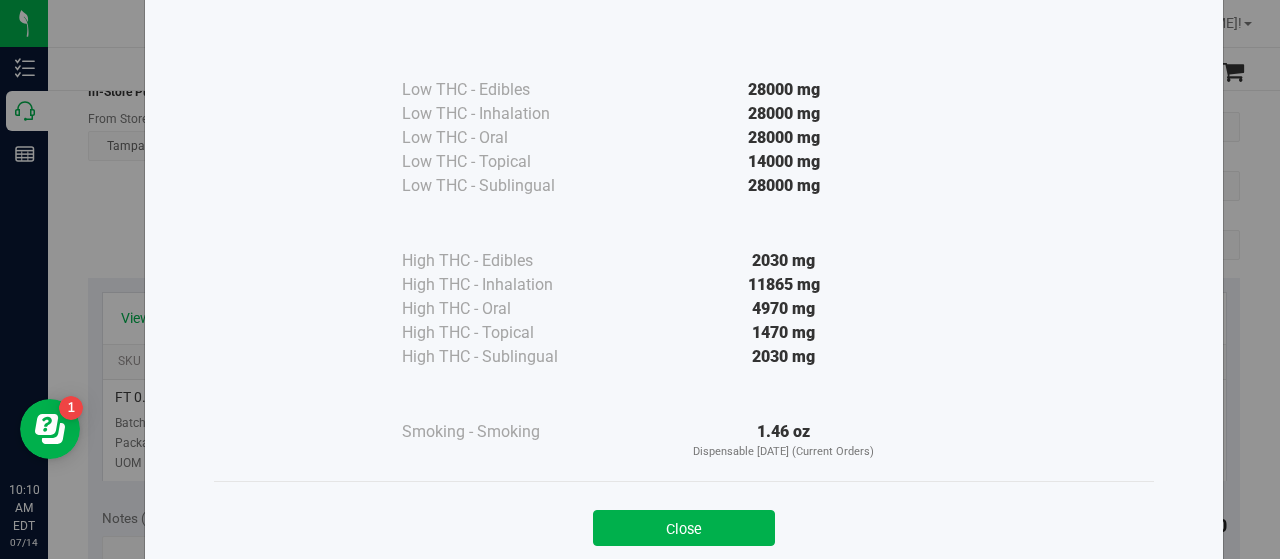 click on "Orders From State Registry
Low THC - Edibles
28000 mg" at bounding box center [647, 279] 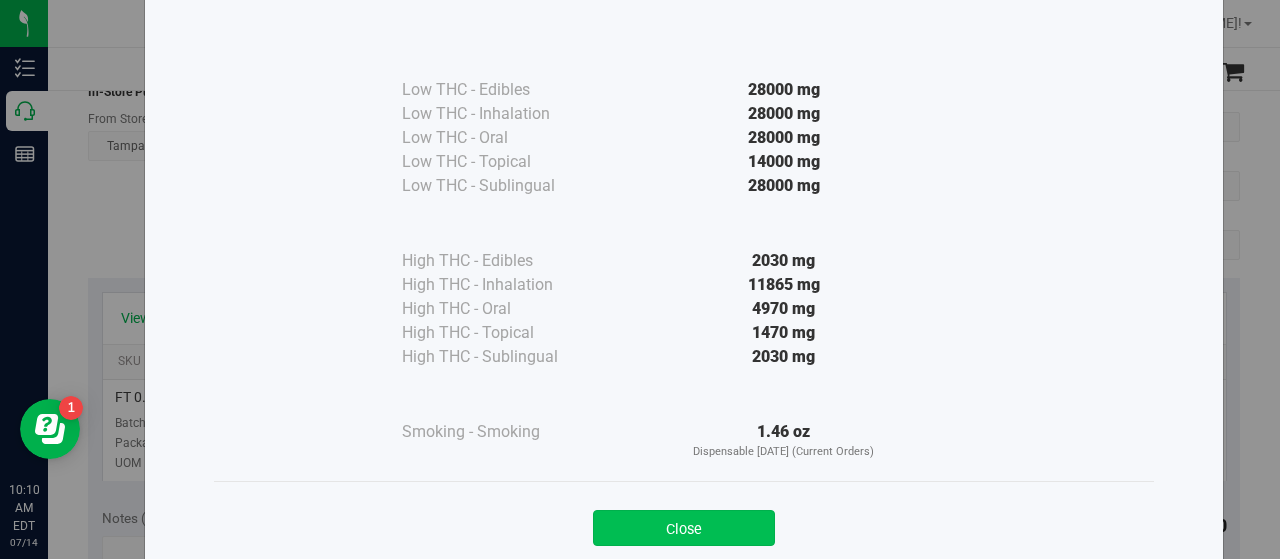 click on "Close" at bounding box center (684, 528) 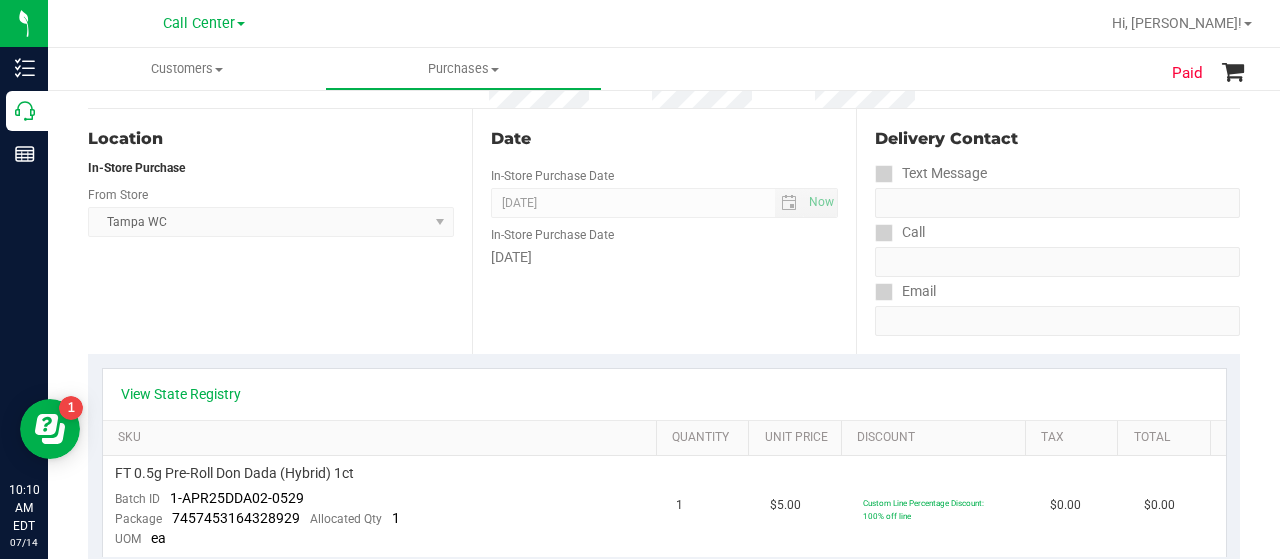scroll, scrollTop: 210, scrollLeft: 0, axis: vertical 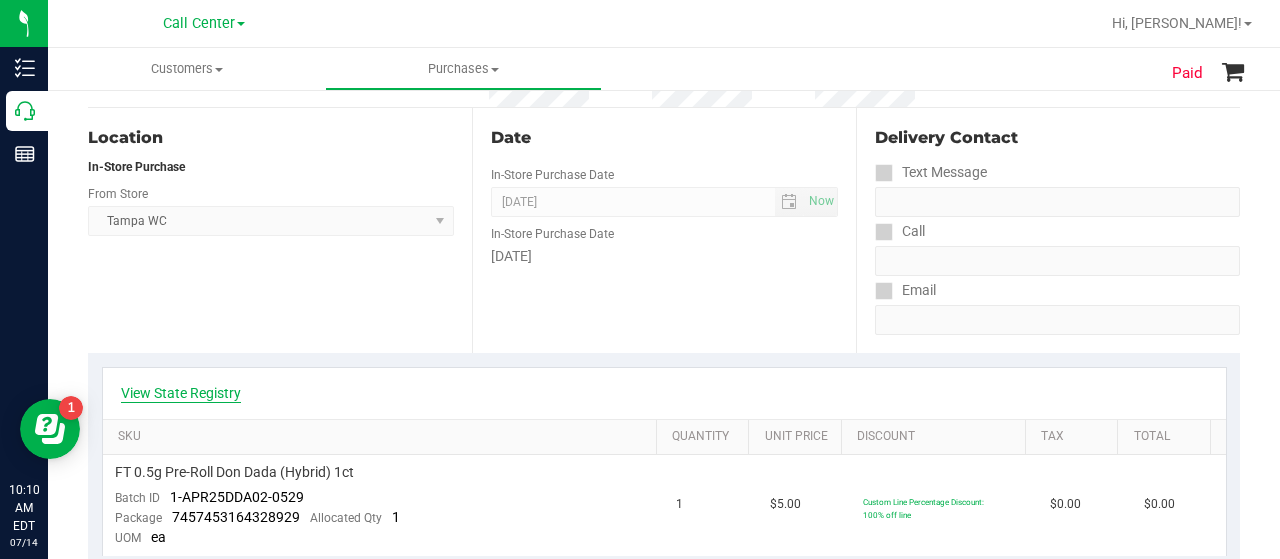click on "View State Registry" at bounding box center (181, 393) 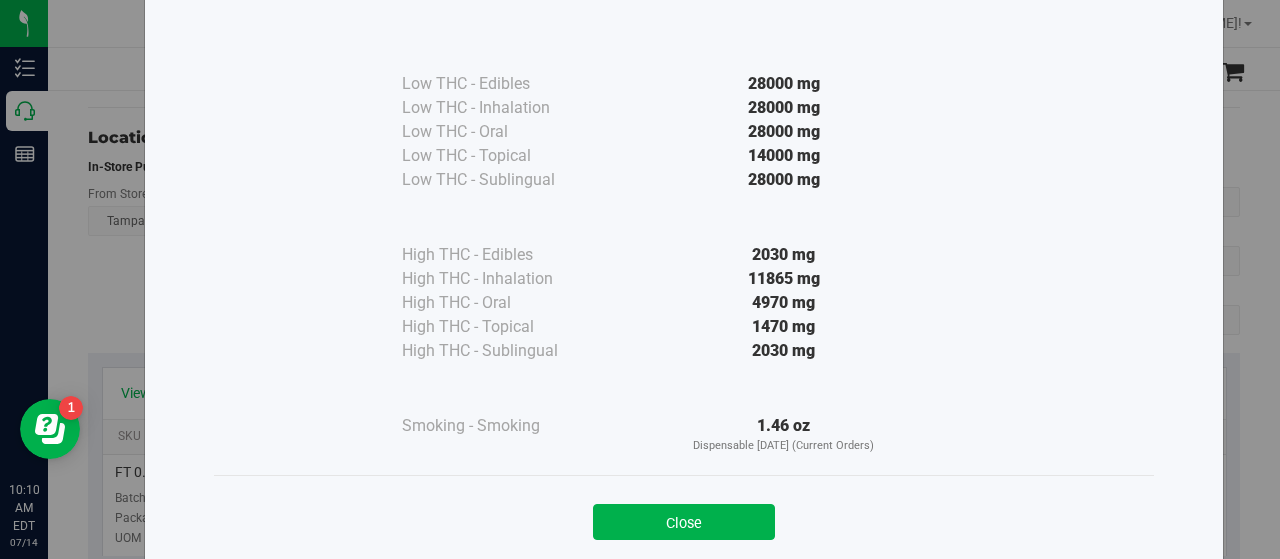 scroll, scrollTop: 102, scrollLeft: 0, axis: vertical 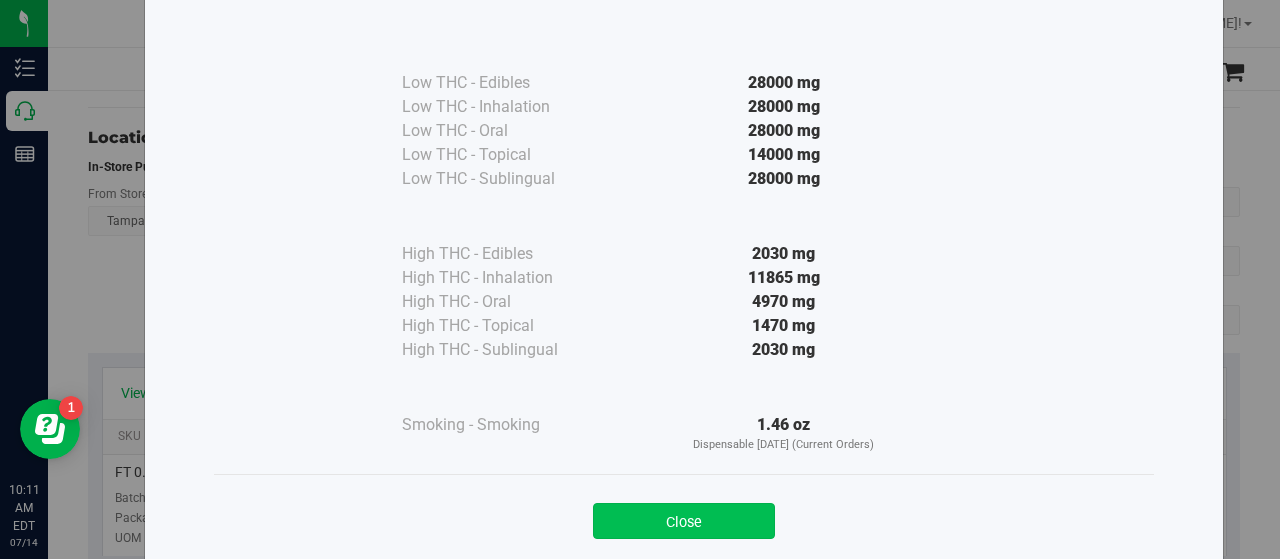 click on "Close" at bounding box center (684, 521) 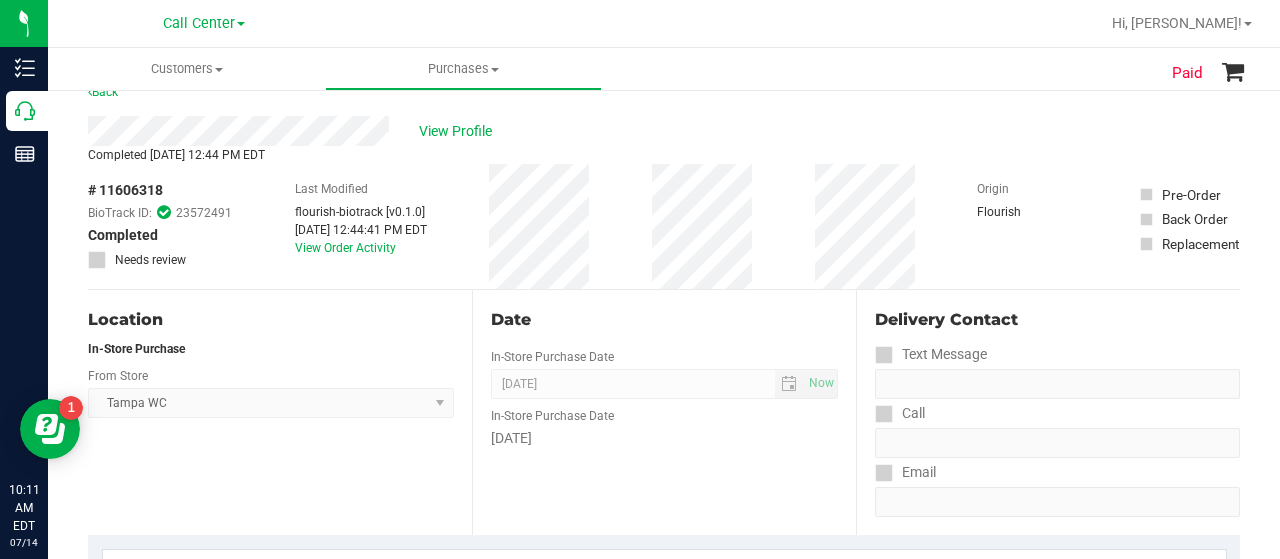 scroll, scrollTop: 0, scrollLeft: 0, axis: both 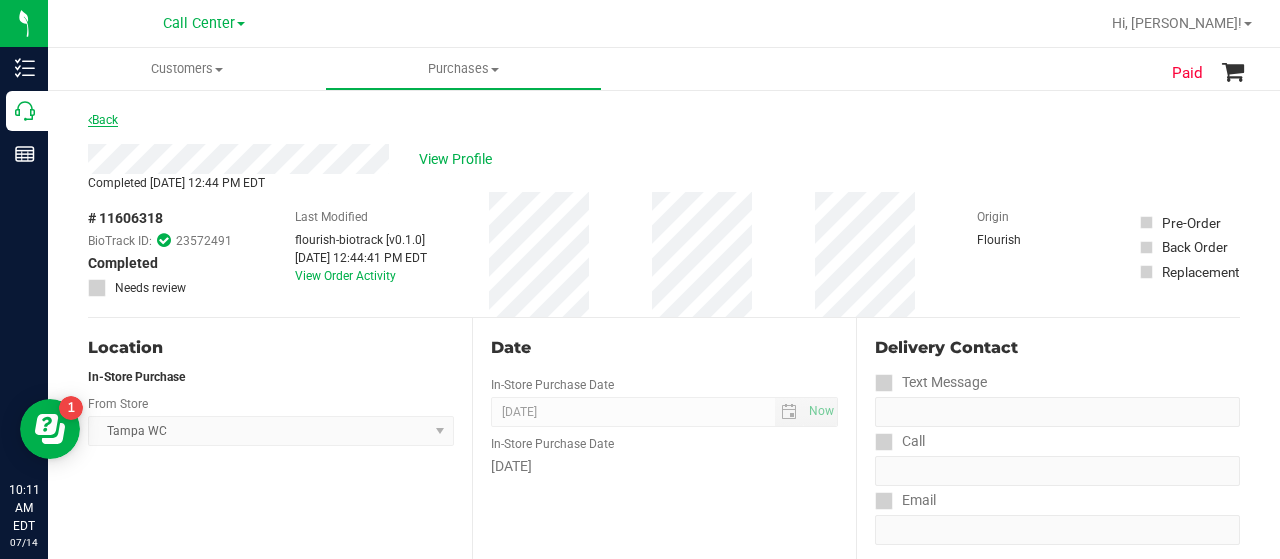 click on "Back" at bounding box center (103, 120) 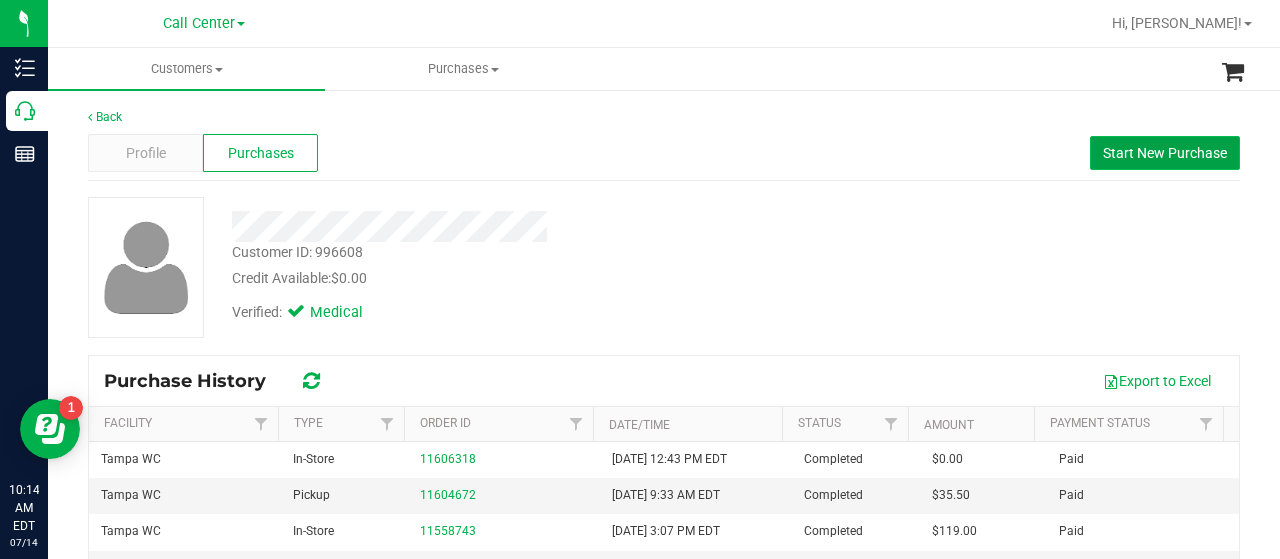 click on "Start New Purchase" at bounding box center (1165, 153) 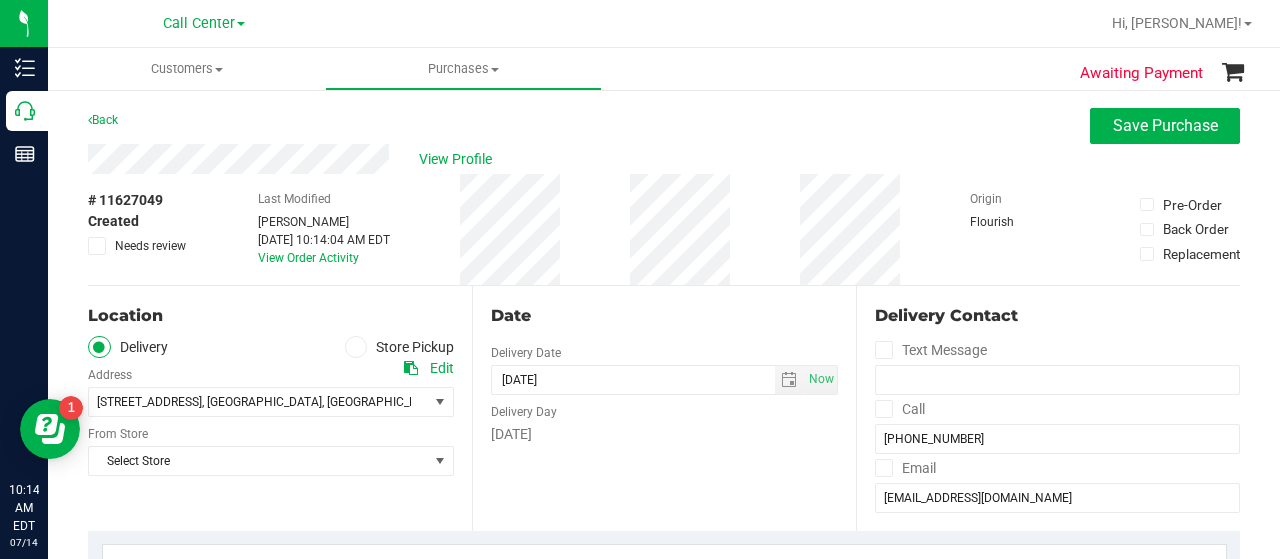 click at bounding box center [356, 347] 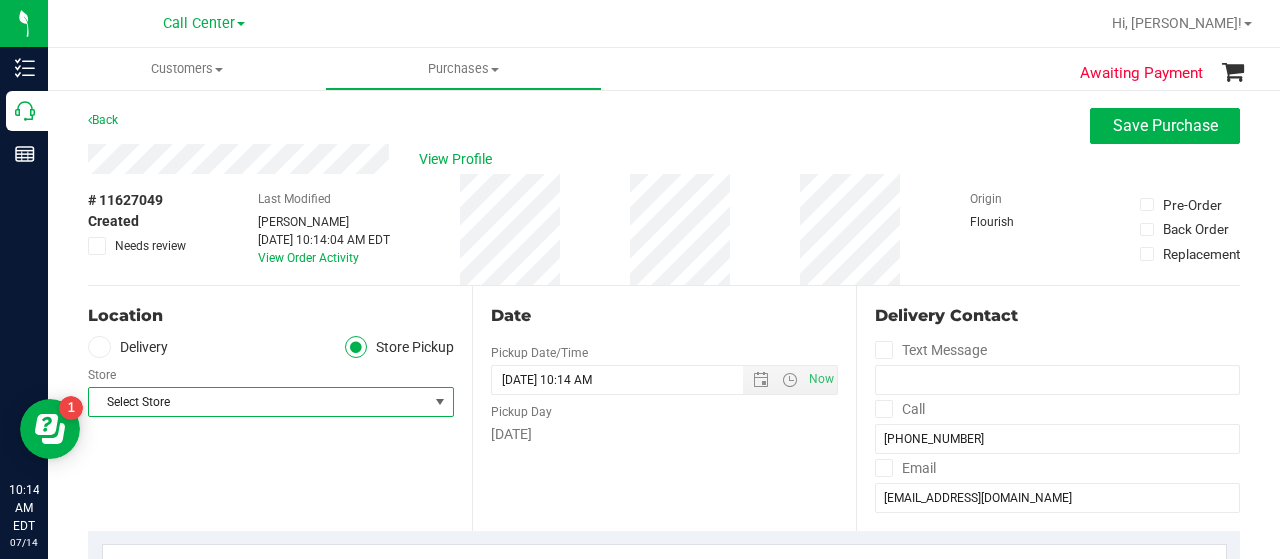 click on "Select Store" at bounding box center (258, 402) 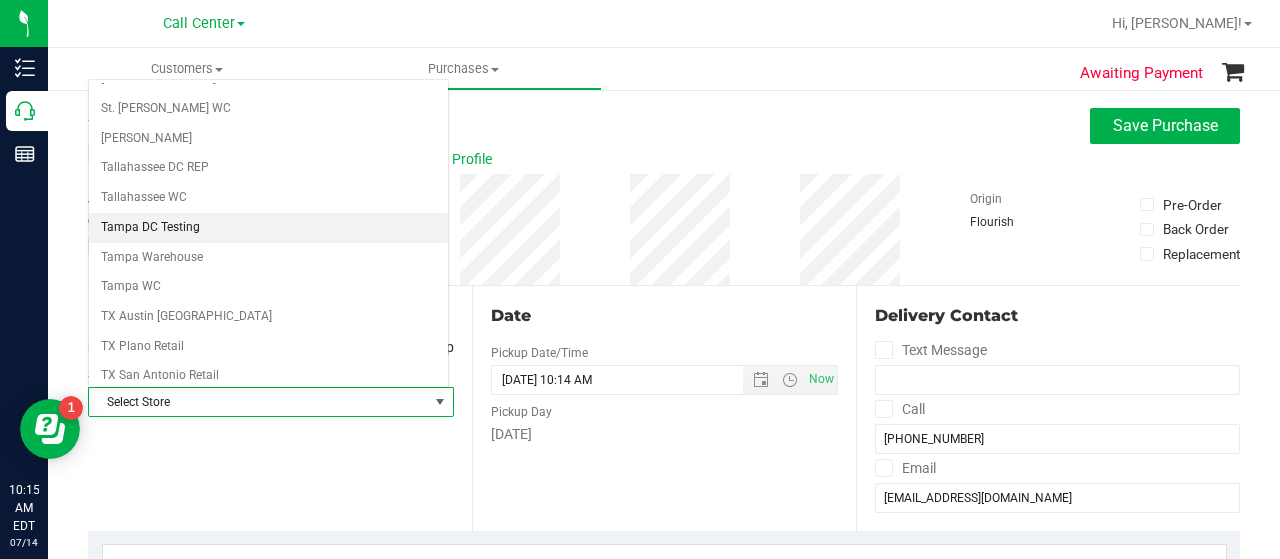 scroll, scrollTop: 1296, scrollLeft: 0, axis: vertical 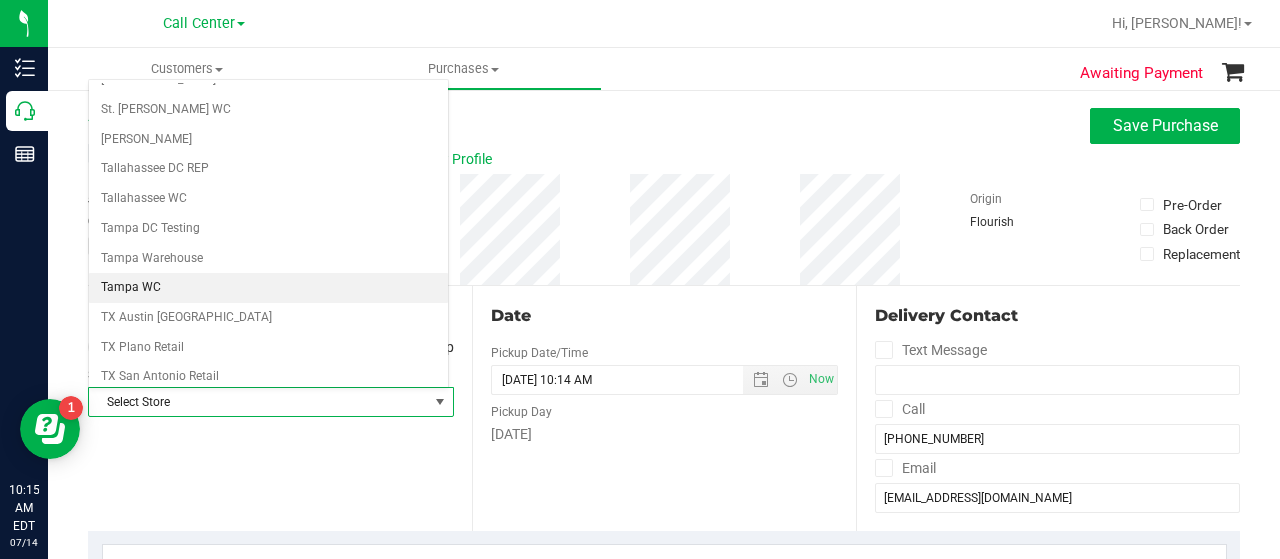 click on "Tampa WC" at bounding box center (268, 288) 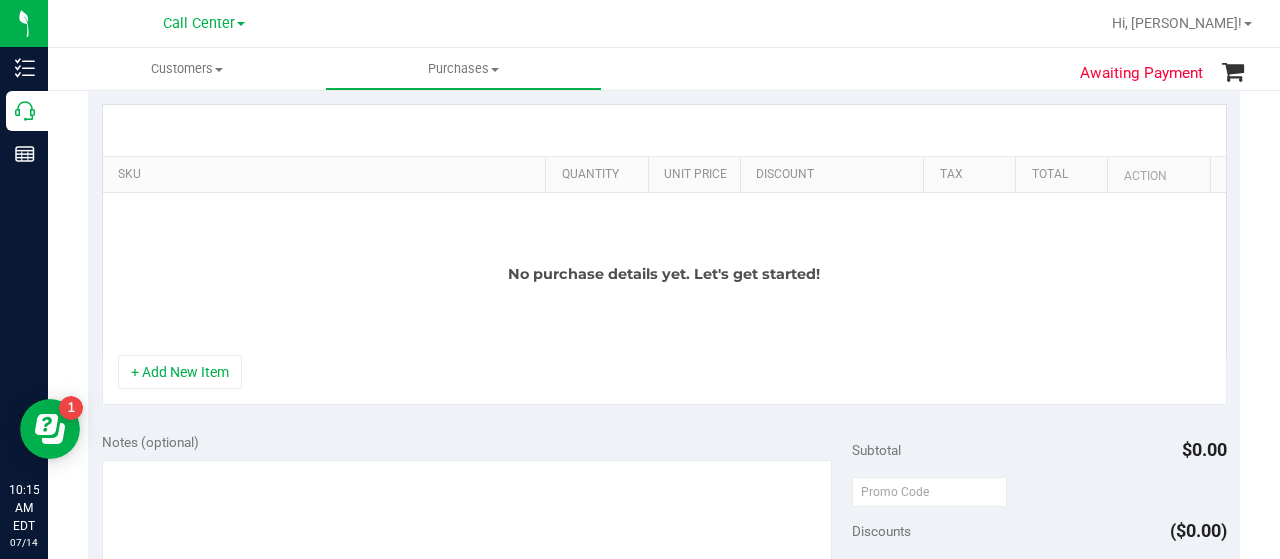 scroll, scrollTop: 441, scrollLeft: 0, axis: vertical 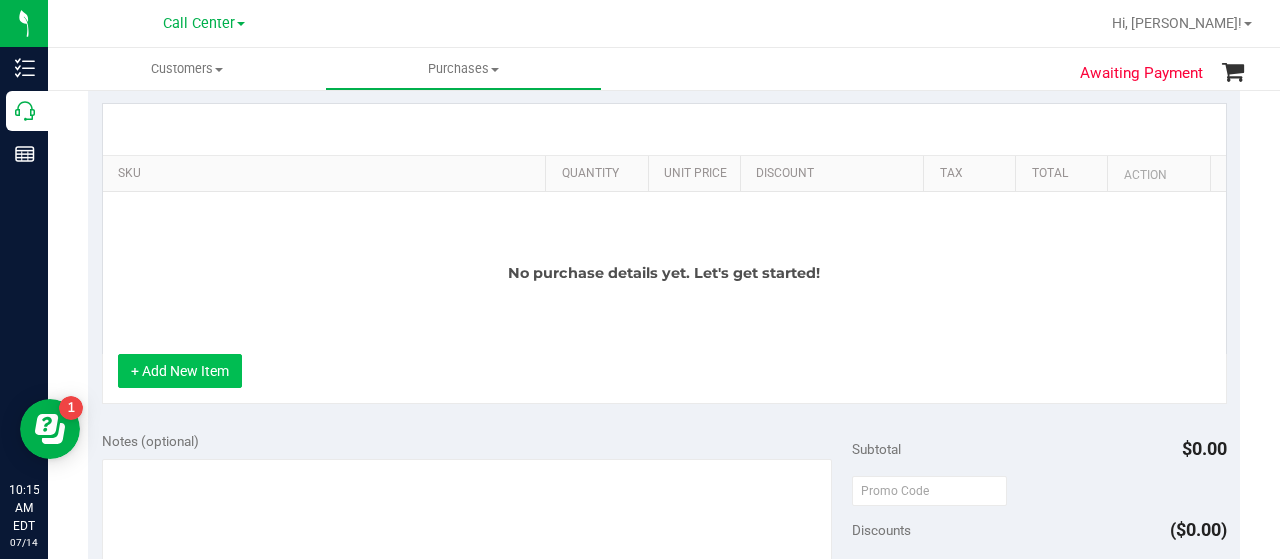 click on "+ Add New Item" at bounding box center (180, 371) 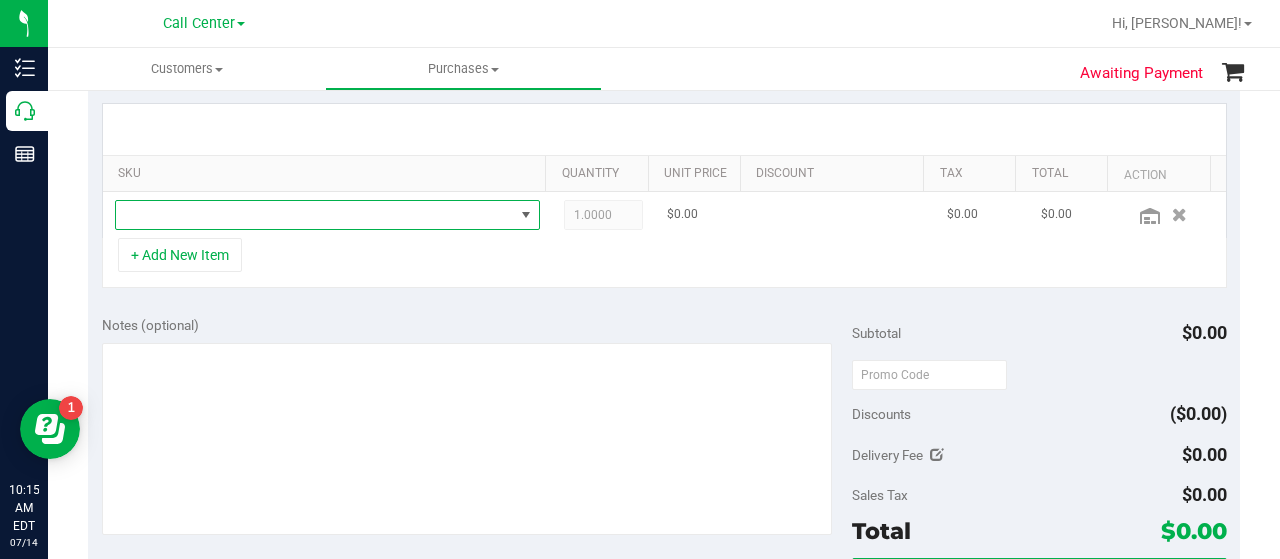 click at bounding box center (315, 215) 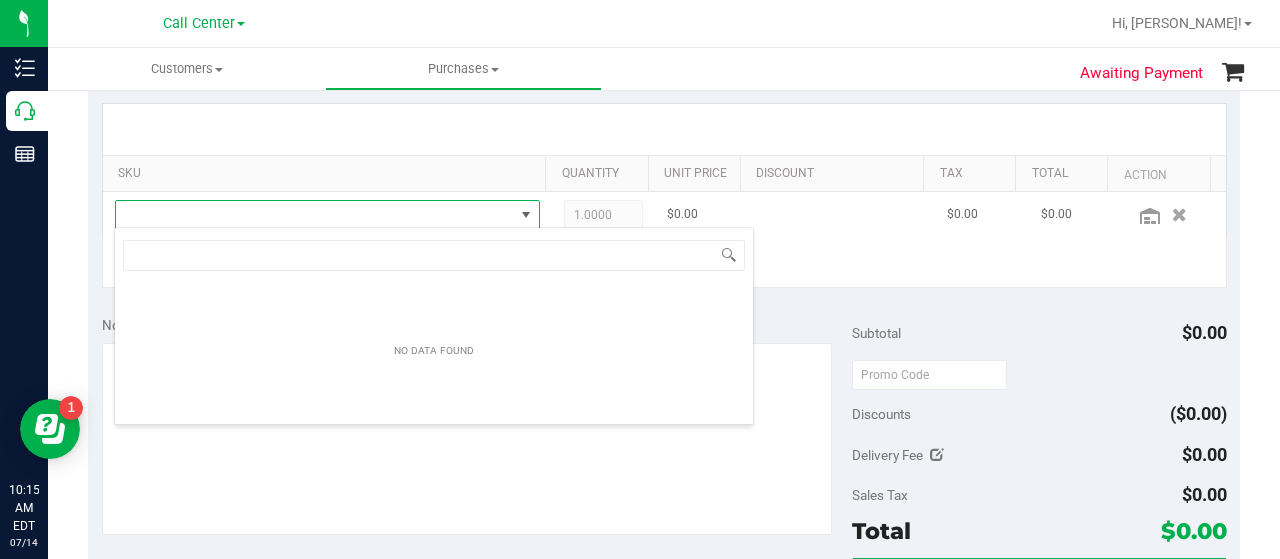 scroll, scrollTop: 99970, scrollLeft: 99586, axis: both 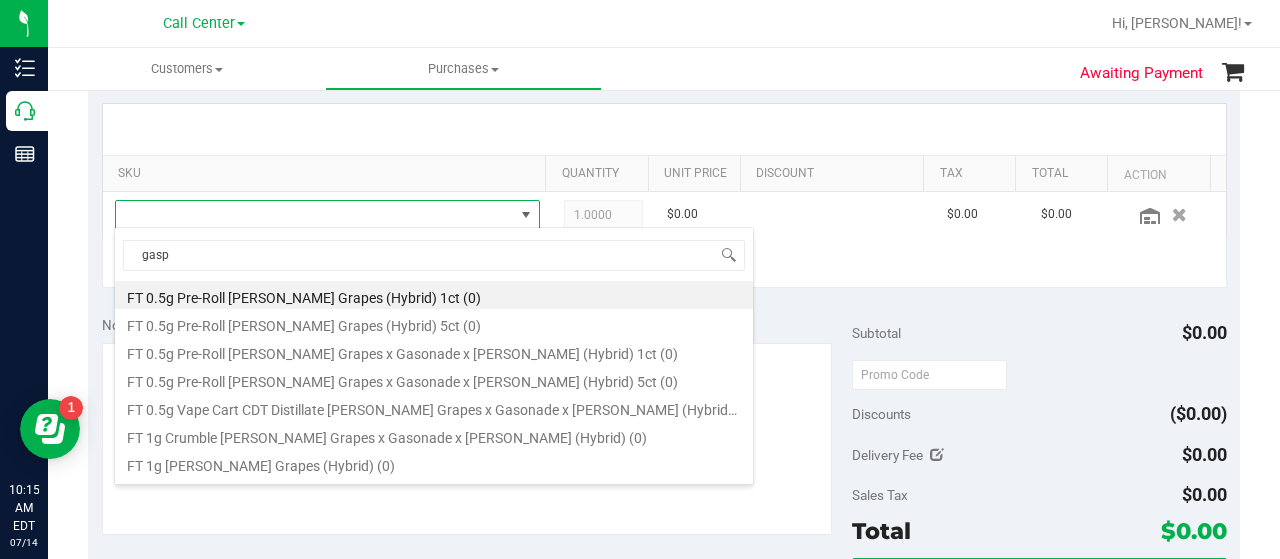 type on "gasp" 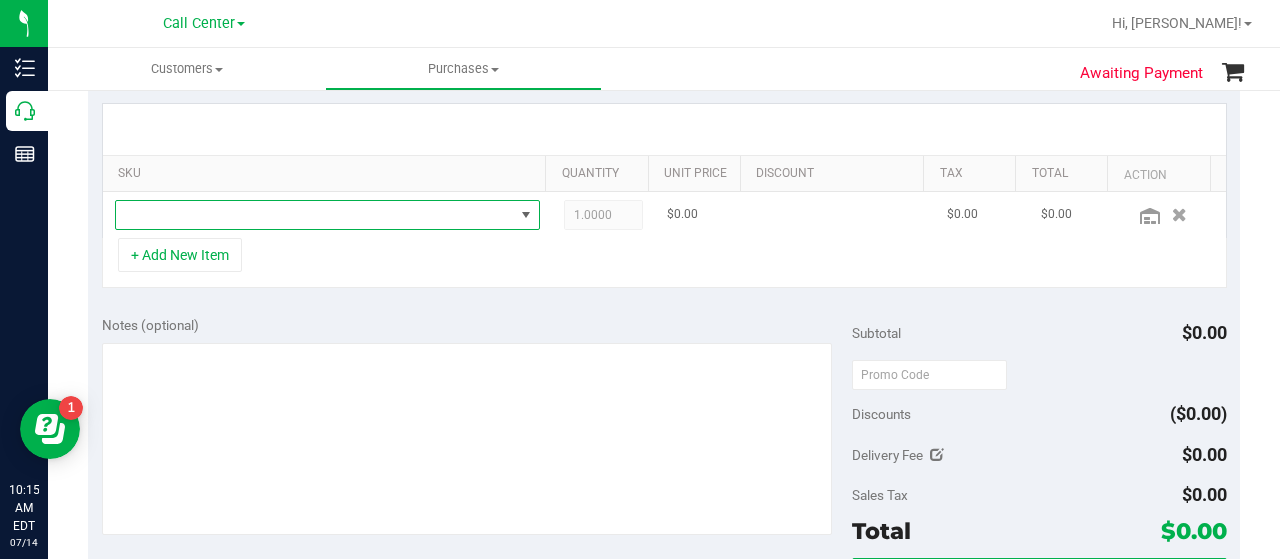 click at bounding box center (315, 215) 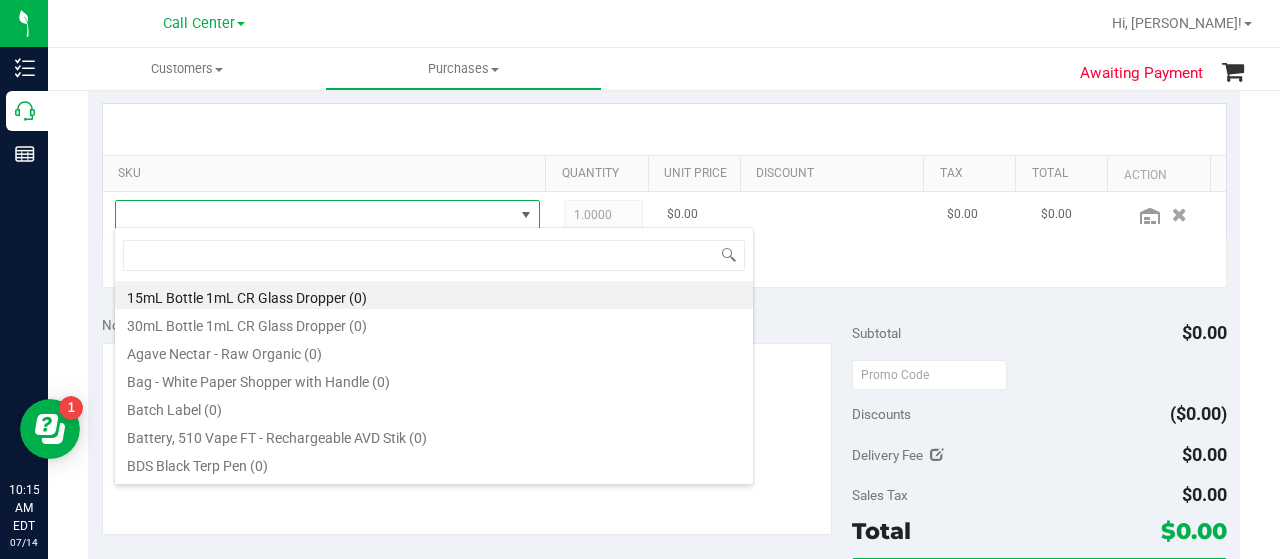 scroll, scrollTop: 99970, scrollLeft: 99586, axis: both 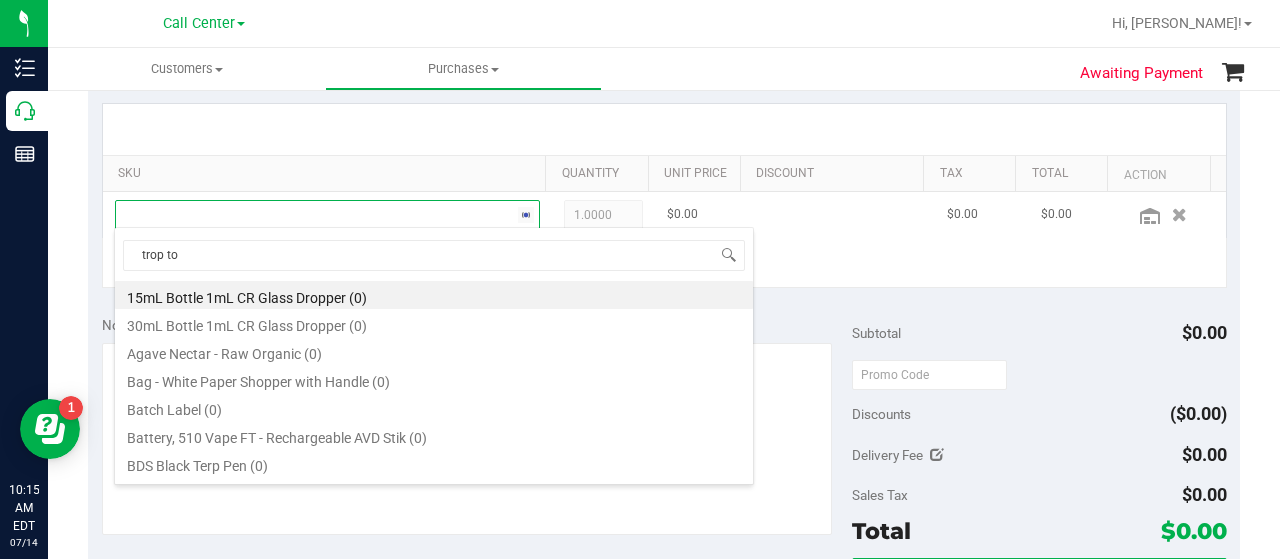 type on "trop top" 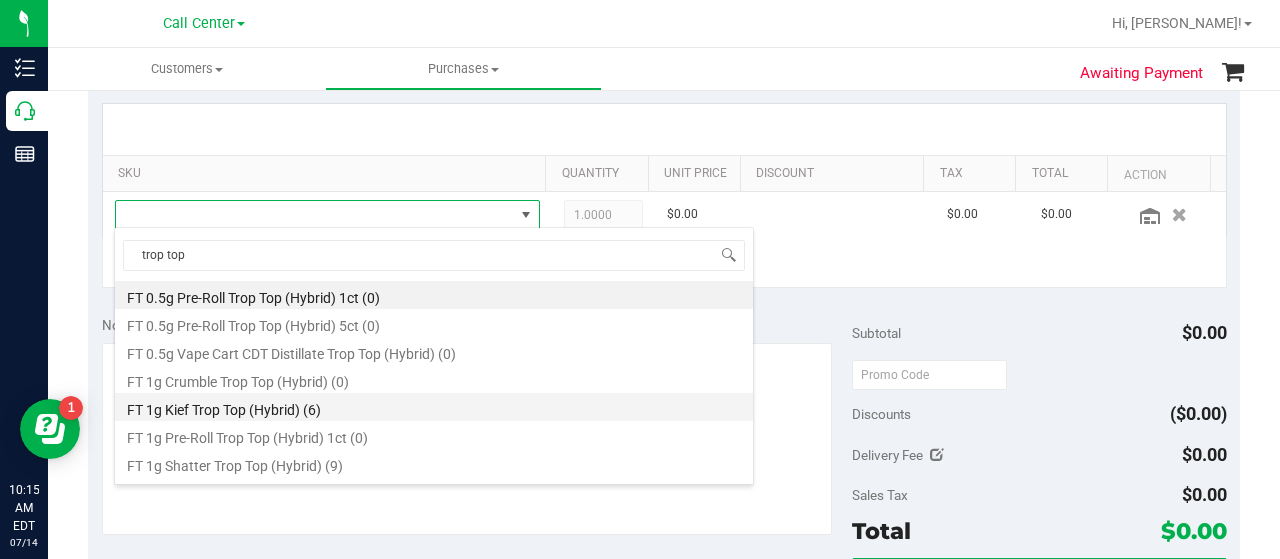 click on "FT 1g Kief Trop Top (Hybrid) (6)" at bounding box center (434, 407) 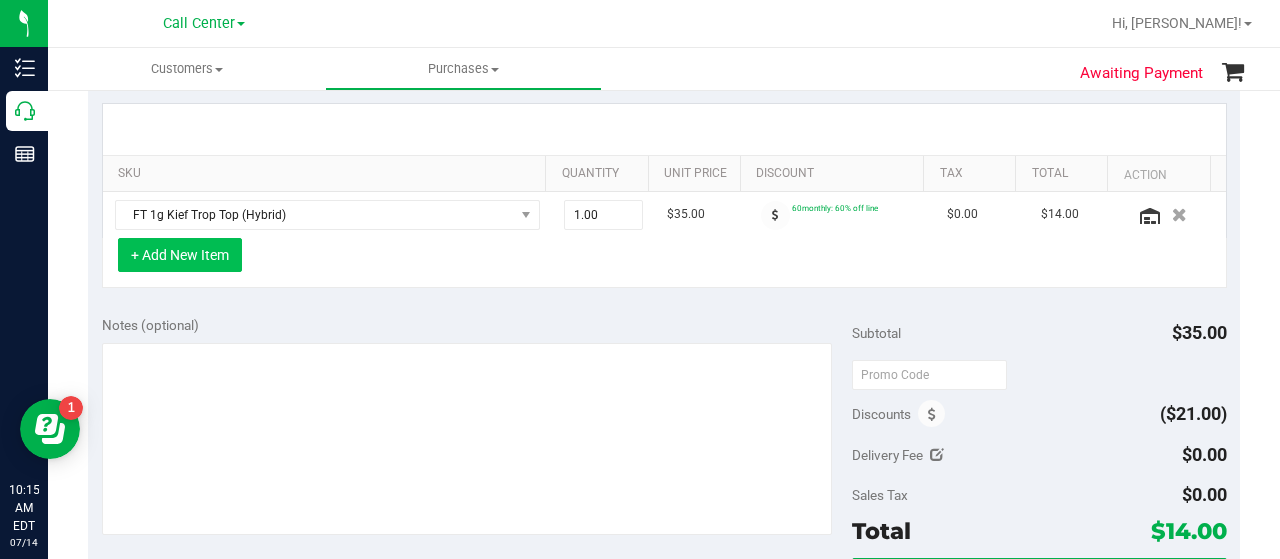 click on "+ Add New Item" at bounding box center [180, 255] 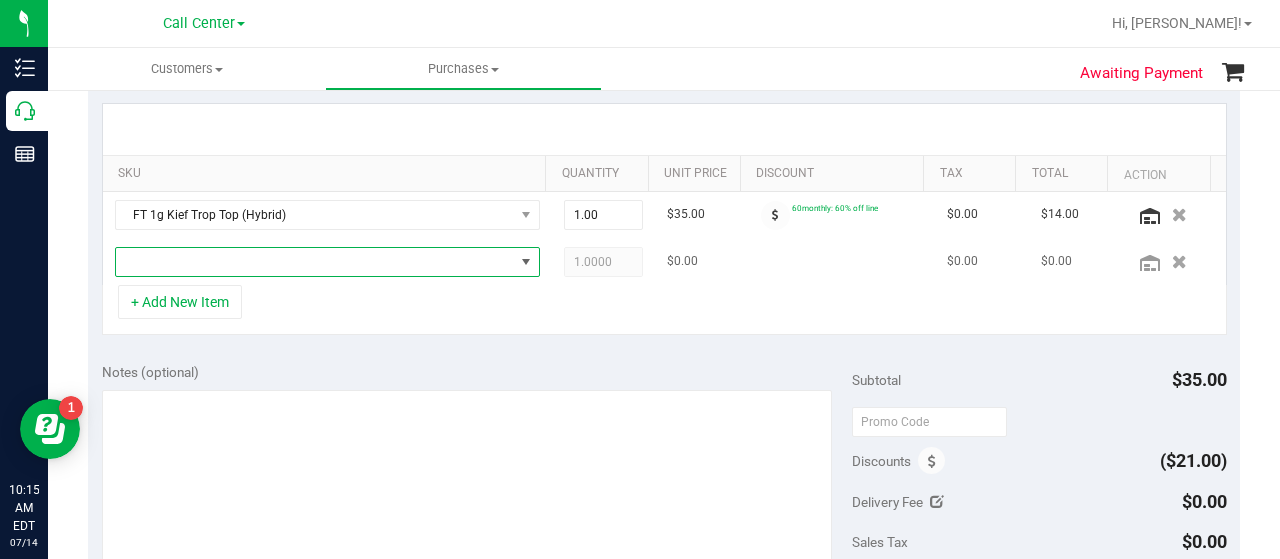 click at bounding box center [315, 262] 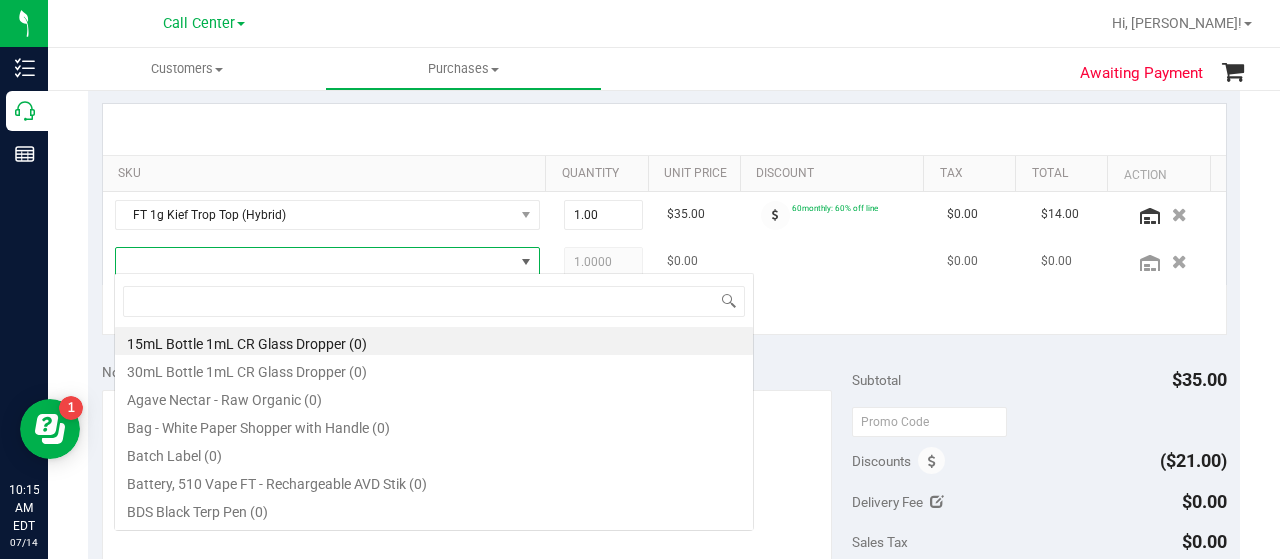 scroll, scrollTop: 99970, scrollLeft: 99586, axis: both 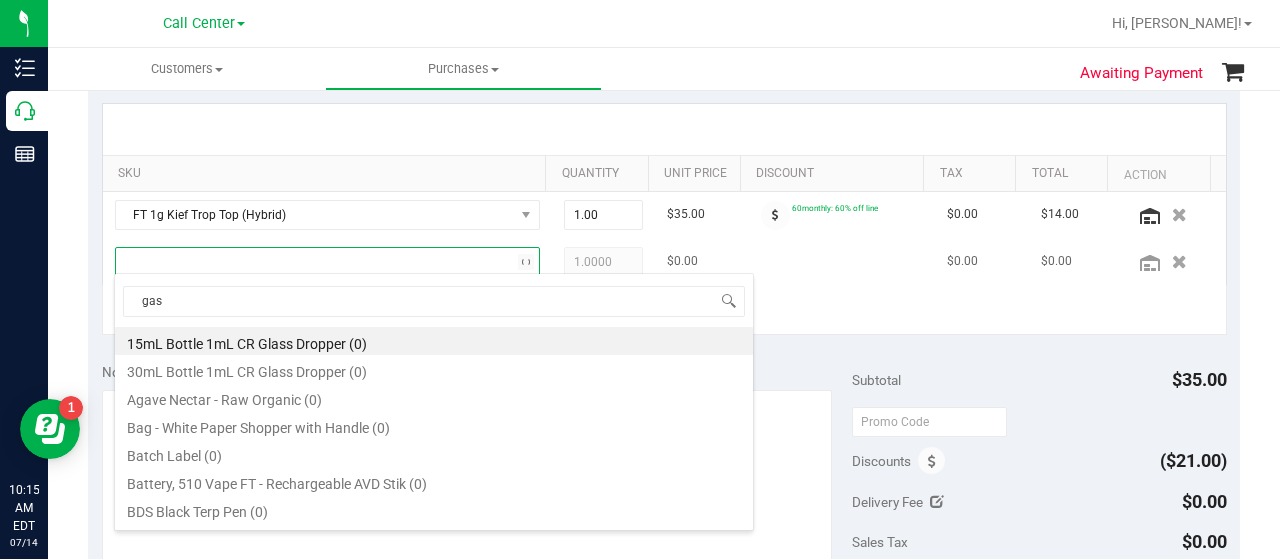 type on "gasp" 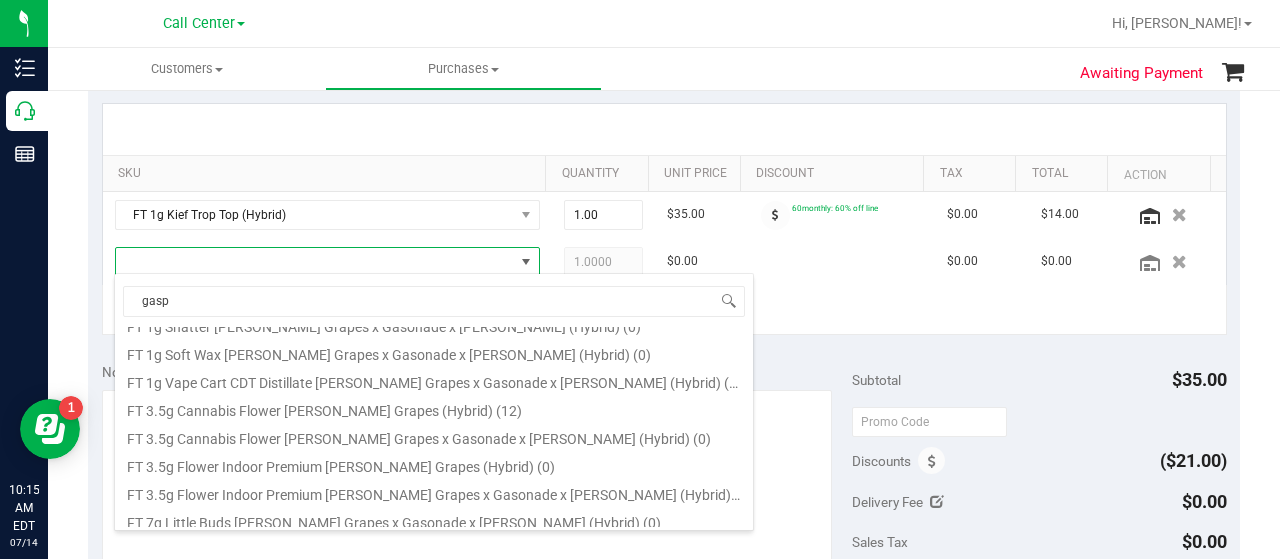 scroll, scrollTop: 270, scrollLeft: 0, axis: vertical 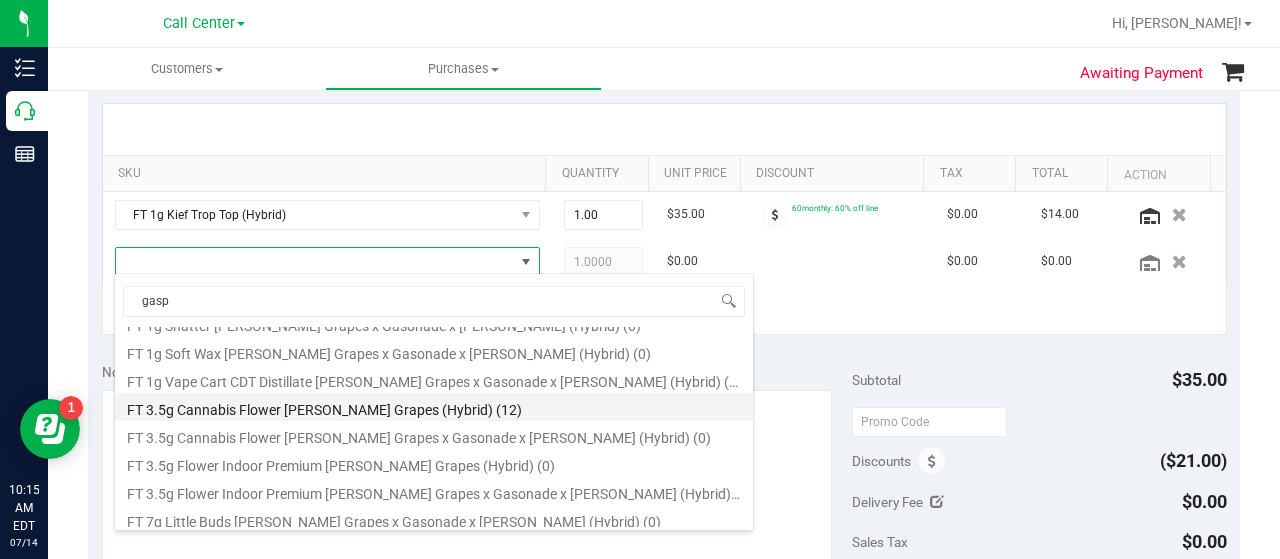 click on "FT 3.5g Cannabis Flower Gaspar's Grapes (Hybrid) (12)" at bounding box center [434, 407] 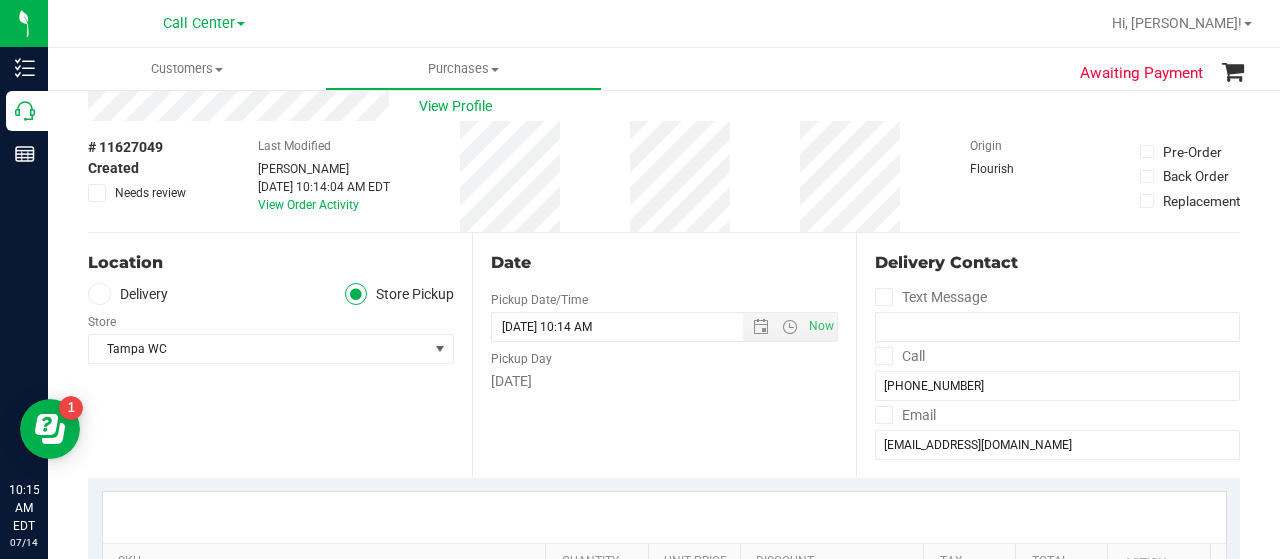 scroll, scrollTop: 0, scrollLeft: 0, axis: both 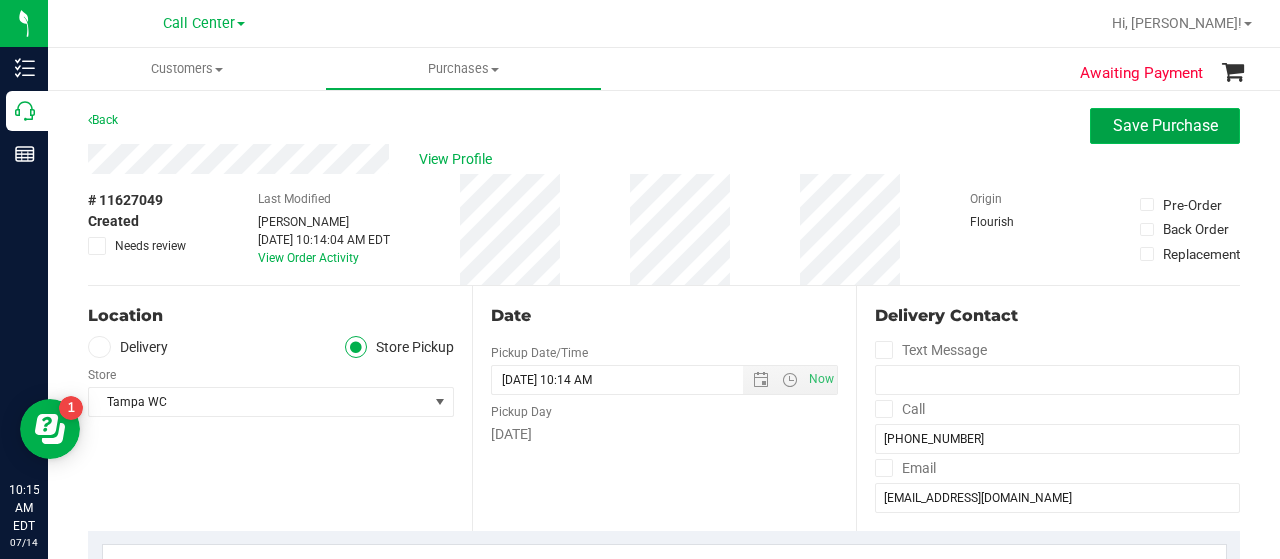 click on "Save Purchase" at bounding box center (1165, 125) 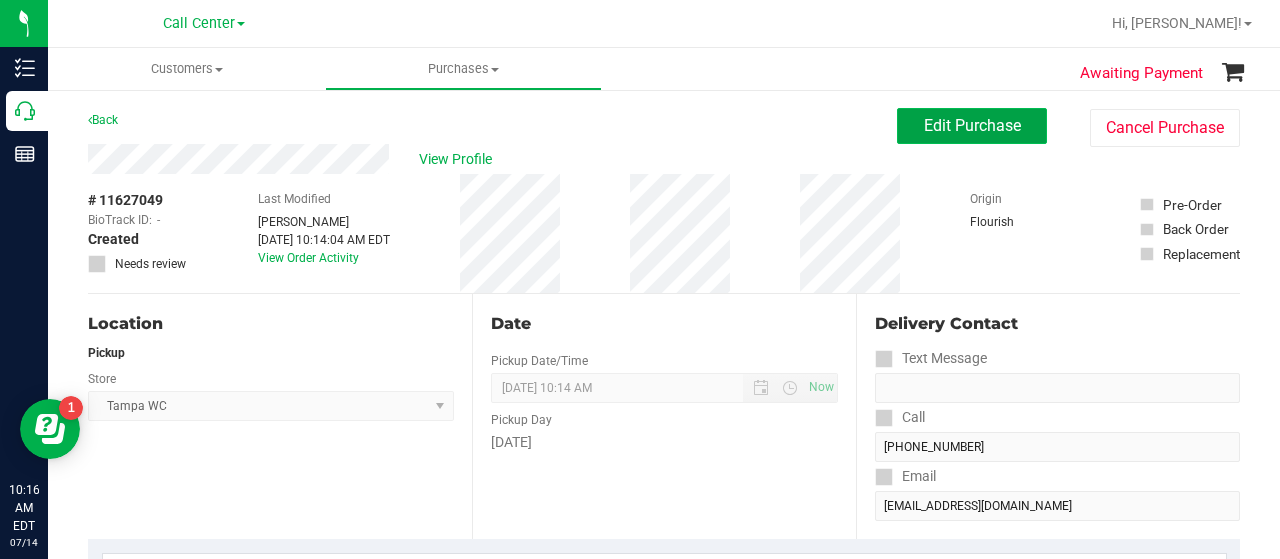 click on "Edit Purchase" at bounding box center [972, 126] 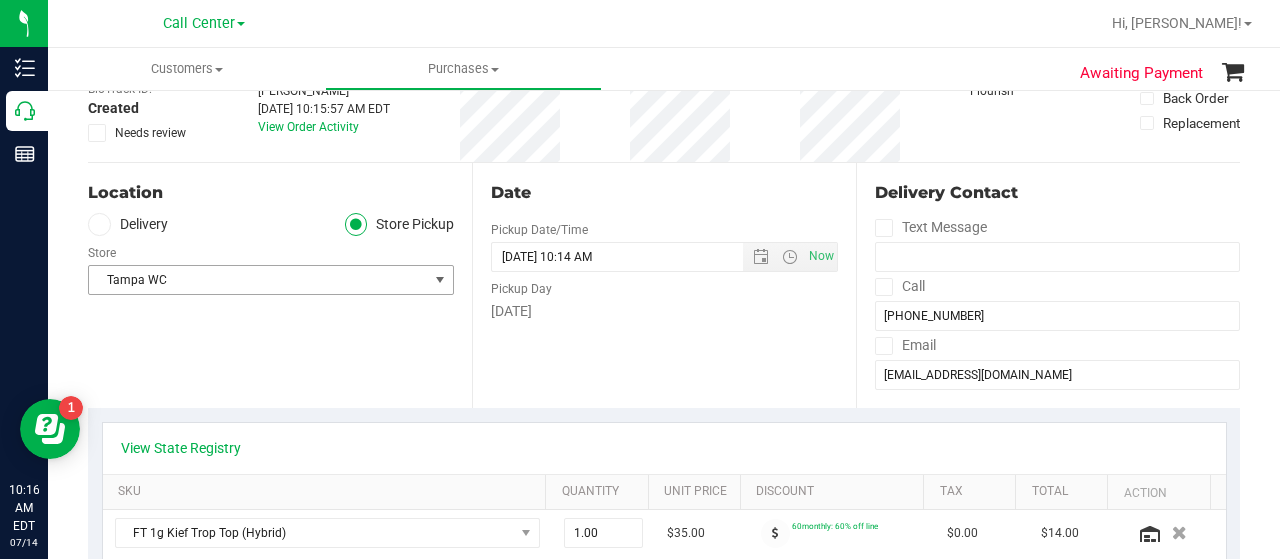 scroll, scrollTop: 143, scrollLeft: 0, axis: vertical 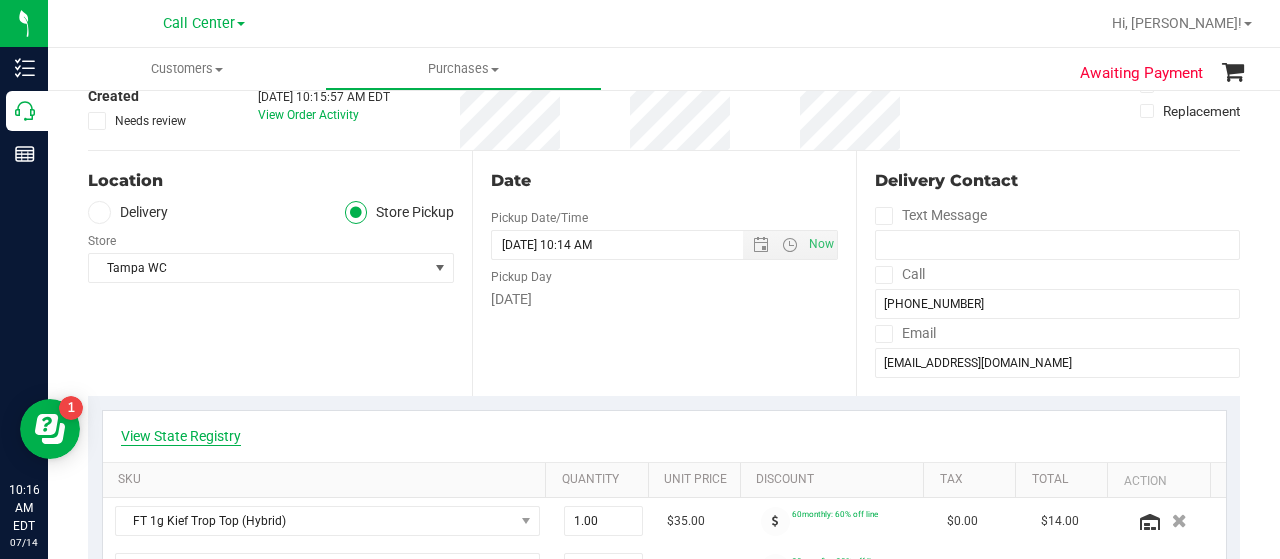 click on "View State Registry" at bounding box center (181, 436) 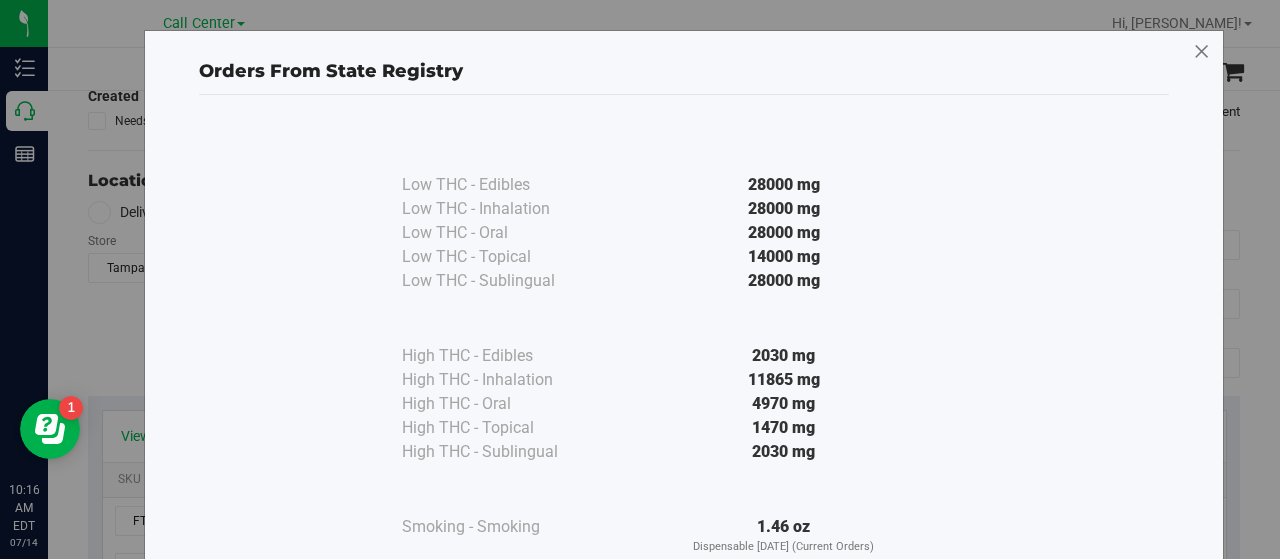 click at bounding box center [1202, 52] 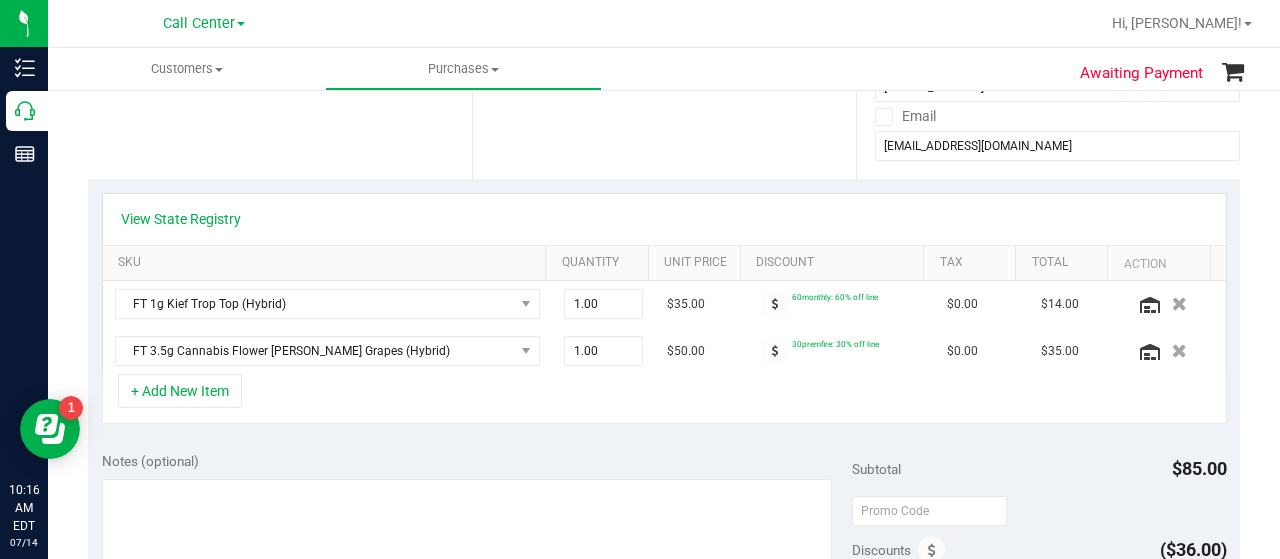 scroll, scrollTop: 362, scrollLeft: 0, axis: vertical 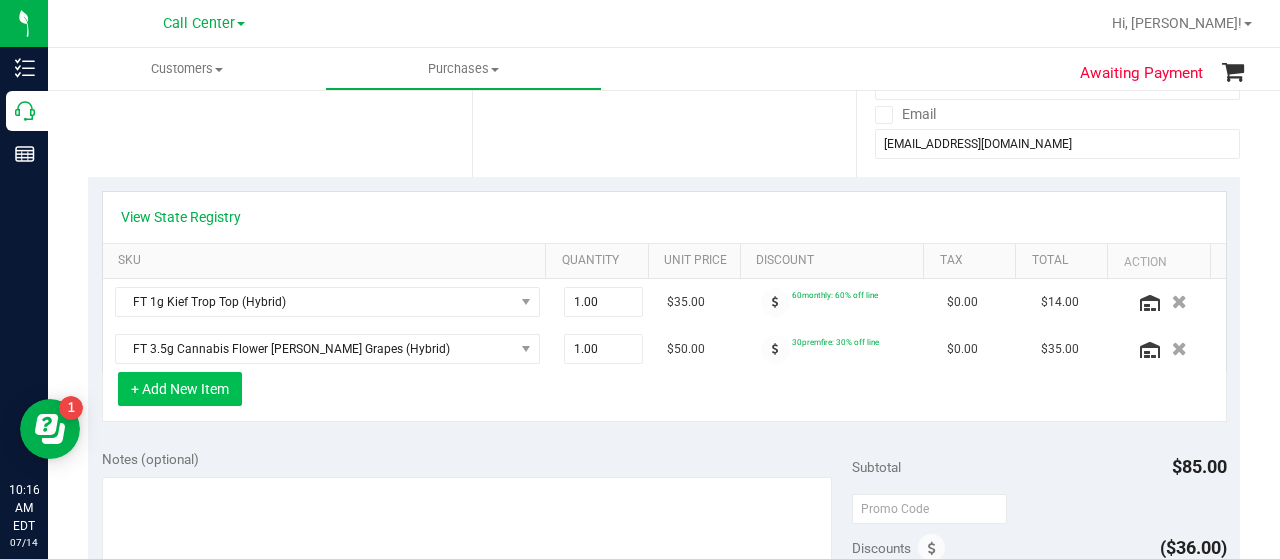 click on "+ Add New Item" at bounding box center [180, 389] 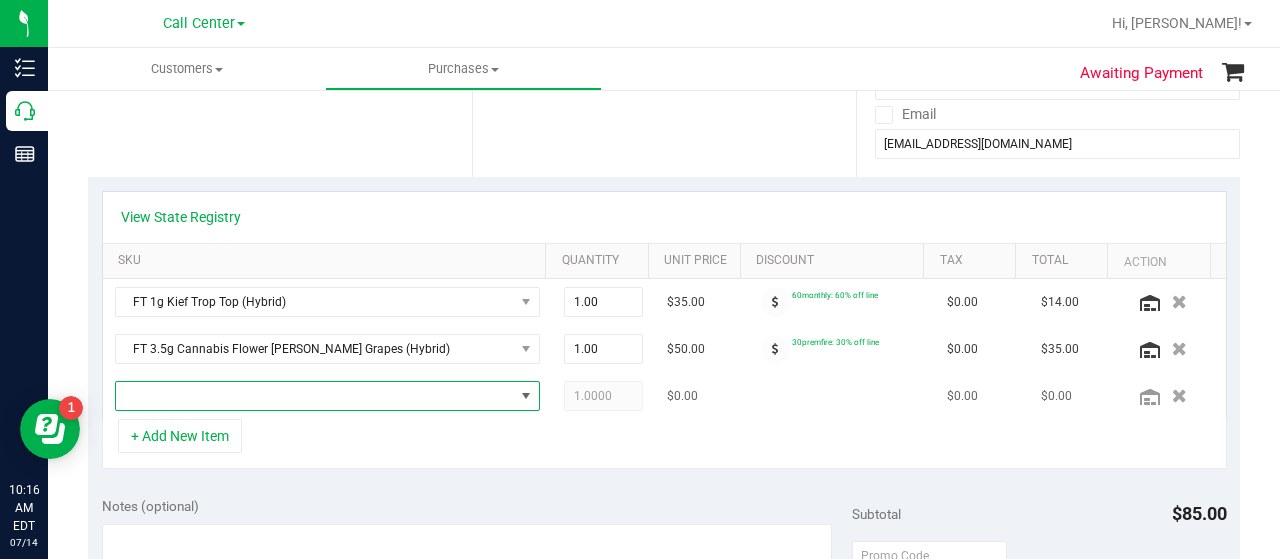 click at bounding box center (315, 396) 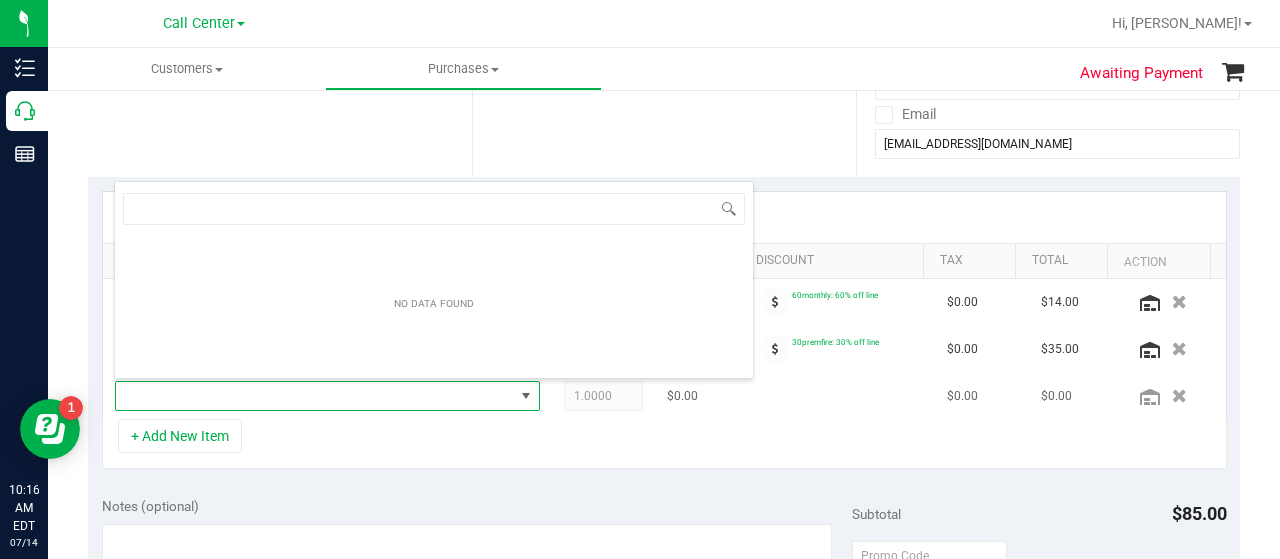 scroll, scrollTop: 99970, scrollLeft: 99586, axis: both 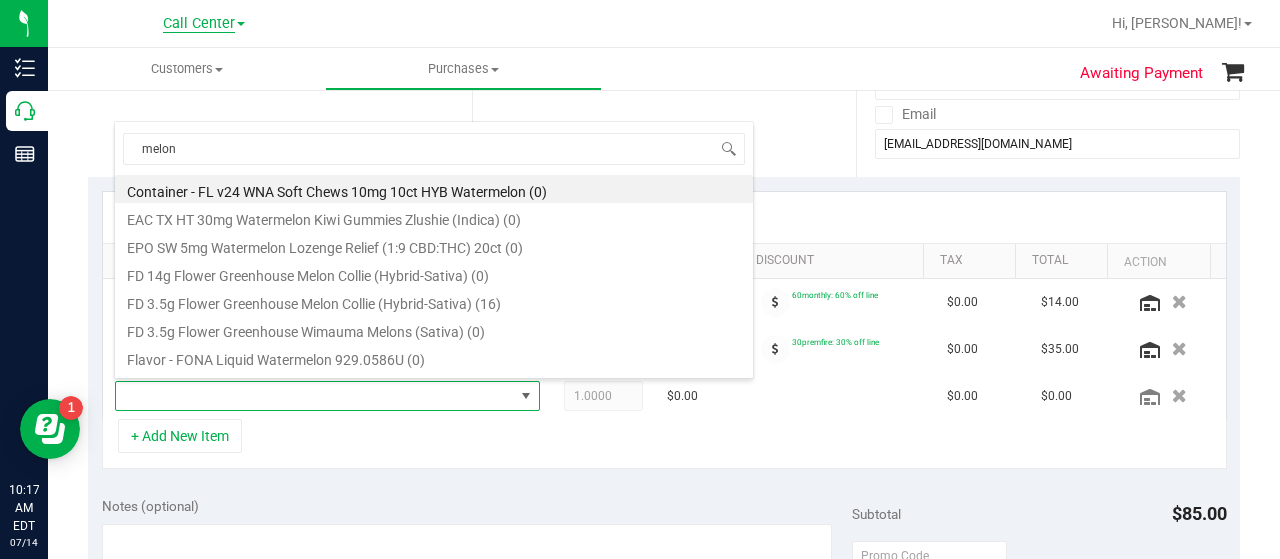 type on "melon" 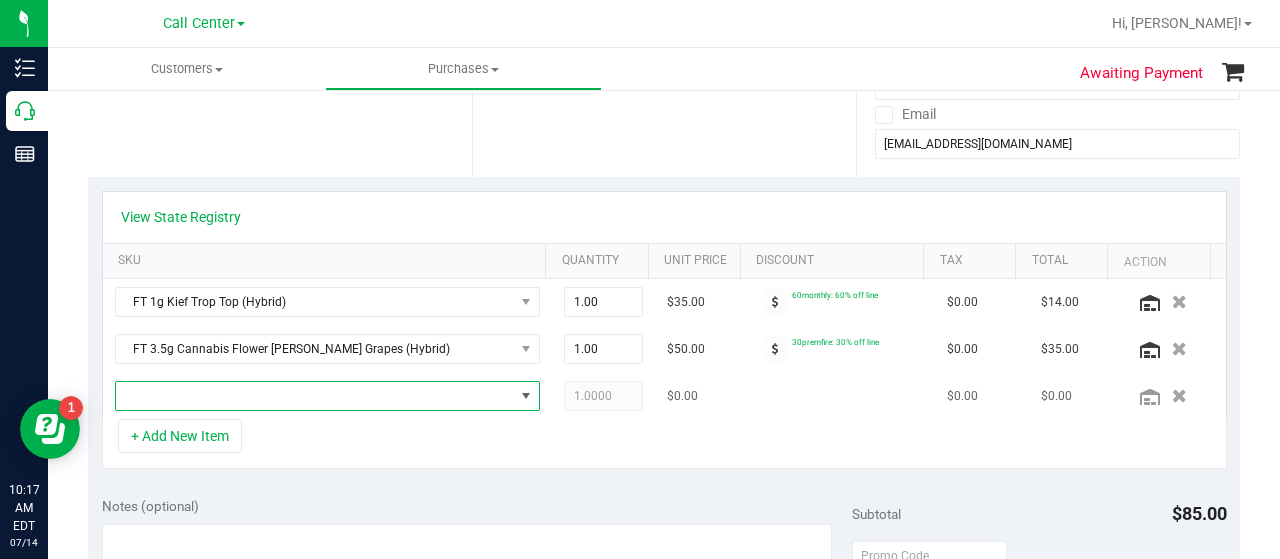 click at bounding box center (315, 396) 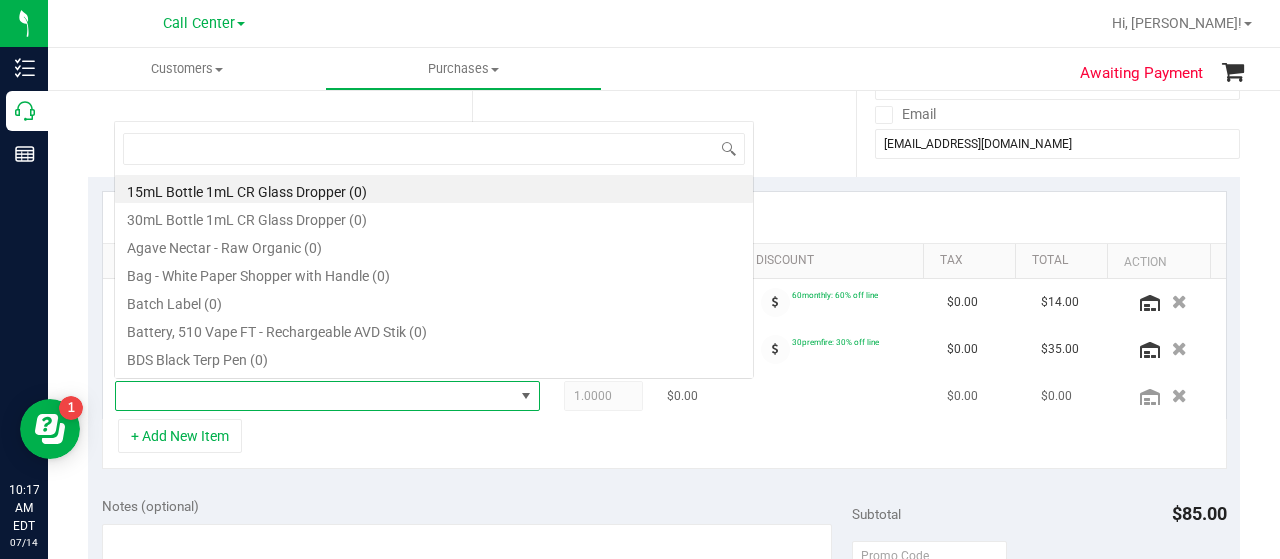 scroll, scrollTop: 0, scrollLeft: 0, axis: both 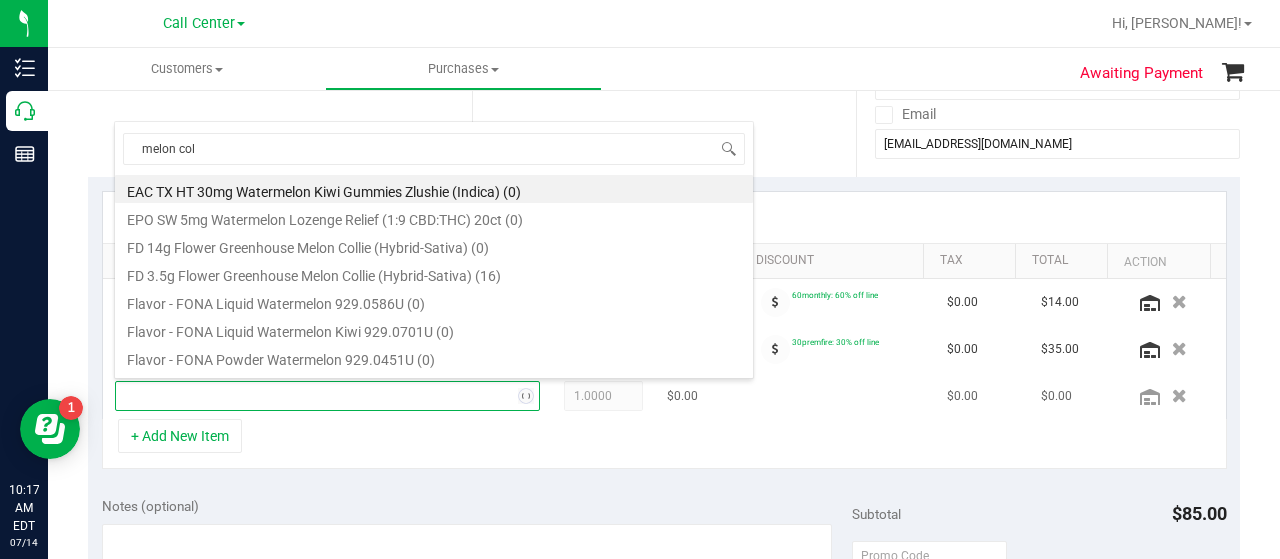 type on "melon coll" 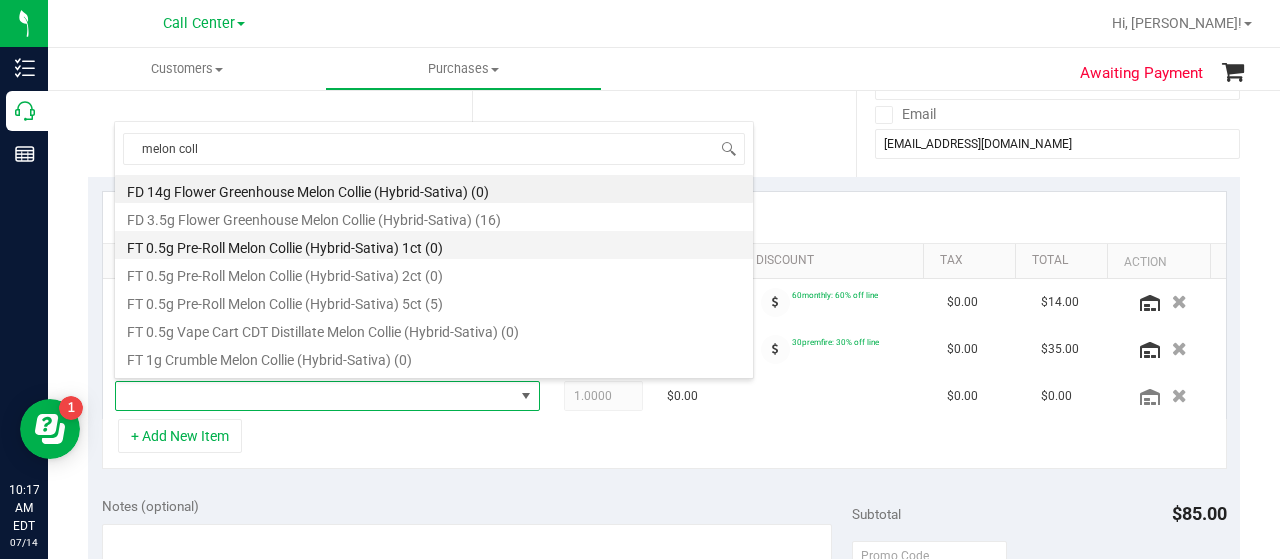 click on "FT 0.5g Pre-Roll Melon Collie (Hybrid-Sativa) 1ct (0)" at bounding box center [434, 245] 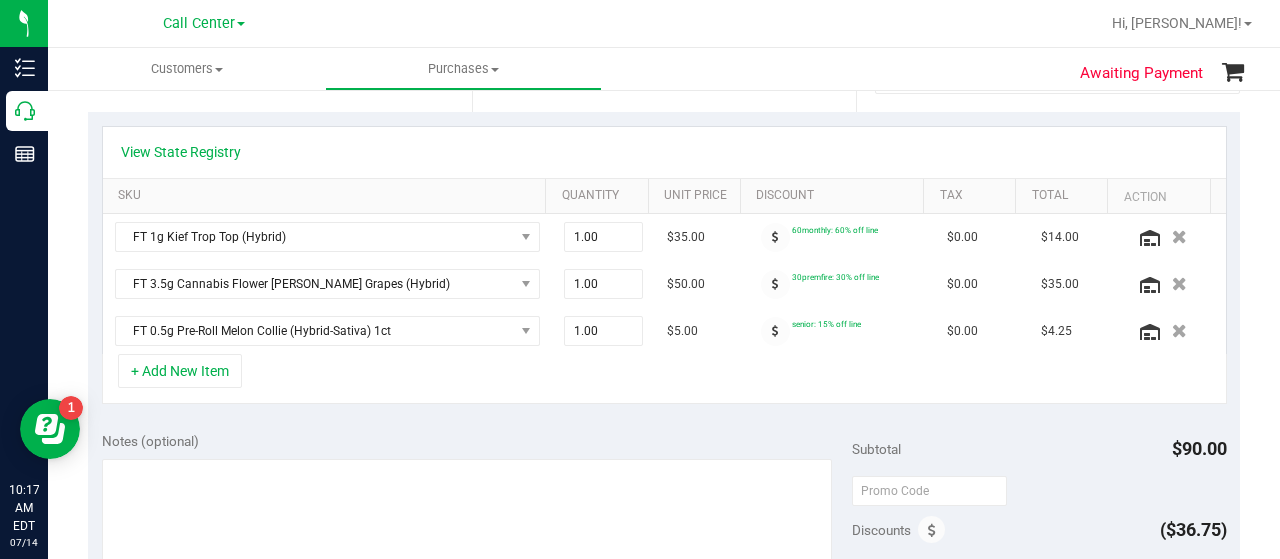 scroll, scrollTop: 428, scrollLeft: 0, axis: vertical 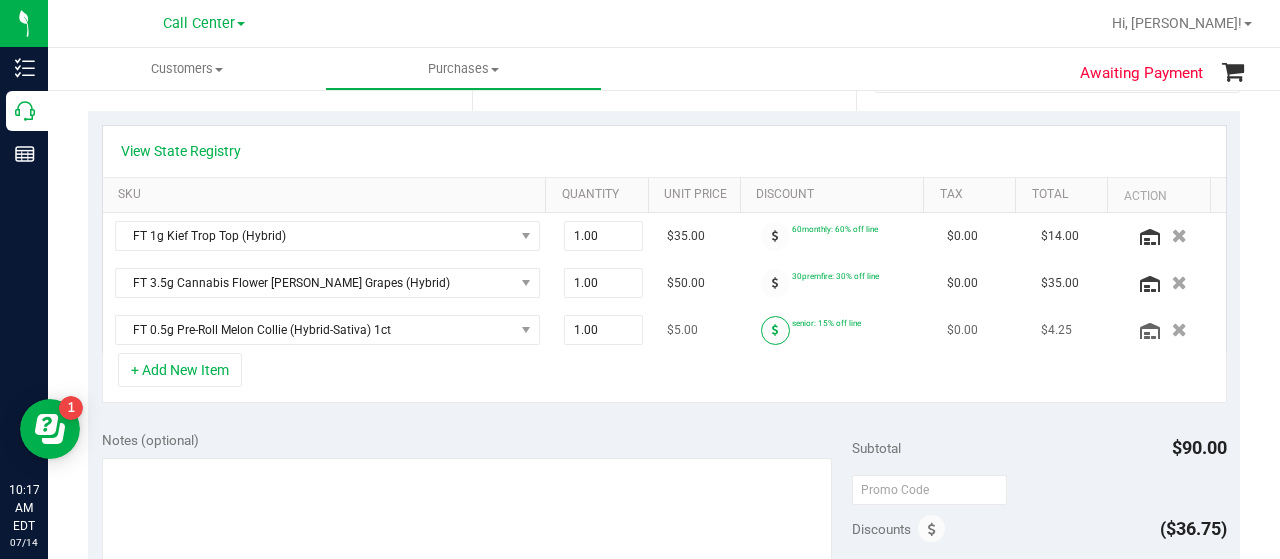 click at bounding box center [775, 330] 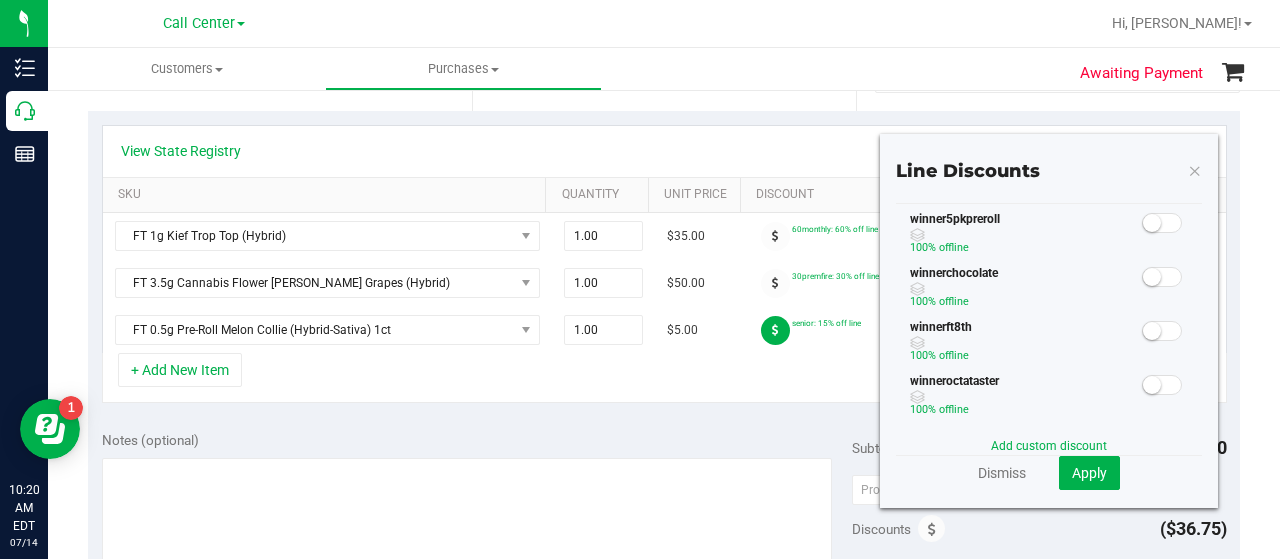 scroll, scrollTop: 638, scrollLeft: 0, axis: vertical 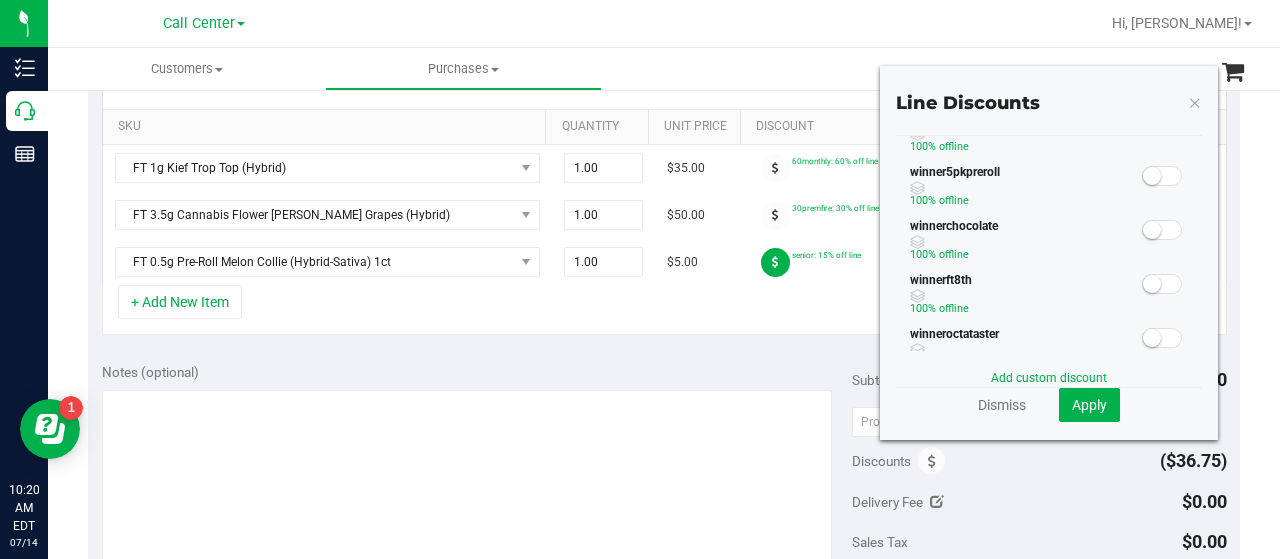 click at bounding box center (1195, 102) 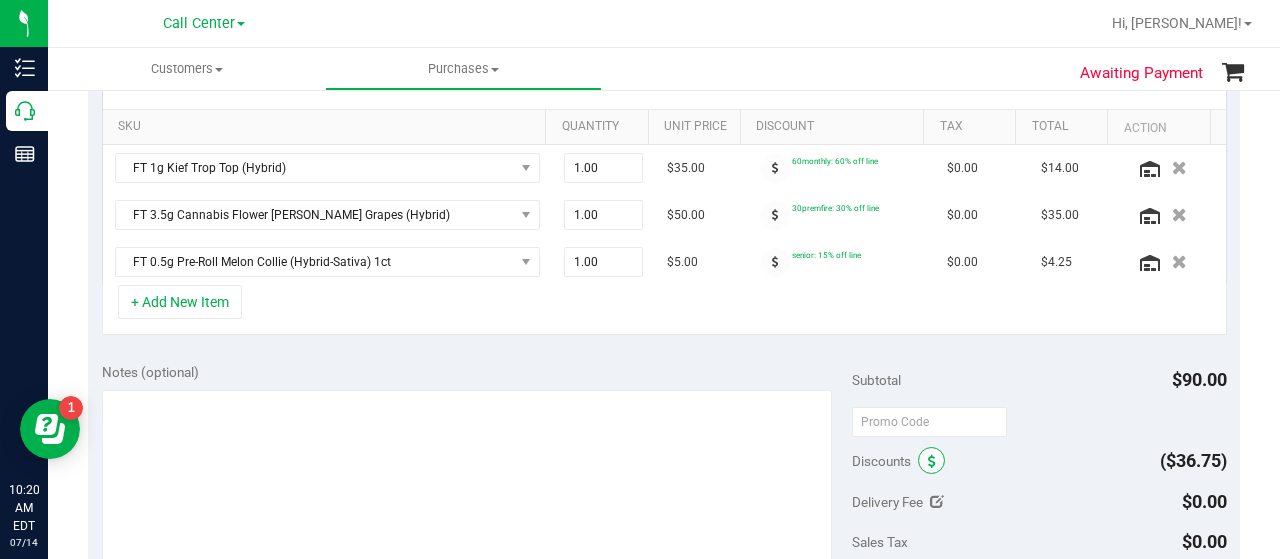 click at bounding box center [932, 462] 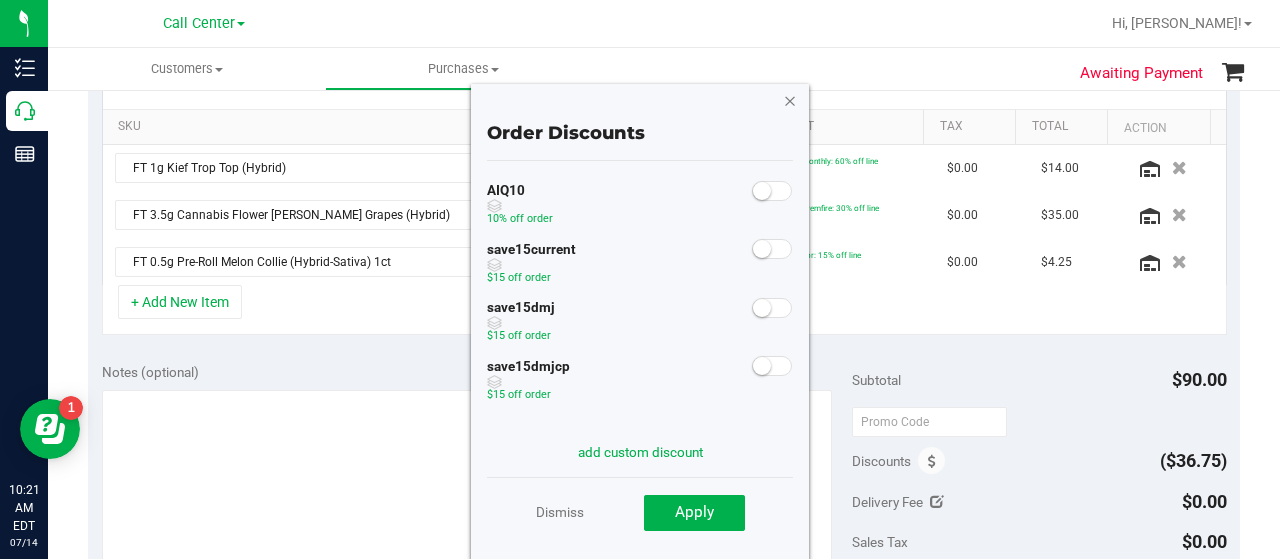 click at bounding box center (790, 100) 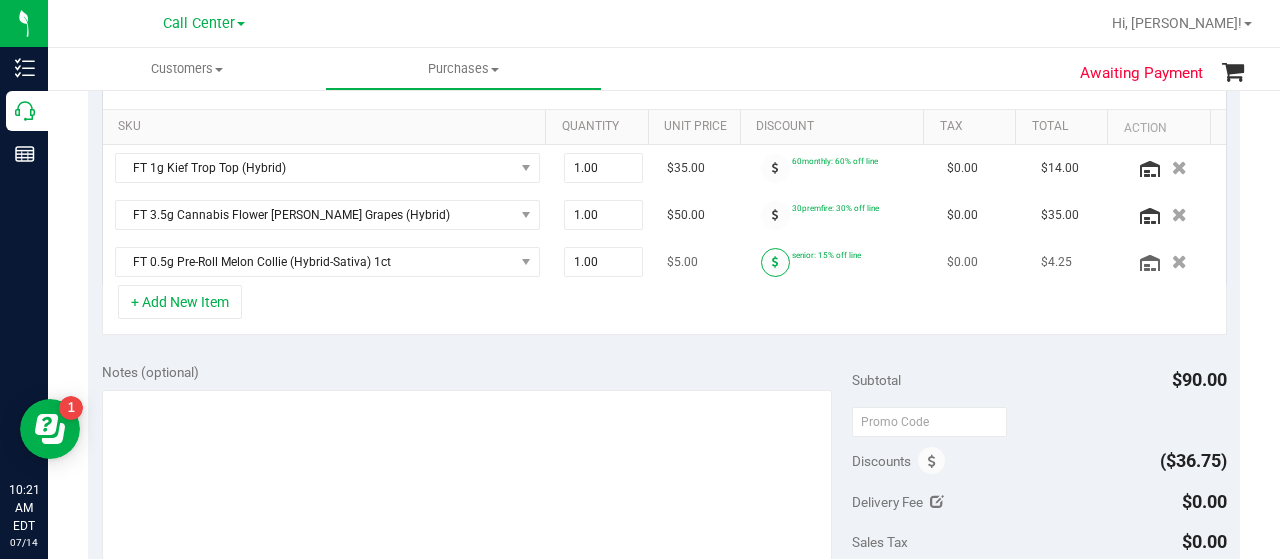 click at bounding box center (775, 262) 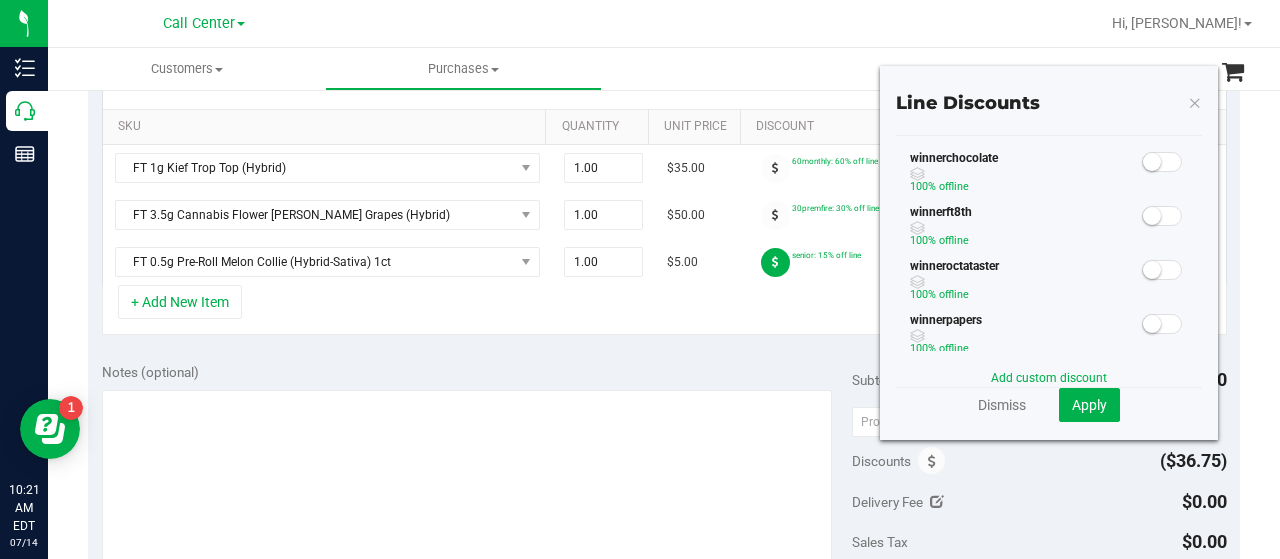 scroll, scrollTop: 638, scrollLeft: 0, axis: vertical 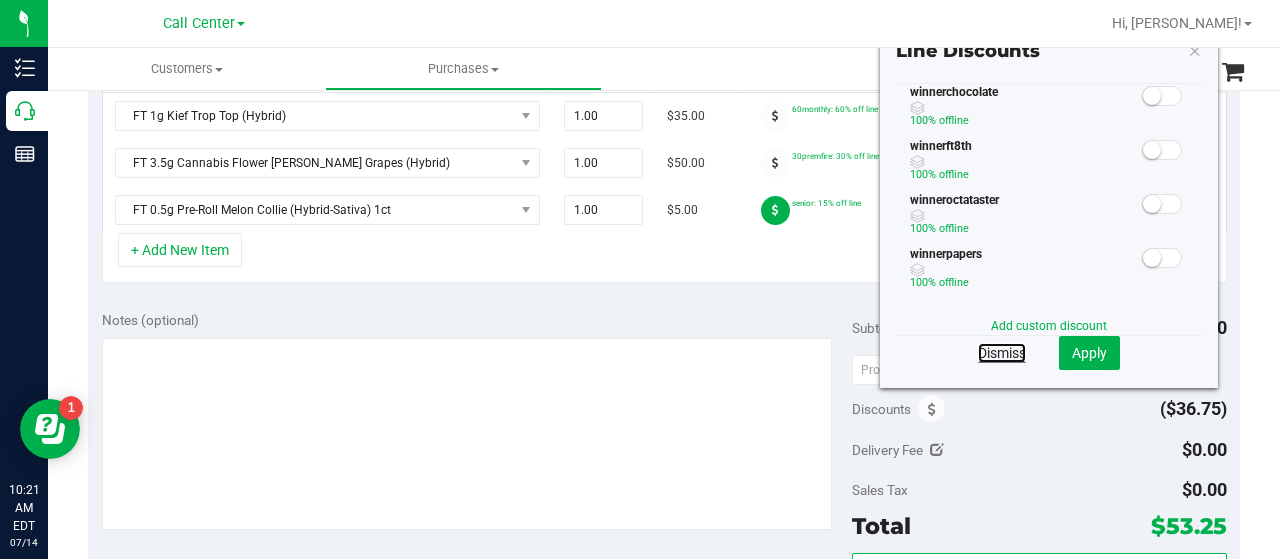 click on "Dismiss" at bounding box center (1002, 353) 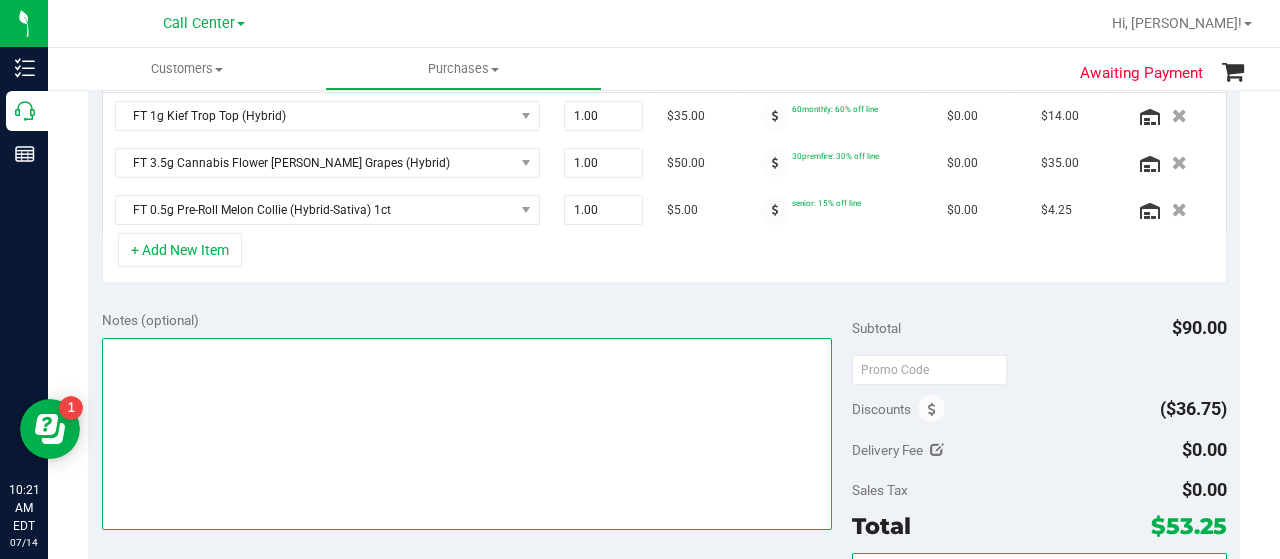 click at bounding box center (467, 434) 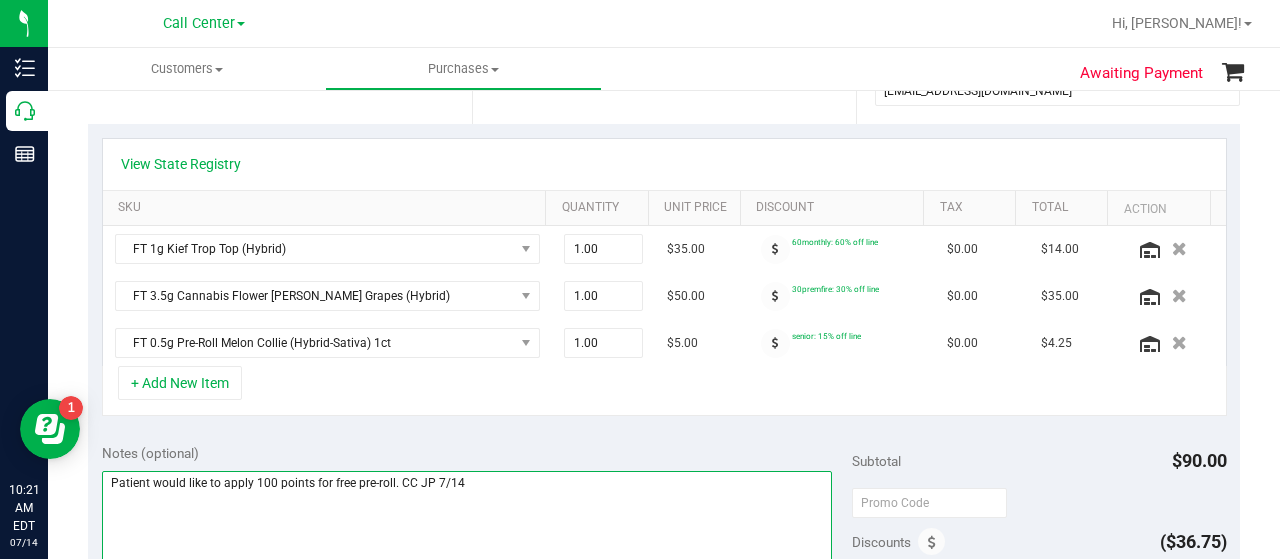 scroll, scrollTop: 391, scrollLeft: 0, axis: vertical 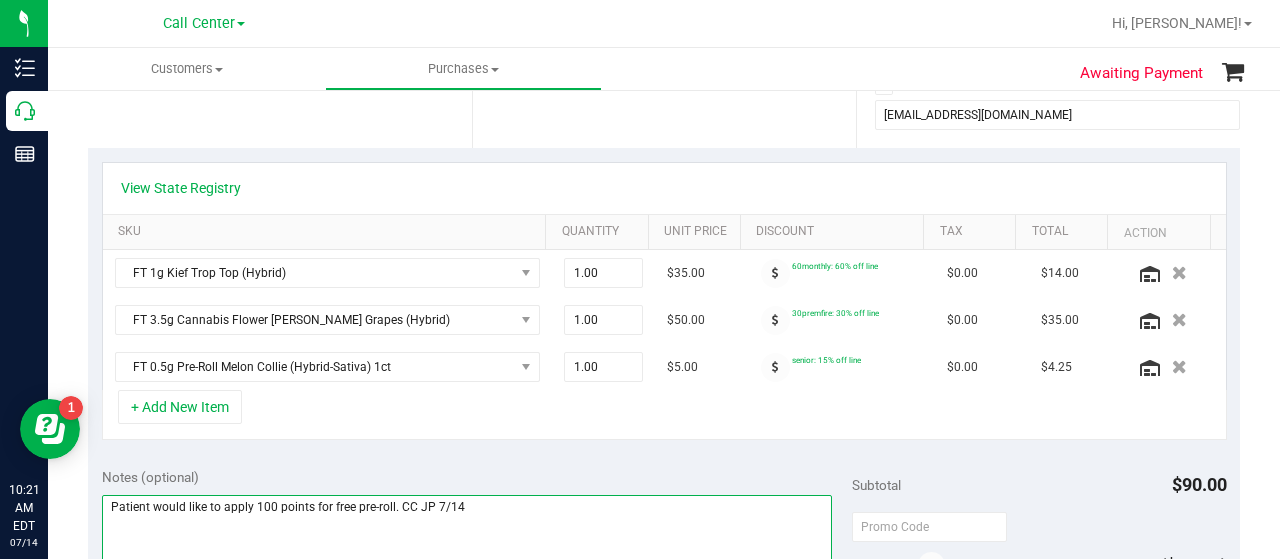 type on "Patient would like to apply 100 points for free pre-roll. CC JP 7/14" 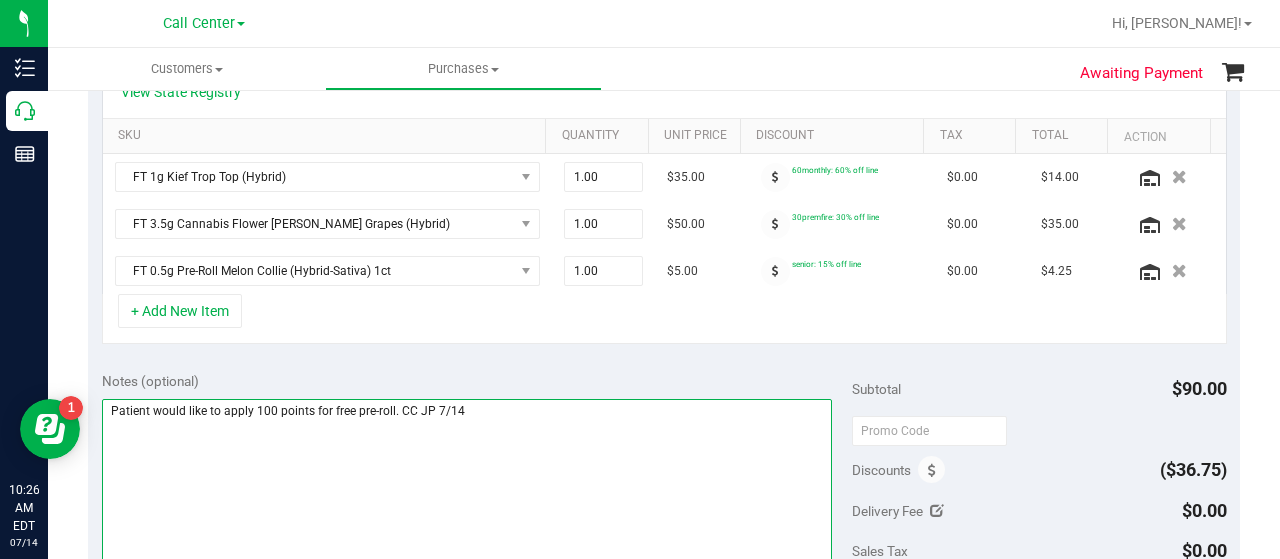 scroll, scrollTop: 641, scrollLeft: 0, axis: vertical 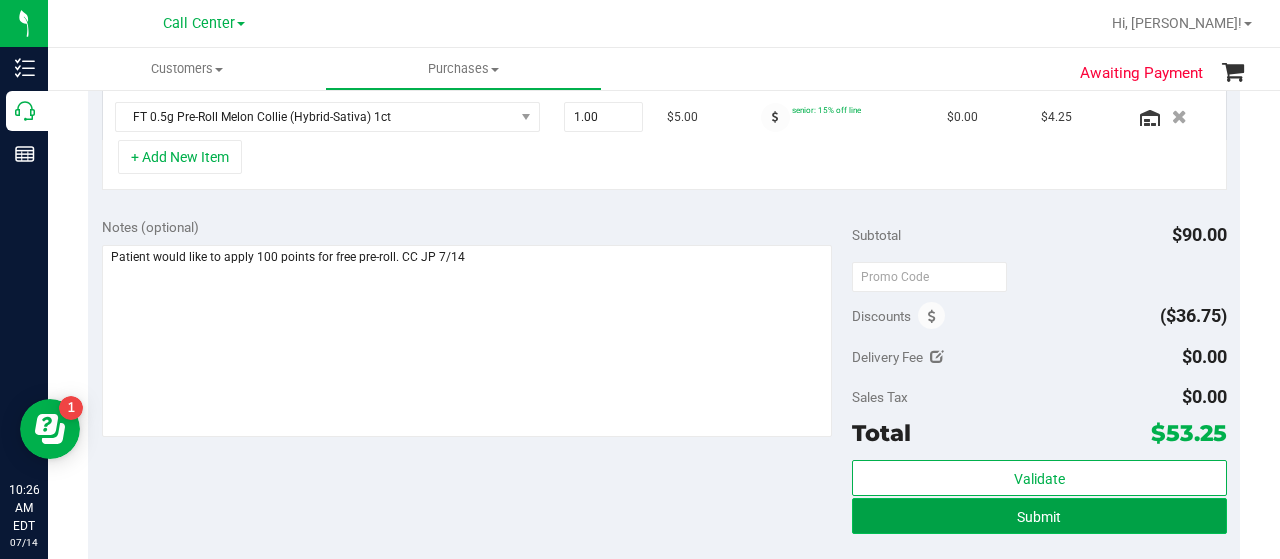 click on "Submit" at bounding box center [1039, 516] 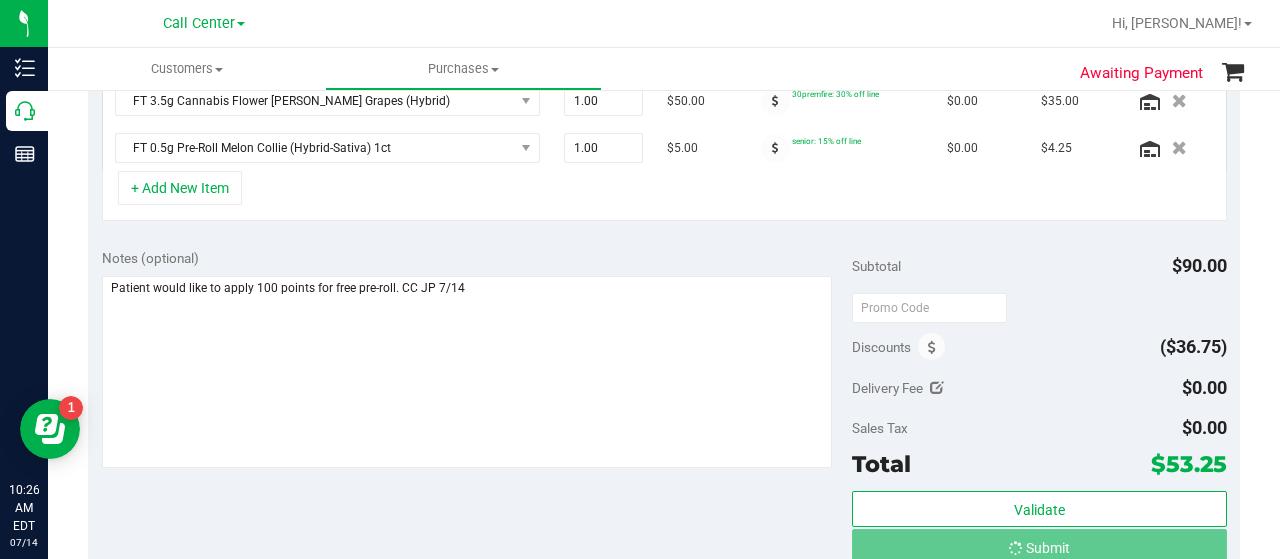 scroll, scrollTop: 578, scrollLeft: 0, axis: vertical 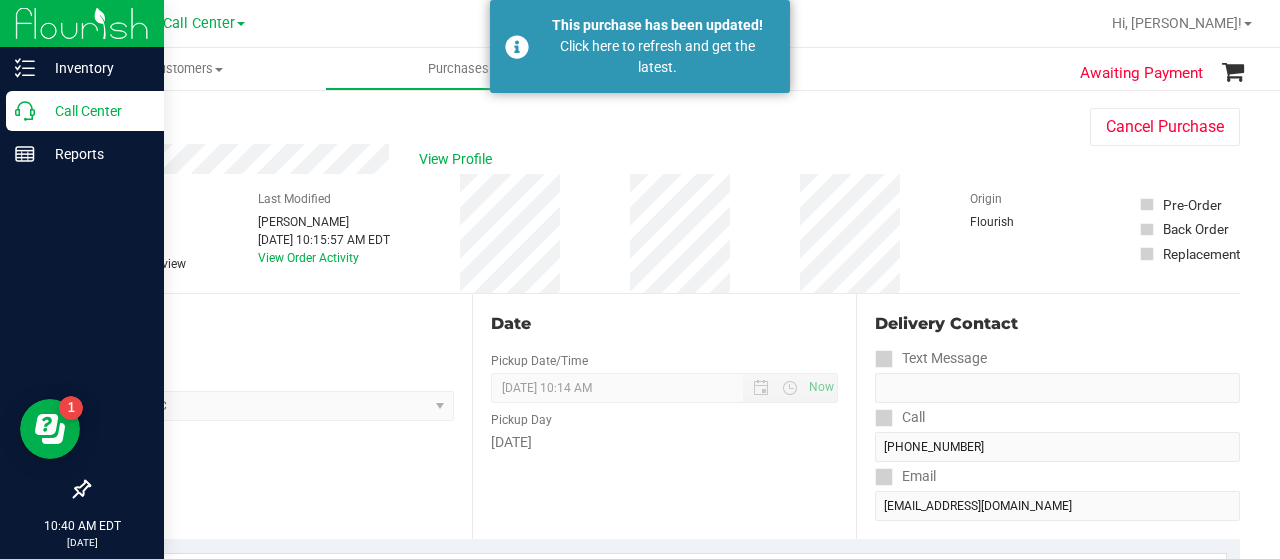 click 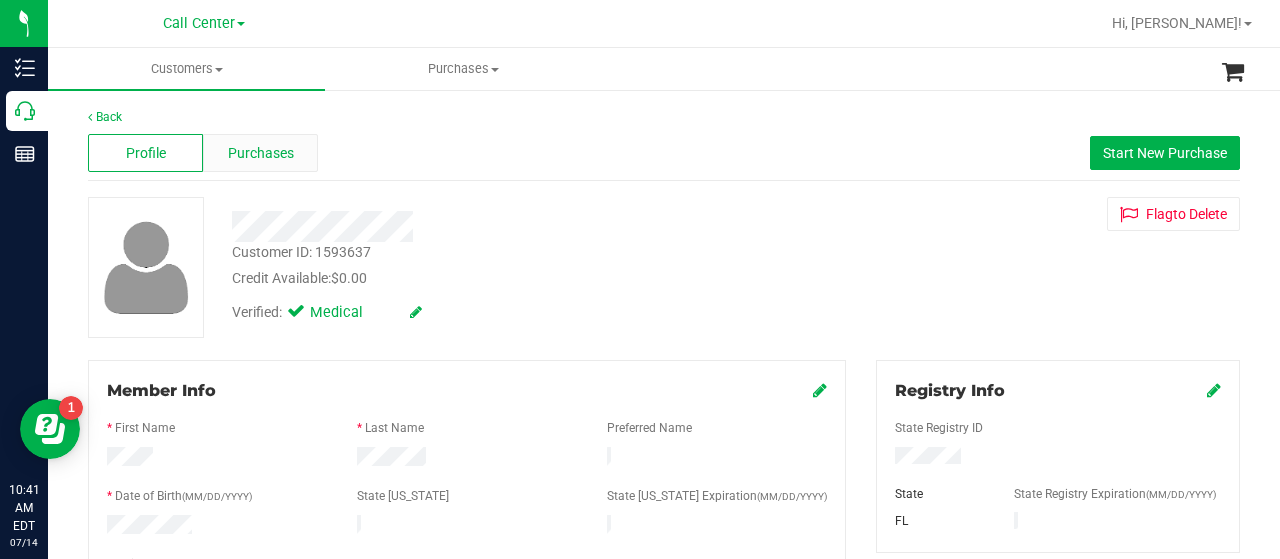 click on "Purchases" at bounding box center [261, 153] 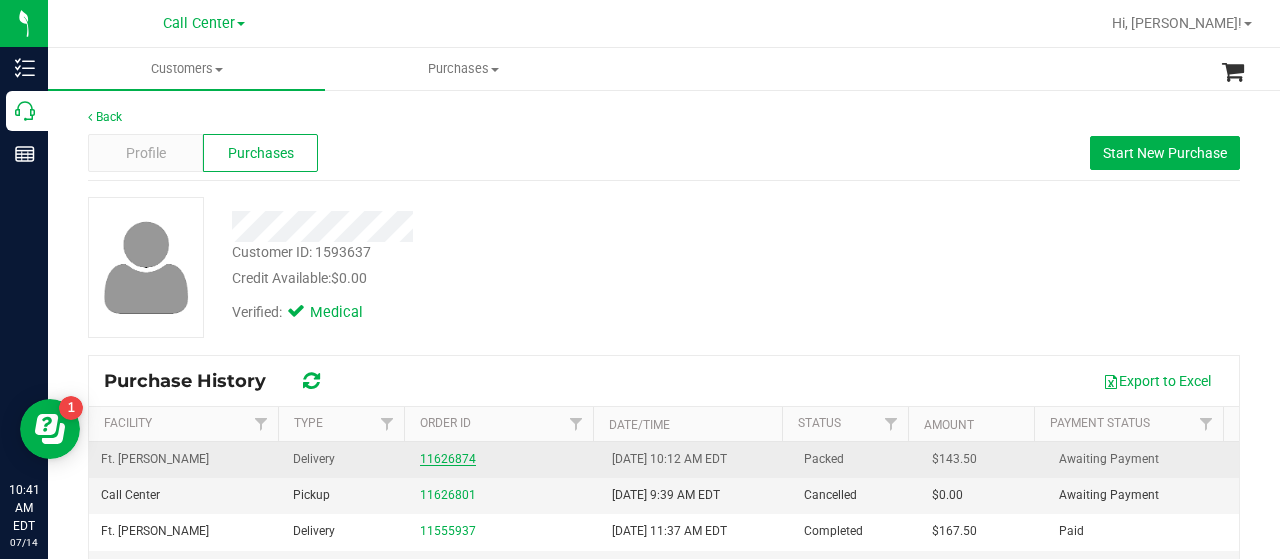 click on "11626874" at bounding box center (448, 459) 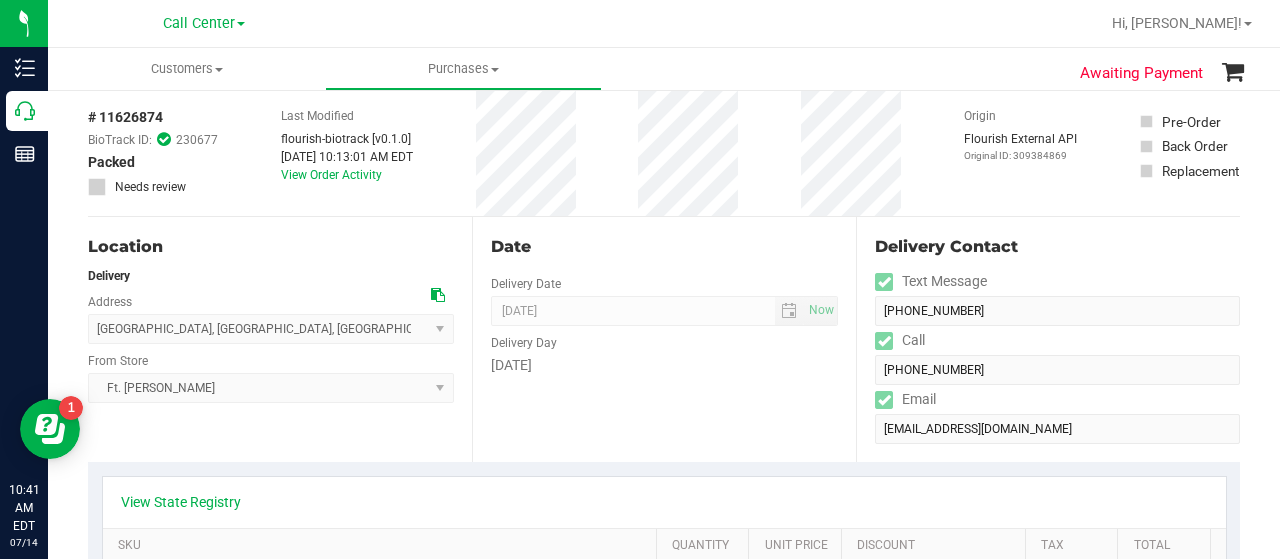 scroll, scrollTop: 81, scrollLeft: 0, axis: vertical 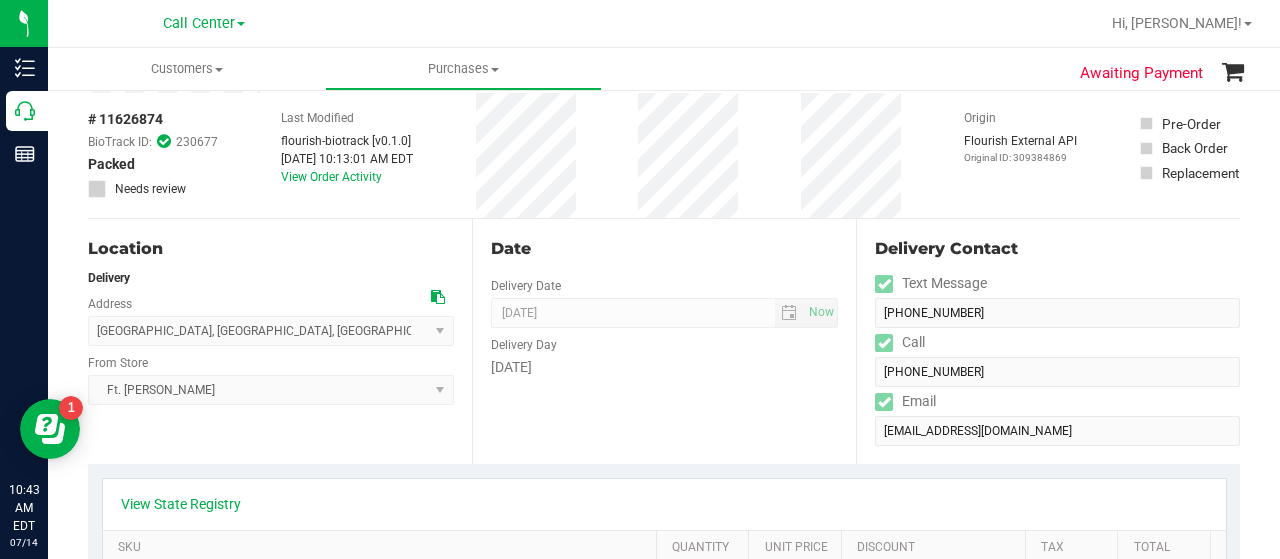 click on "Location
Delivery
Address
1507 NE 17th St
, Cape Coral
, FL
33909
Select address 1507 NE 17th St
From Store
Ft. Myers WC Select Store Bonita Springs WC Boynton Beach WC Bradenton WC Brandon WC Brooksville WC Call Center Clermont WC Crestview WC Deerfield Beach WC Delray Beach WC Deltona WC Ft Walton Beach WC Ft. Lauderdale WC Ft. Myers WC Gainesville WC Jax Atlantic WC JAX DC REP Jax WC Key West WC Lakeland WC Largo WC Lehigh Acres DC REP Merritt Island WC Miami 72nd WC Miami Beach WC Miami Dadeland WC Miramar DC REP New Port Richey WC North Port WC" at bounding box center [280, 341] 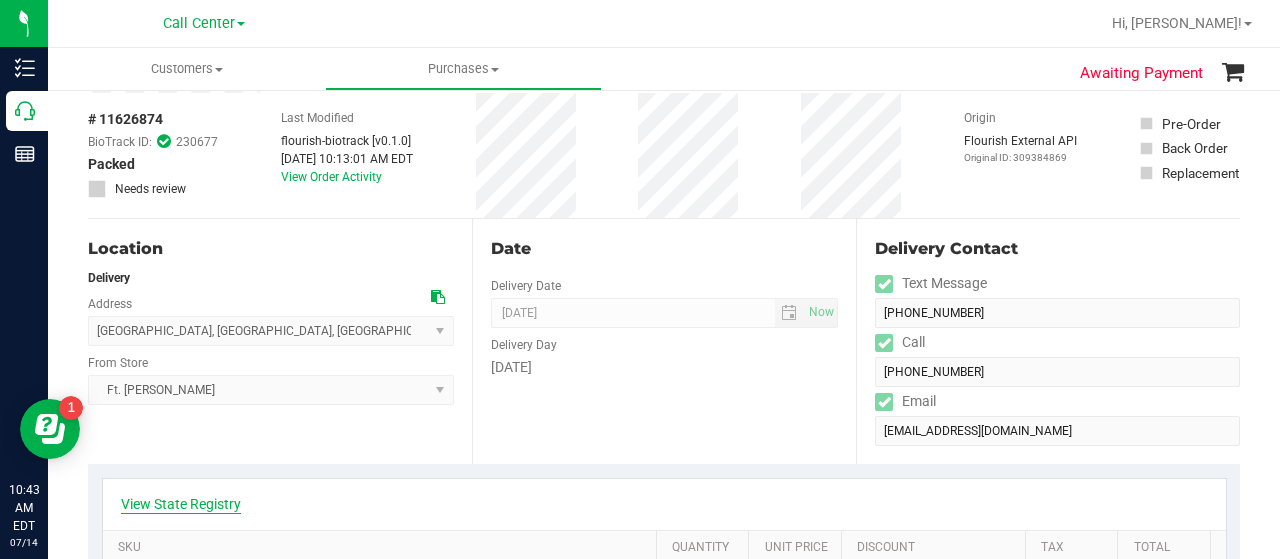 click on "View State Registry" at bounding box center (181, 504) 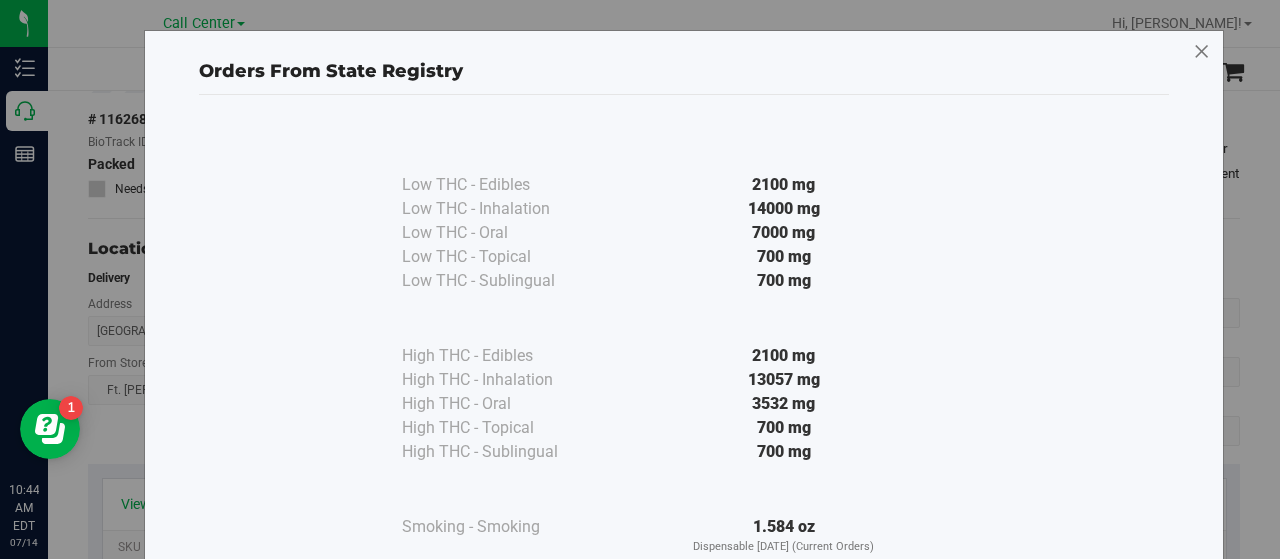 click at bounding box center [1202, 52] 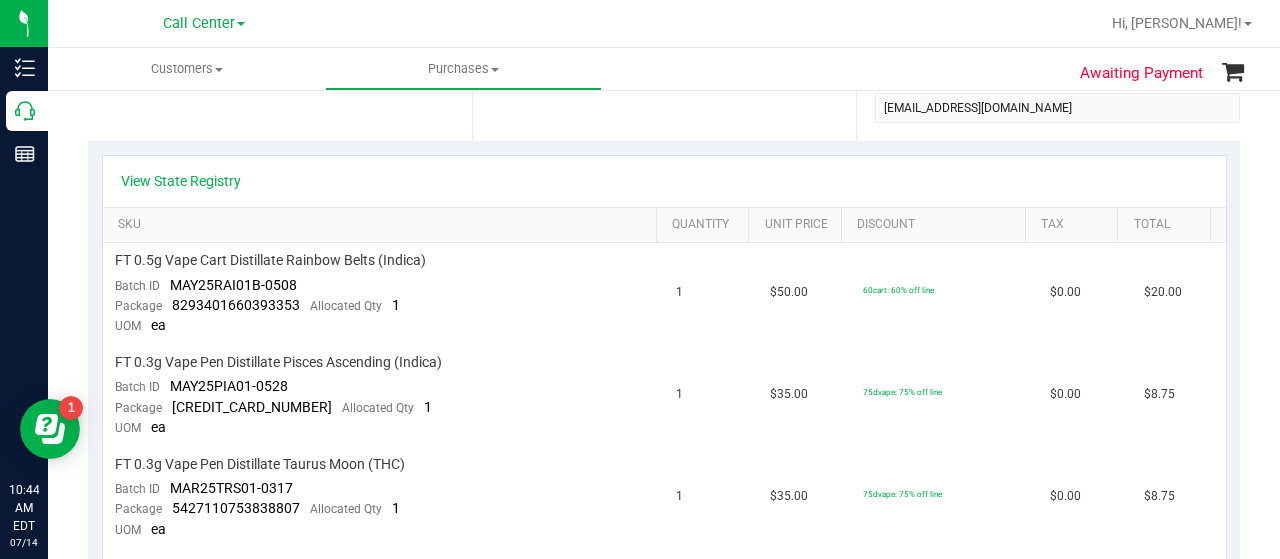 scroll, scrollTop: 403, scrollLeft: 0, axis: vertical 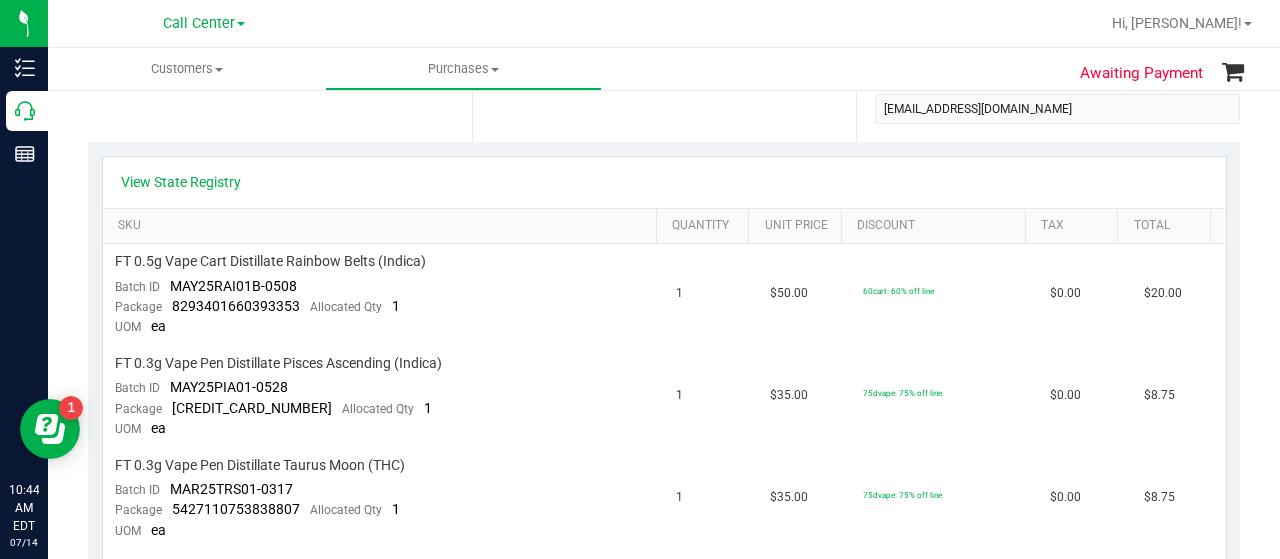 click on "SKU" at bounding box center (380, 227) 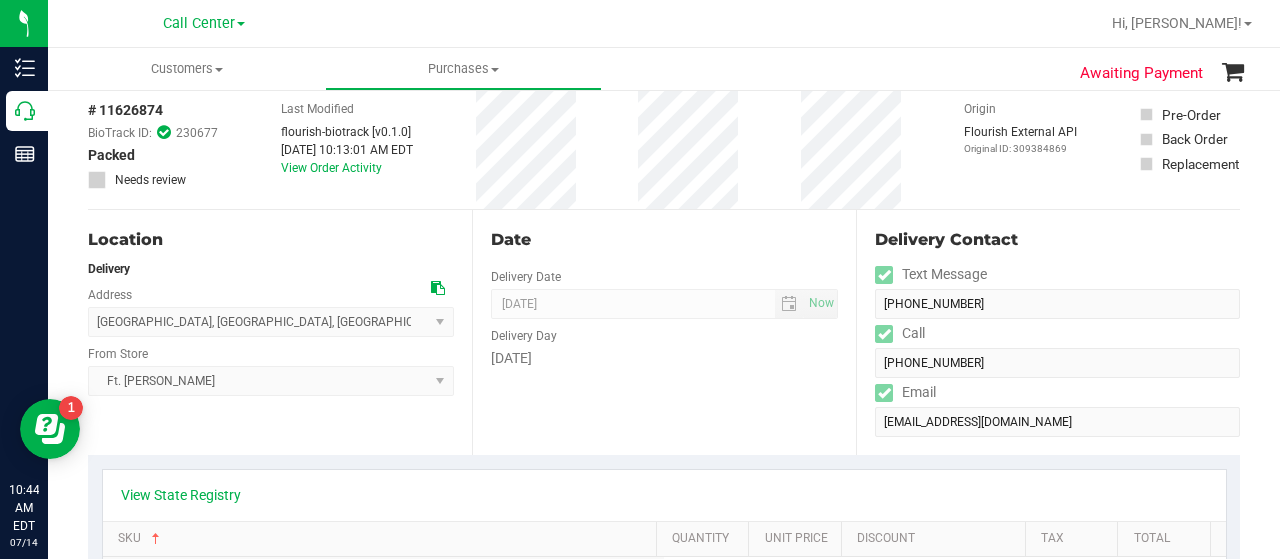 scroll, scrollTop: 0, scrollLeft: 0, axis: both 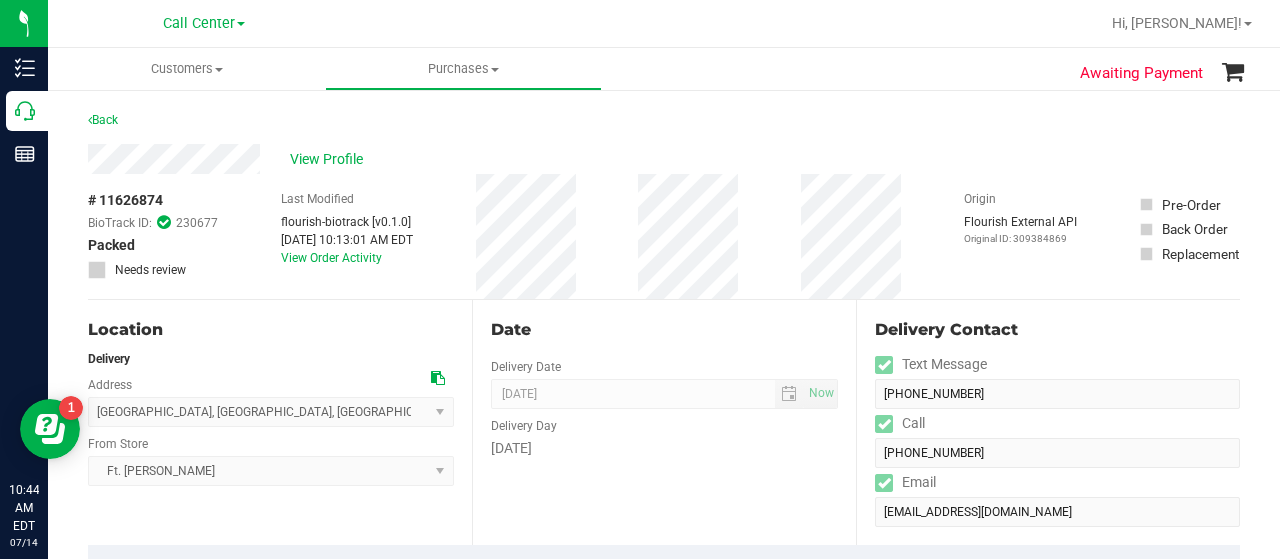 drag, startPoint x: 166, startPoint y: 200, endPoint x: 72, endPoint y: 202, distance: 94.02127 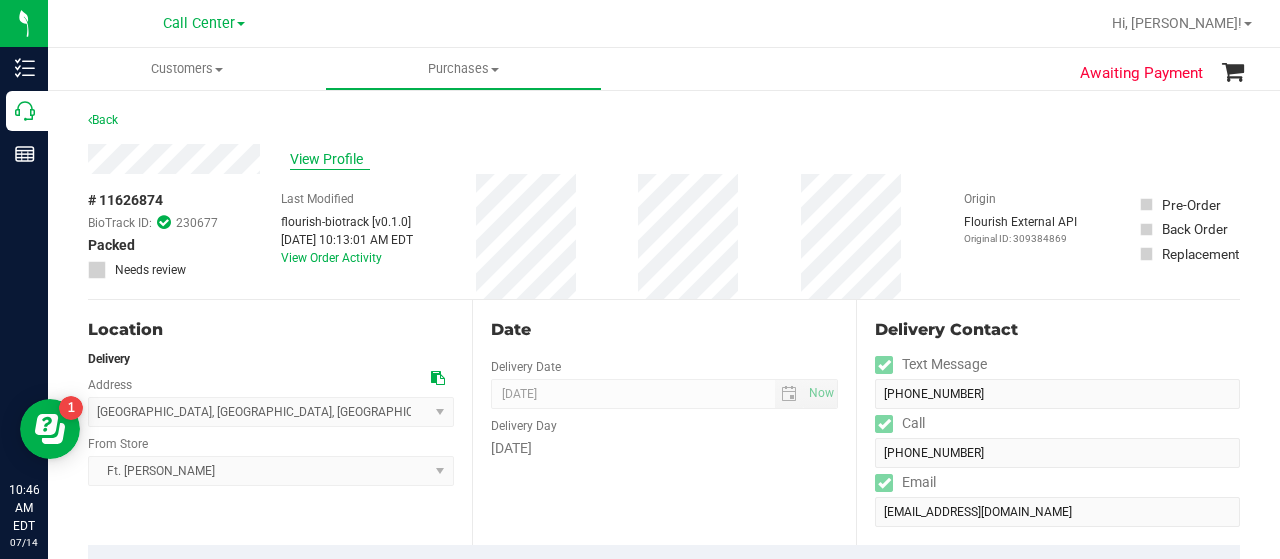 click on "View Profile" at bounding box center (330, 159) 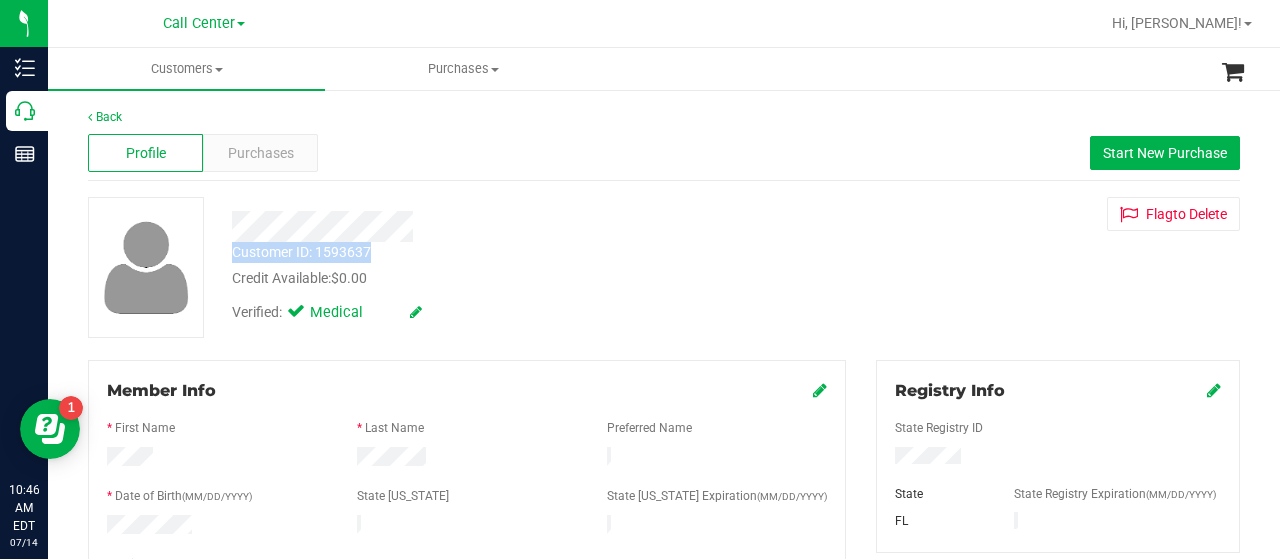 drag, startPoint x: 374, startPoint y: 251, endPoint x: 228, endPoint y: 251, distance: 146 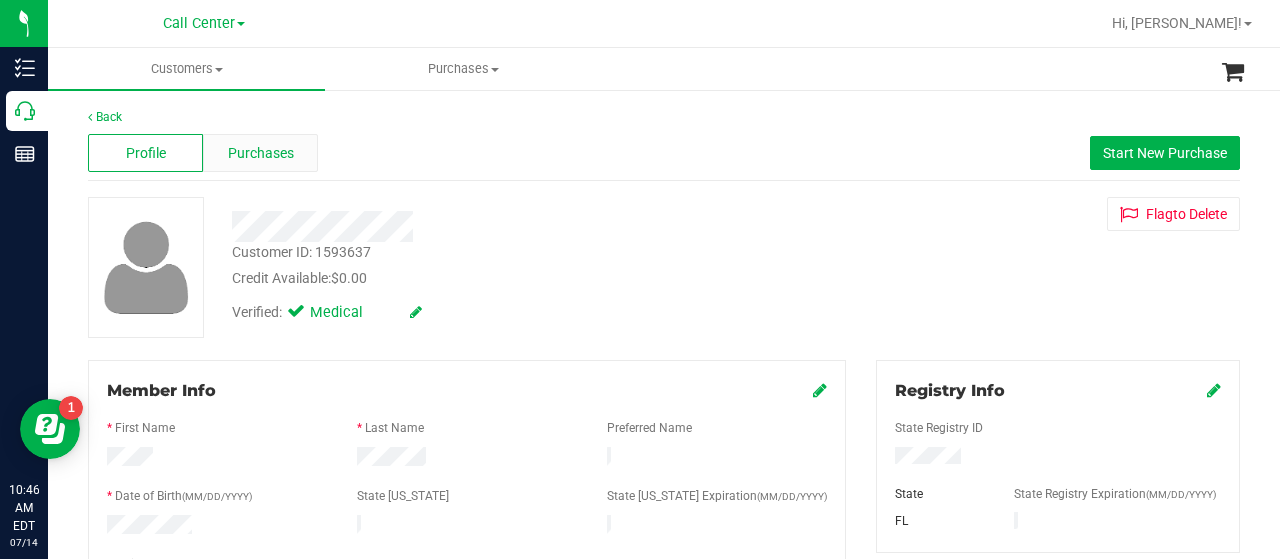 click on "Purchases" at bounding box center [261, 153] 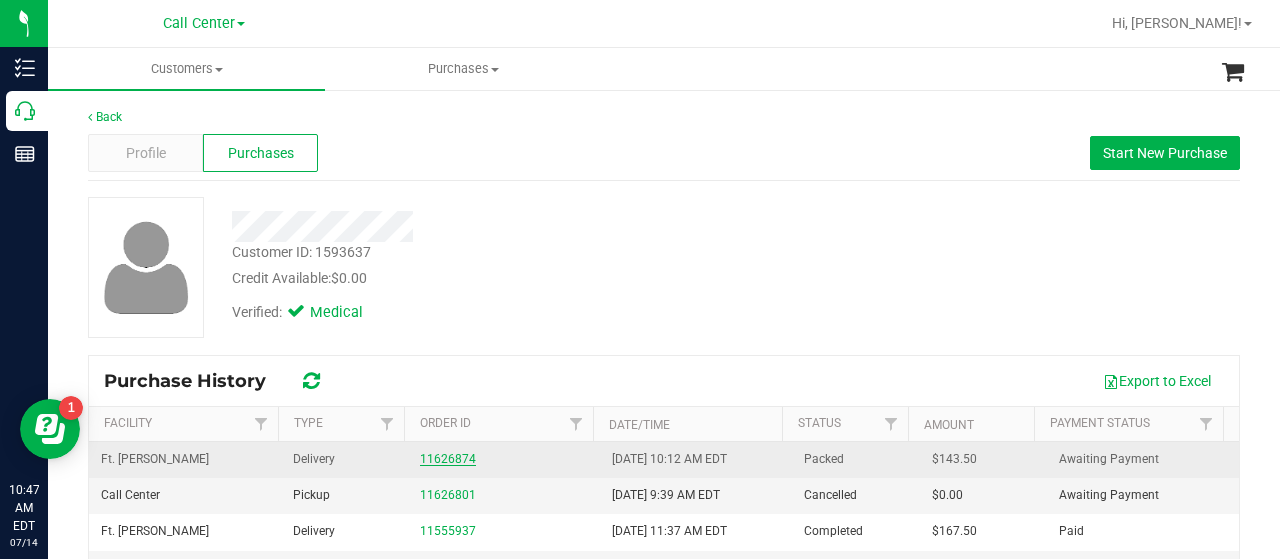 click on "11626874" at bounding box center (448, 459) 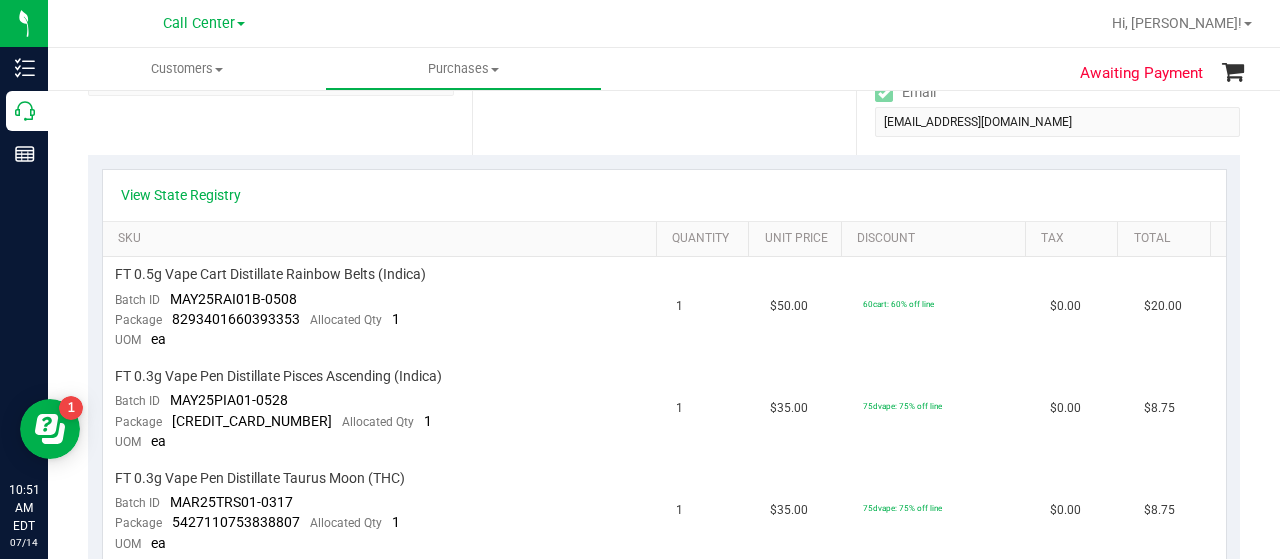 scroll, scrollTop: 0, scrollLeft: 0, axis: both 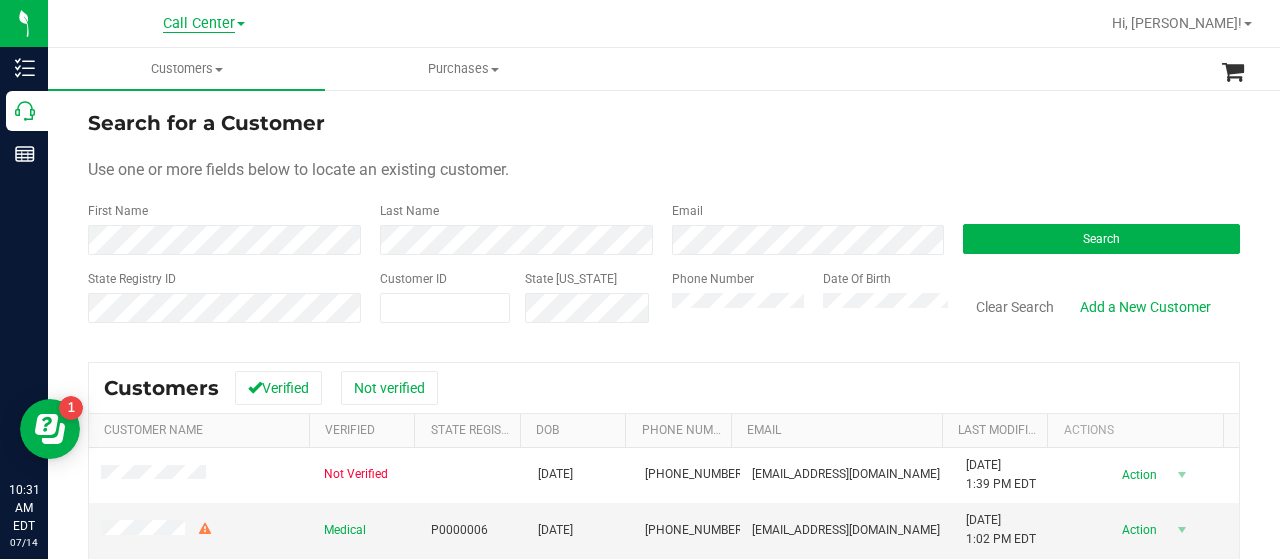click on "Call Center" at bounding box center [199, 24] 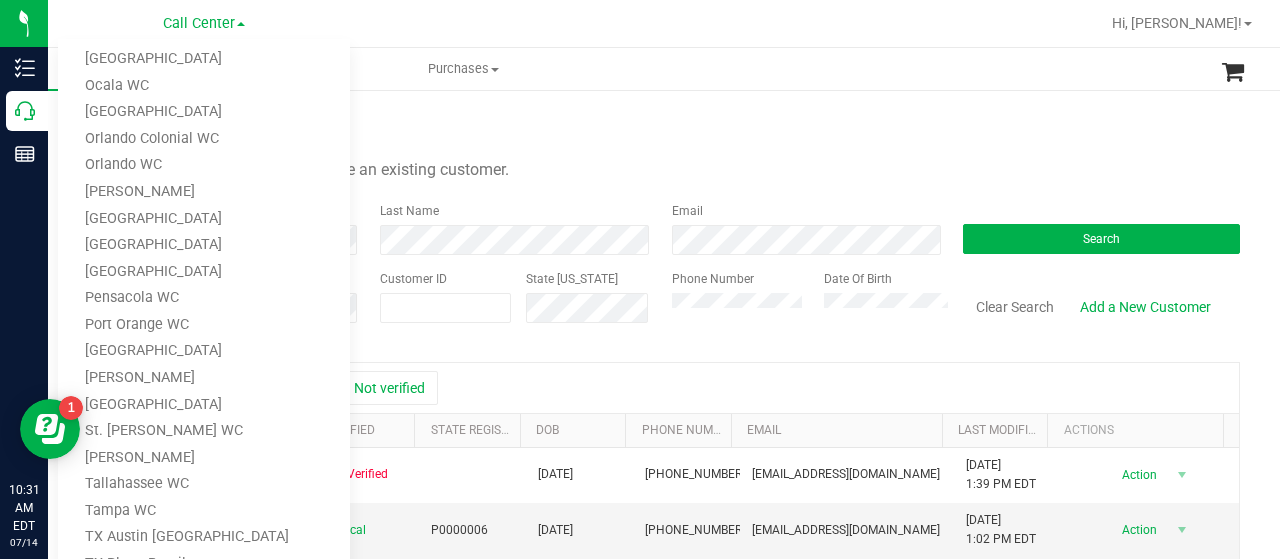 scroll, scrollTop: 850, scrollLeft: 0, axis: vertical 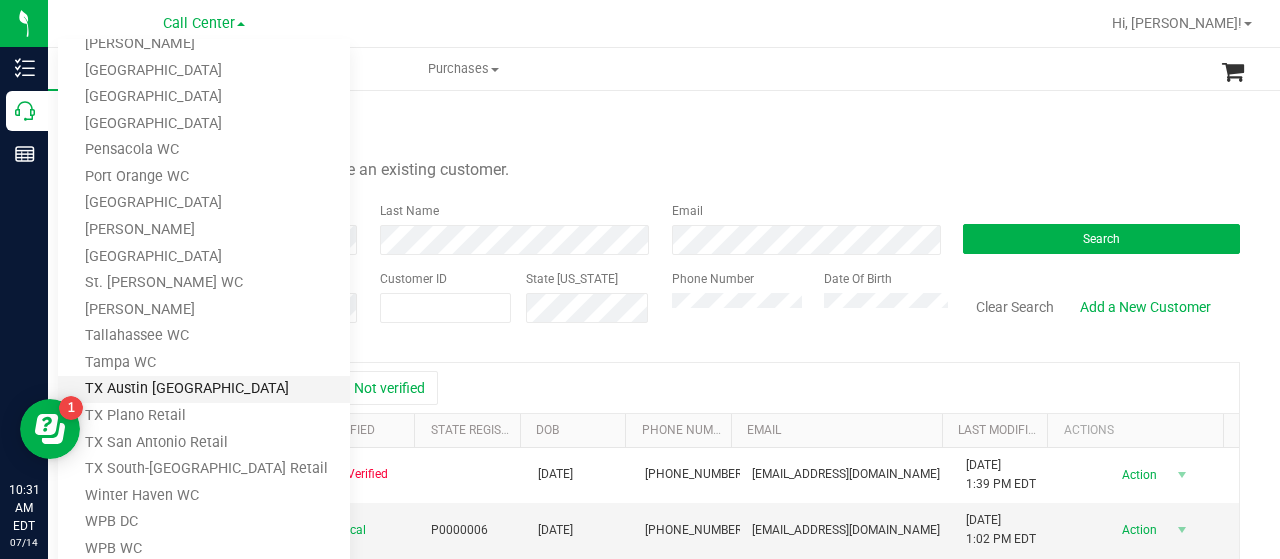 click on "TX Austin DC" at bounding box center (204, 389) 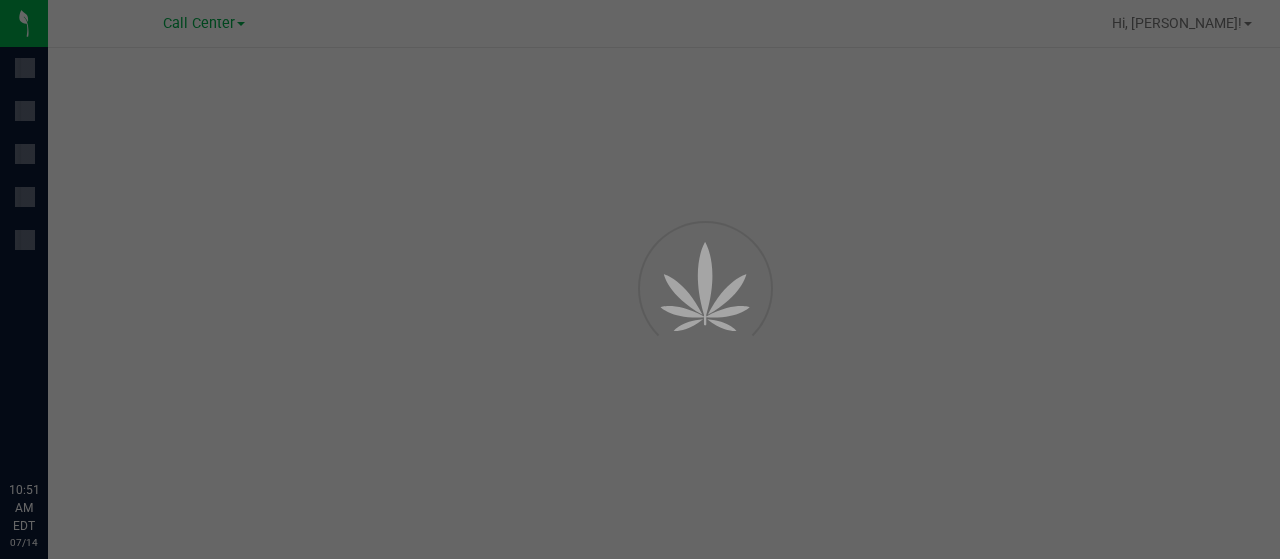 scroll, scrollTop: 0, scrollLeft: 0, axis: both 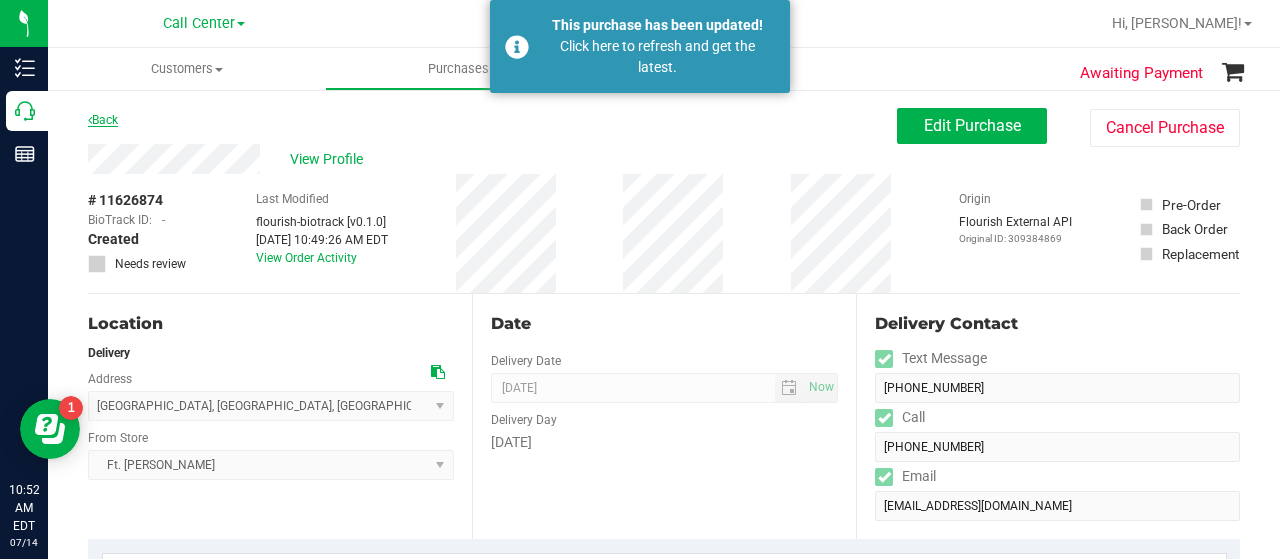click on "Back" at bounding box center (103, 120) 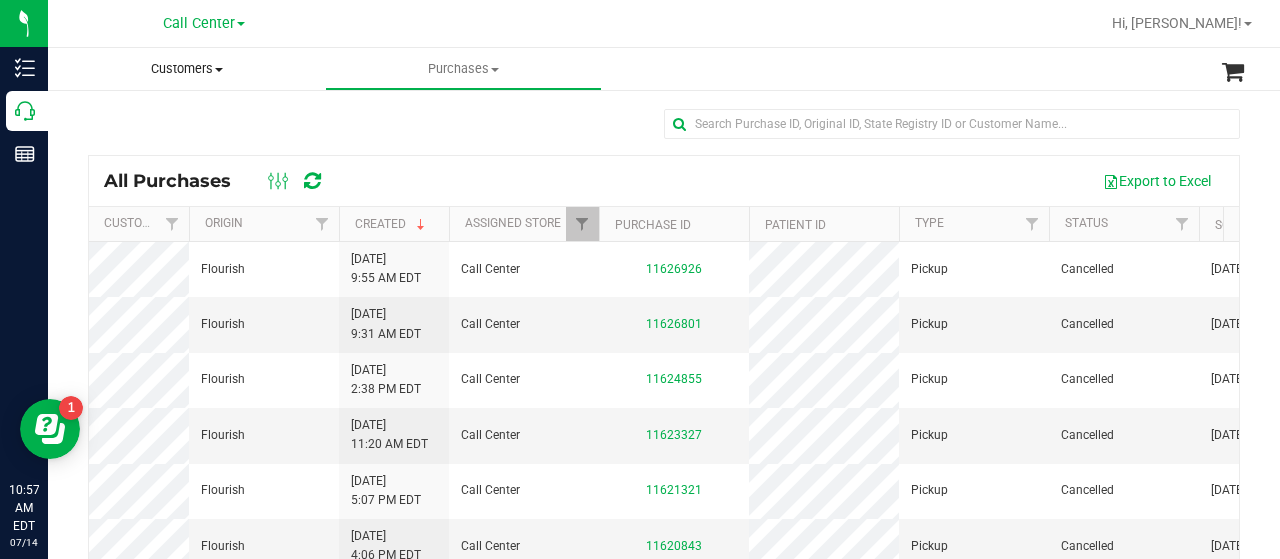 click on "Customers" at bounding box center [186, 69] 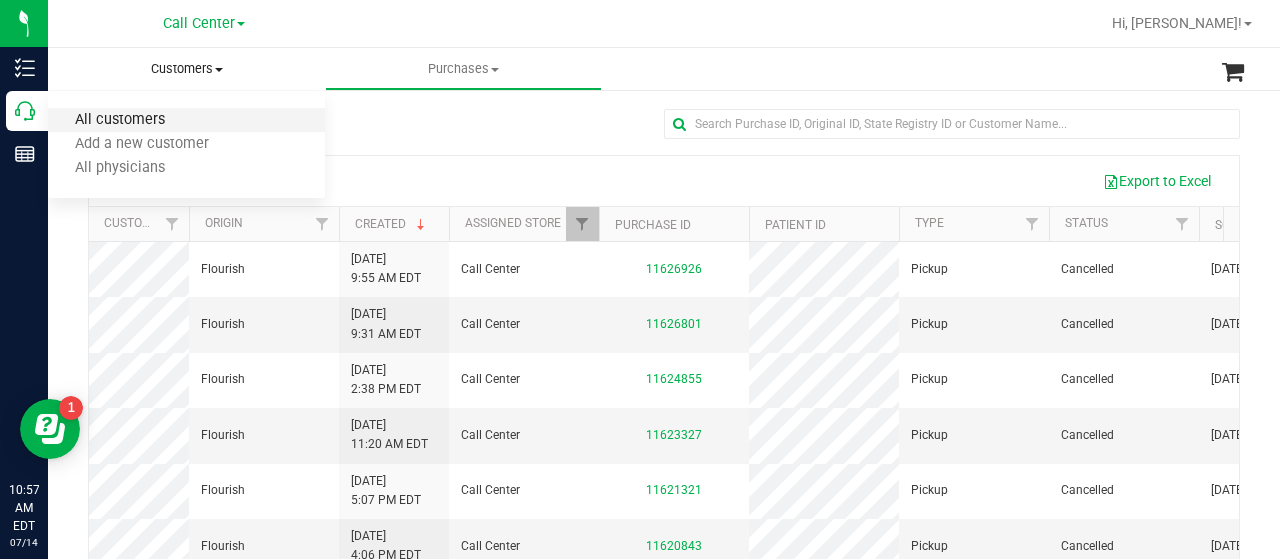 click on "All customers" at bounding box center [120, 120] 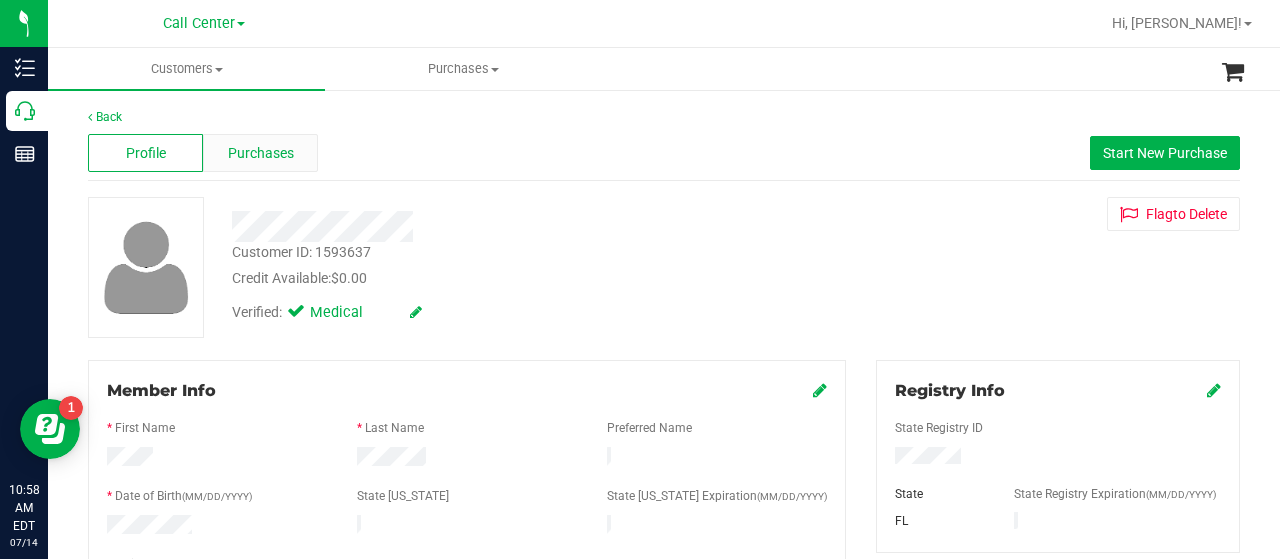 click on "Purchases" at bounding box center (261, 153) 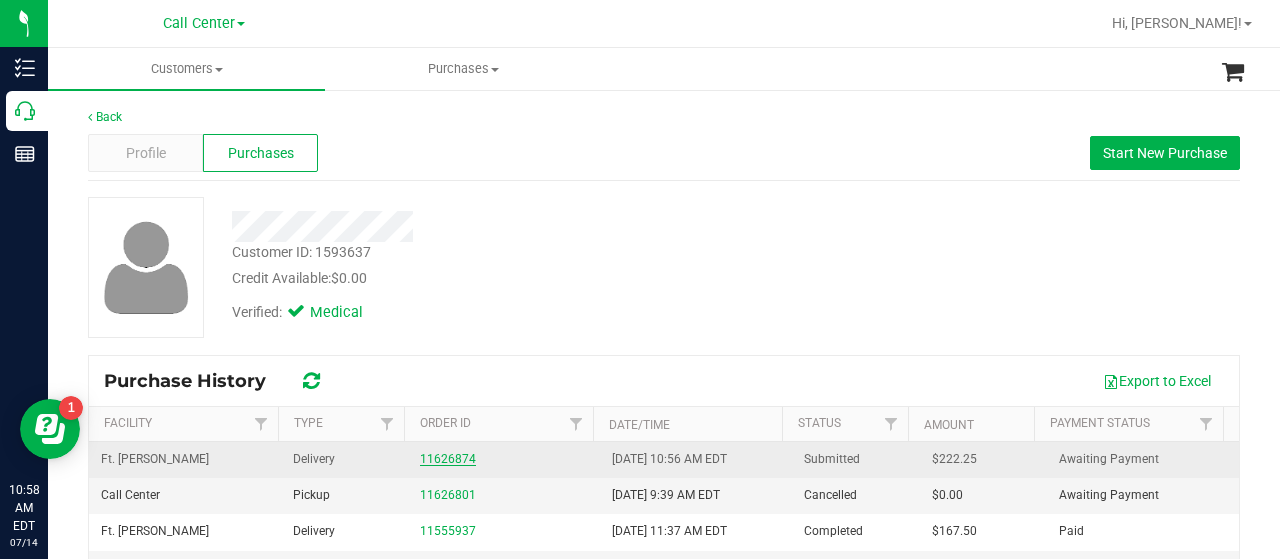 click on "11626874" at bounding box center (448, 459) 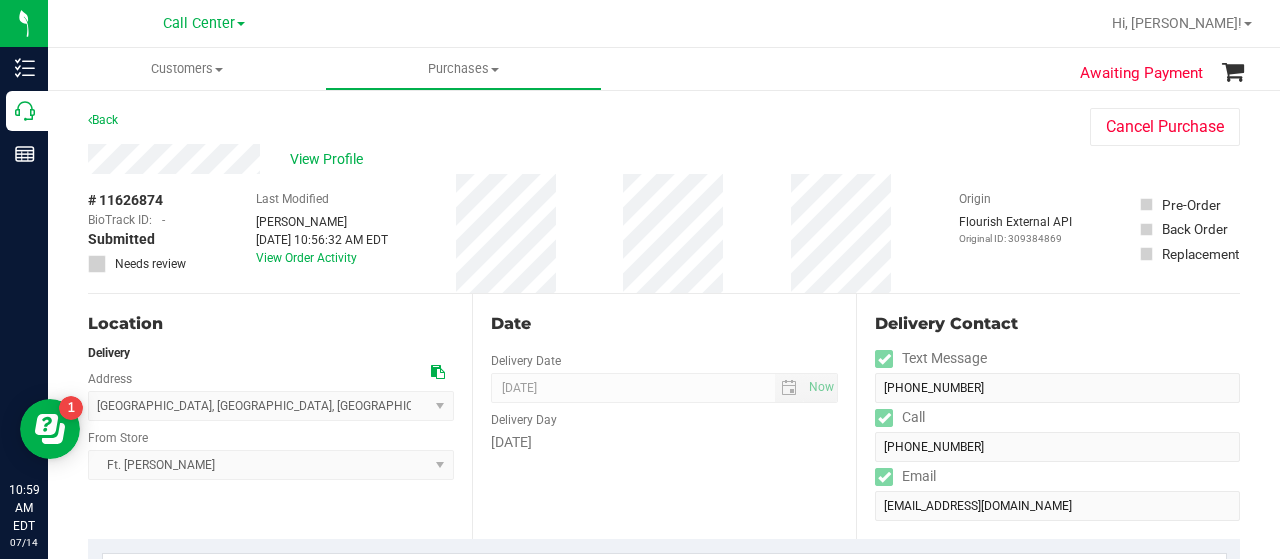 scroll, scrollTop: 198, scrollLeft: 0, axis: vertical 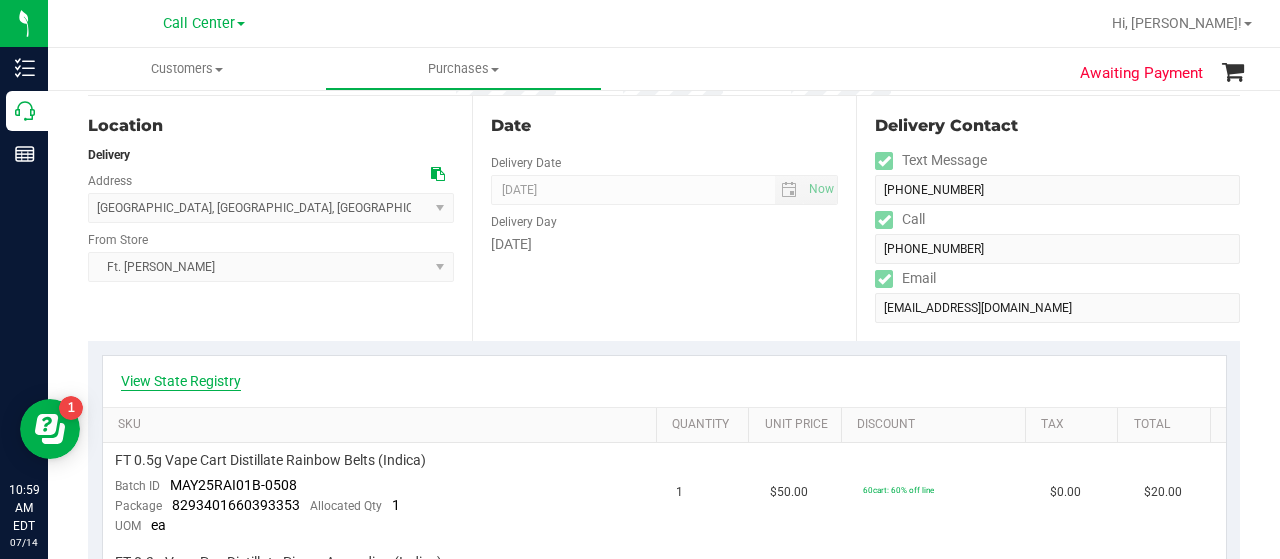click on "View State Registry" at bounding box center [181, 381] 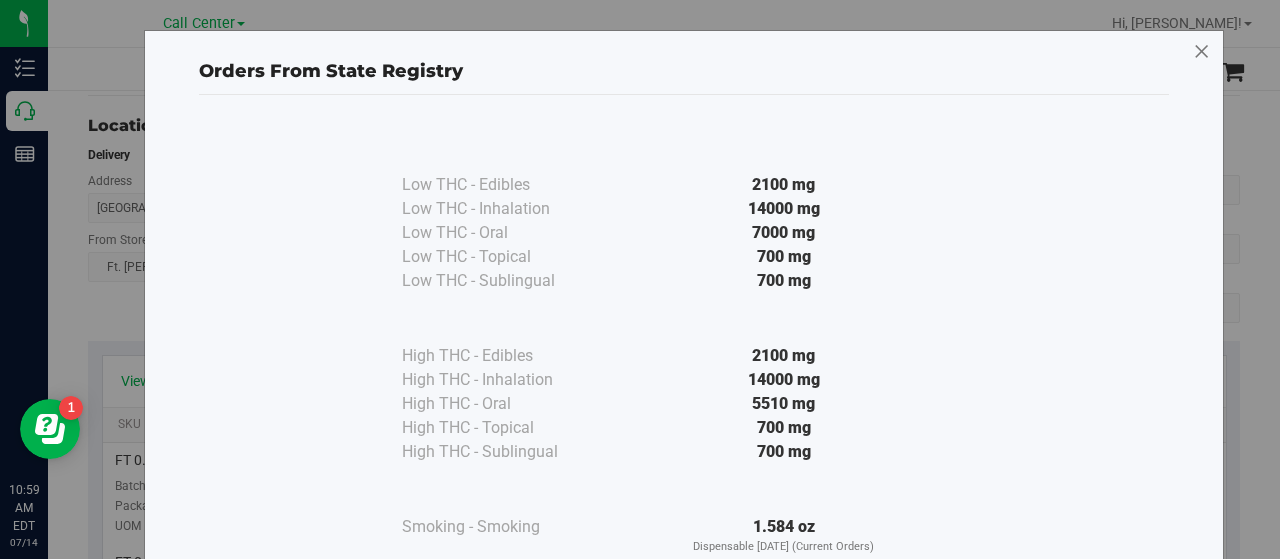 click at bounding box center (1202, 52) 